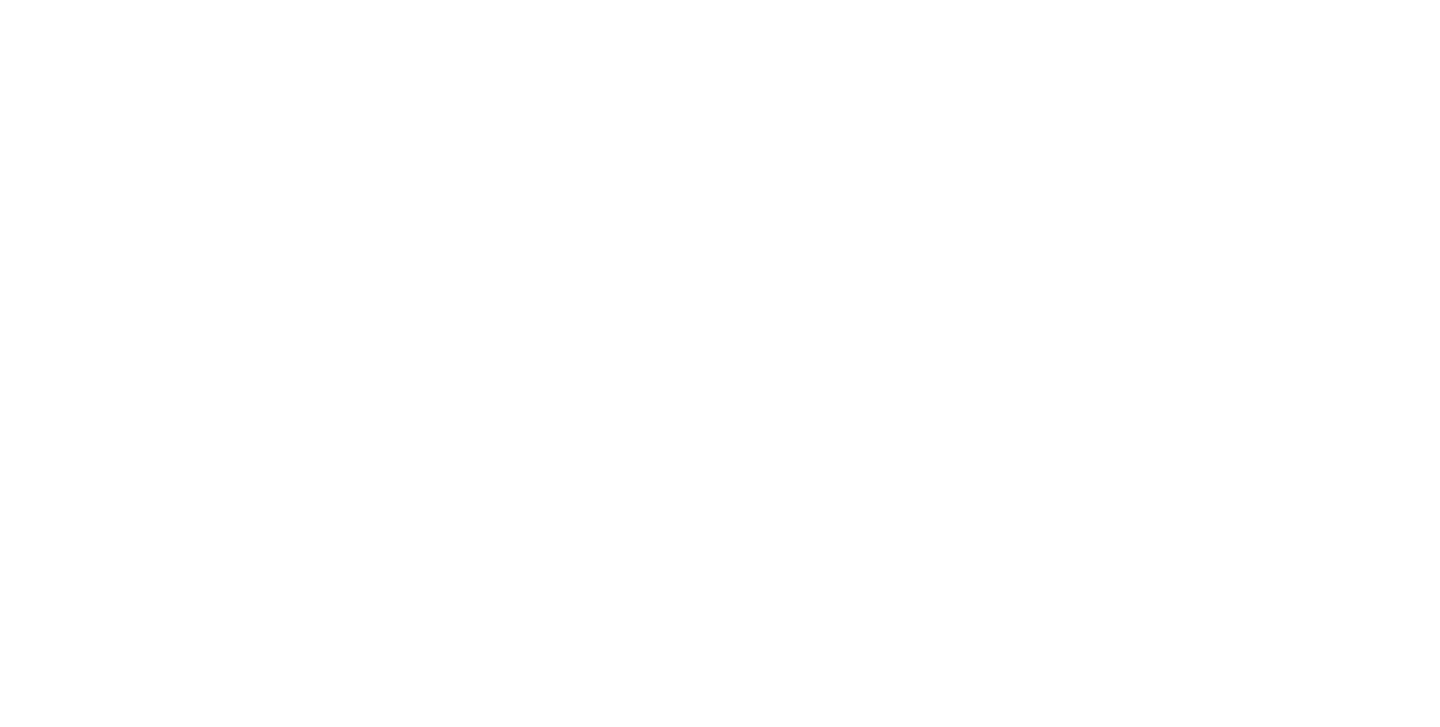 scroll, scrollTop: 0, scrollLeft: 0, axis: both 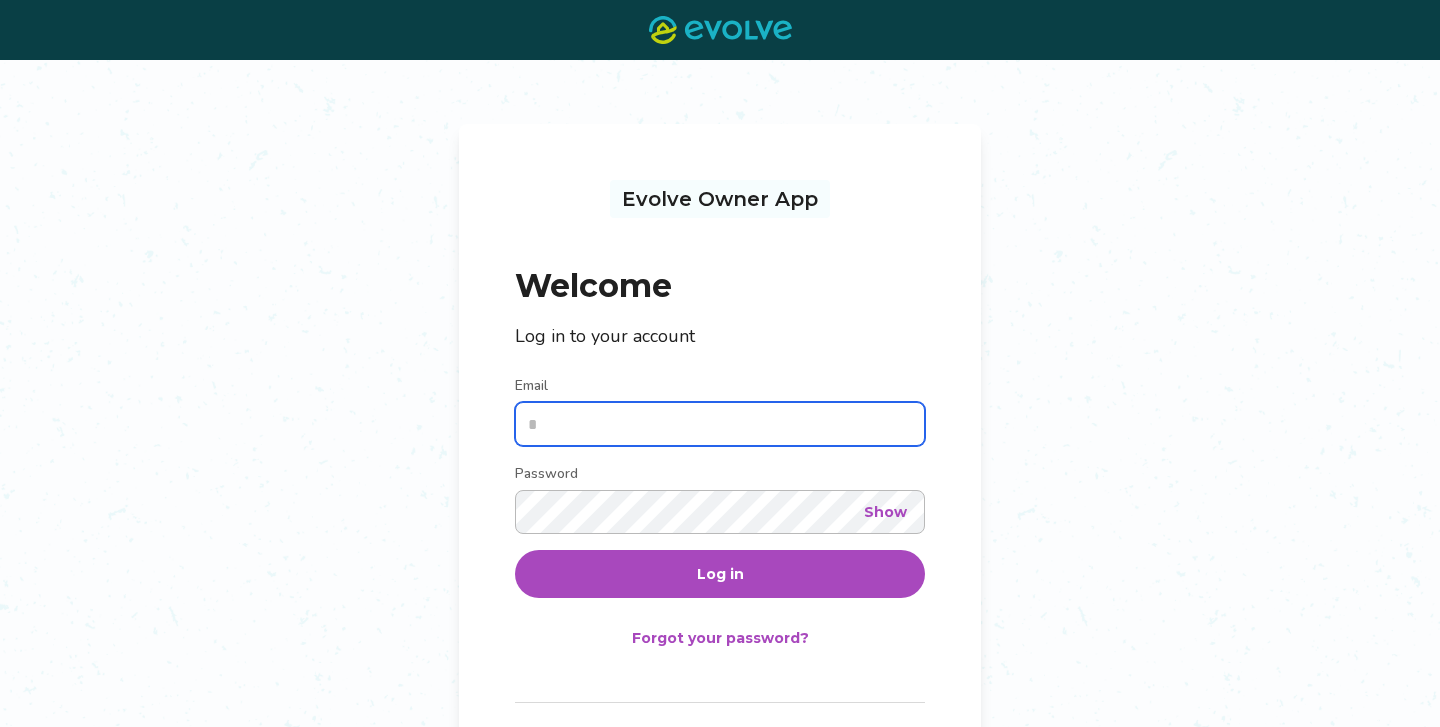 type on "**********" 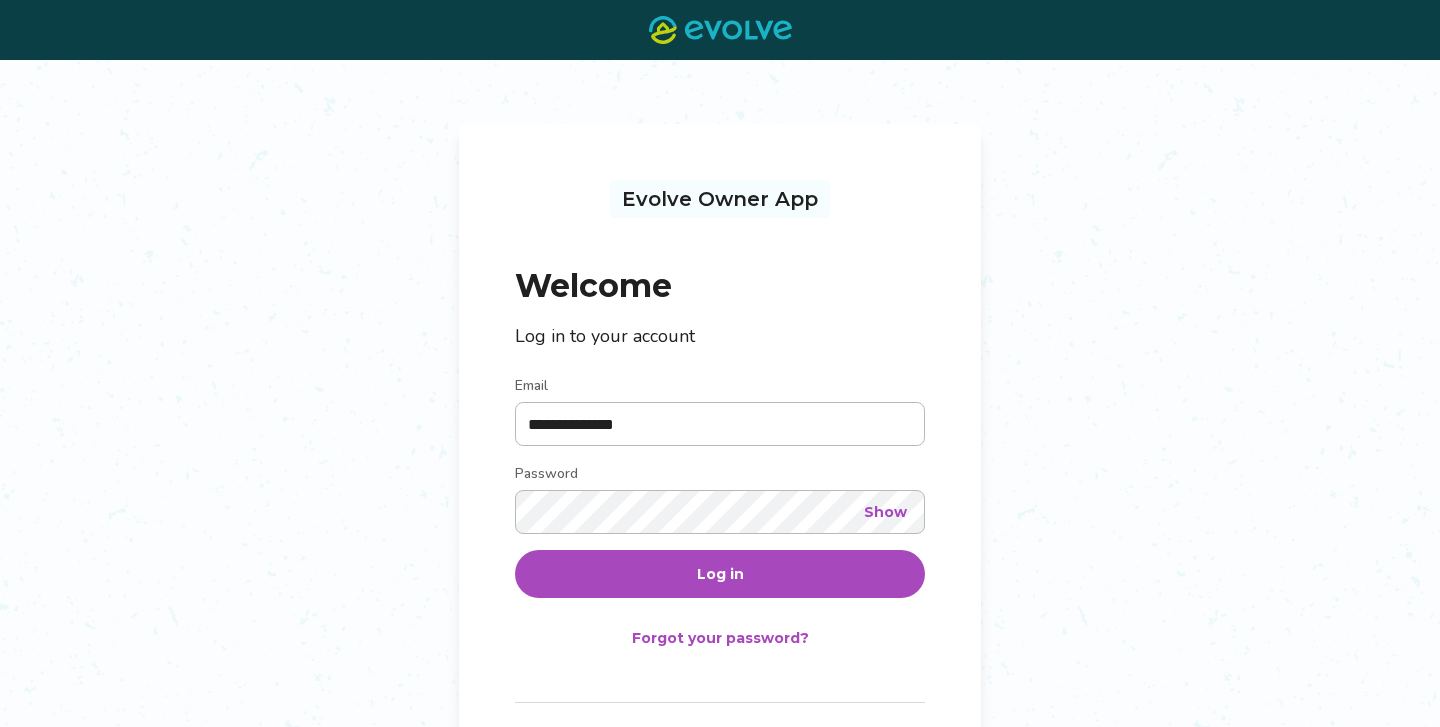 click on "Log in" at bounding box center (720, 574) 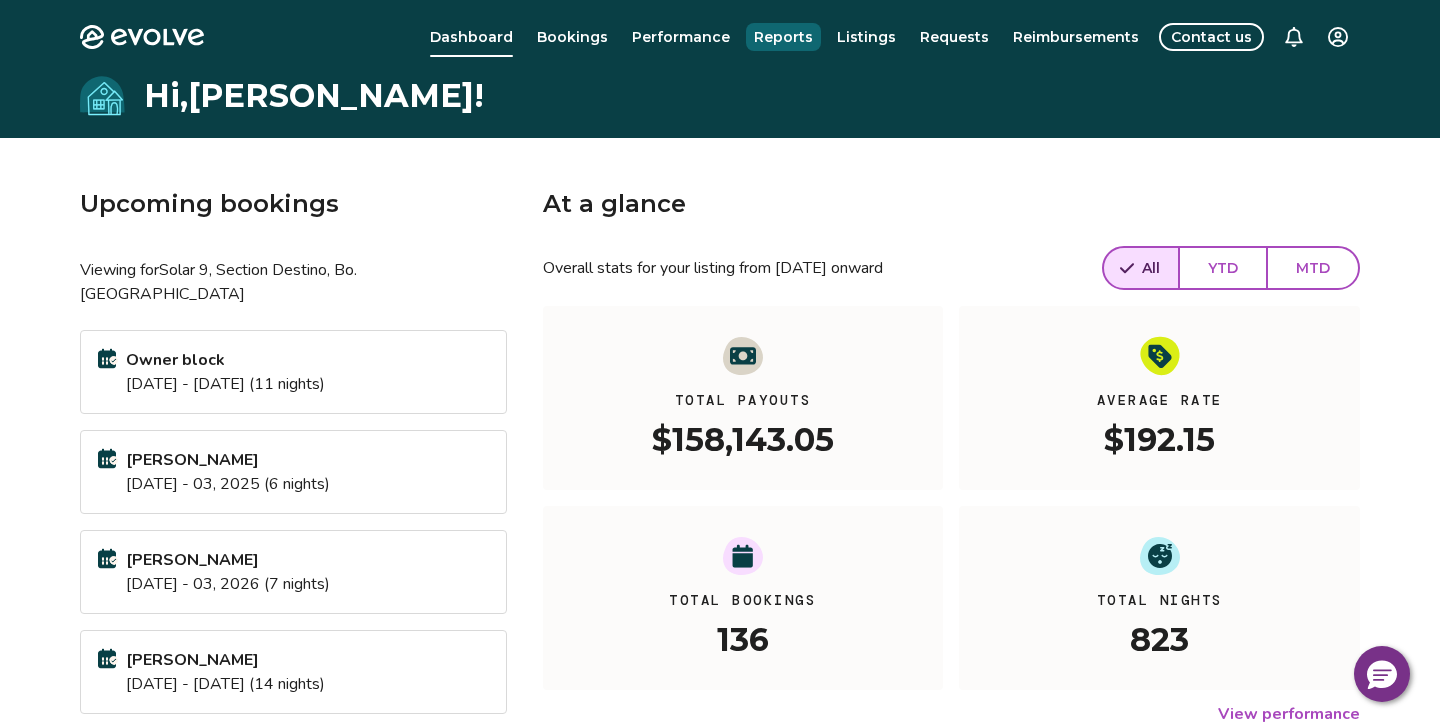 click on "Reports" at bounding box center (783, 37) 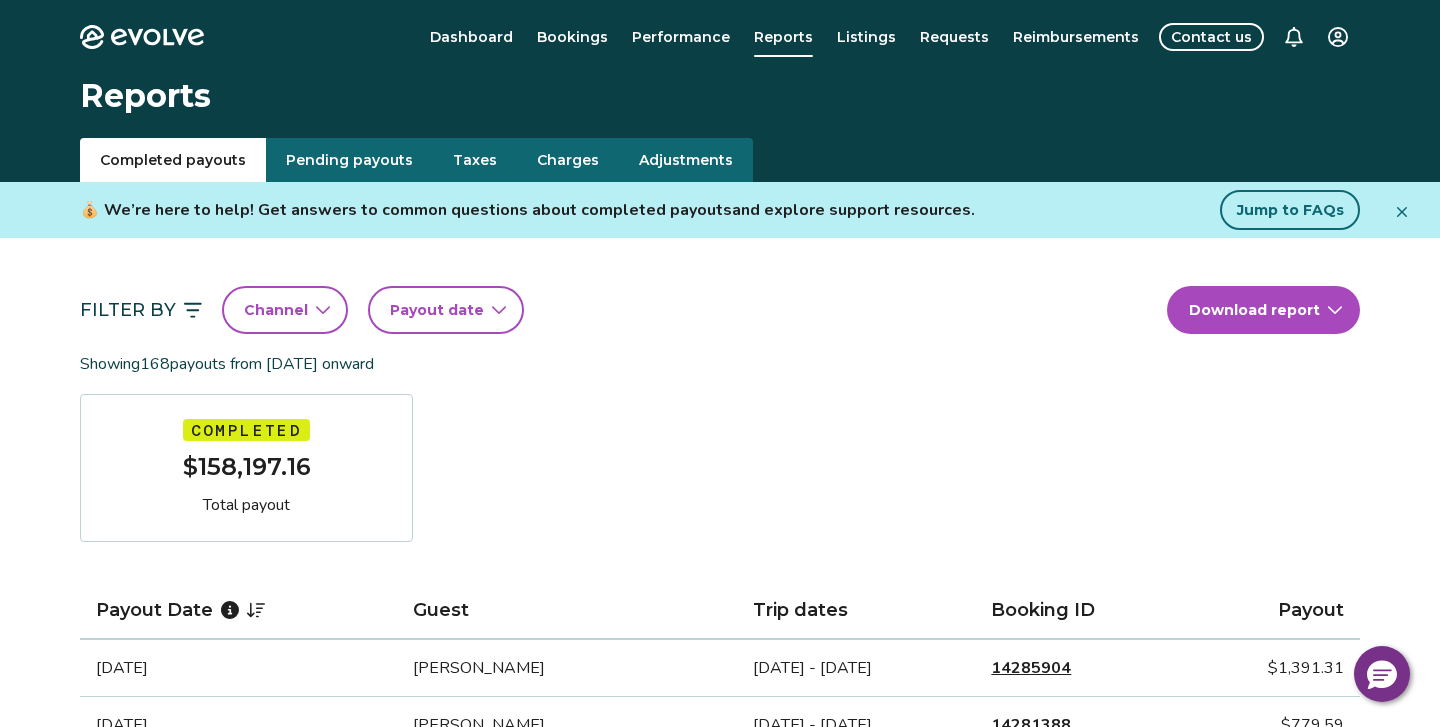 click on "Payout date" at bounding box center [446, 310] 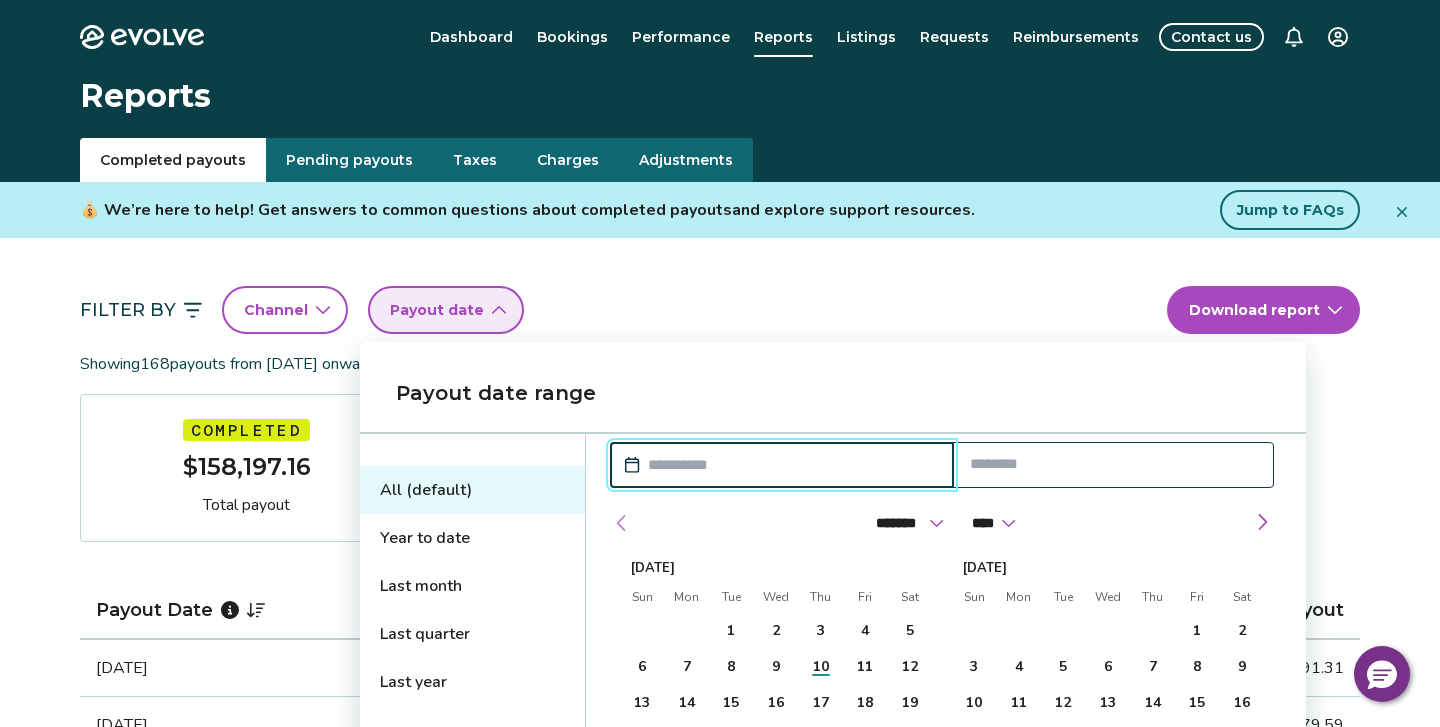 click at bounding box center [622, 523] 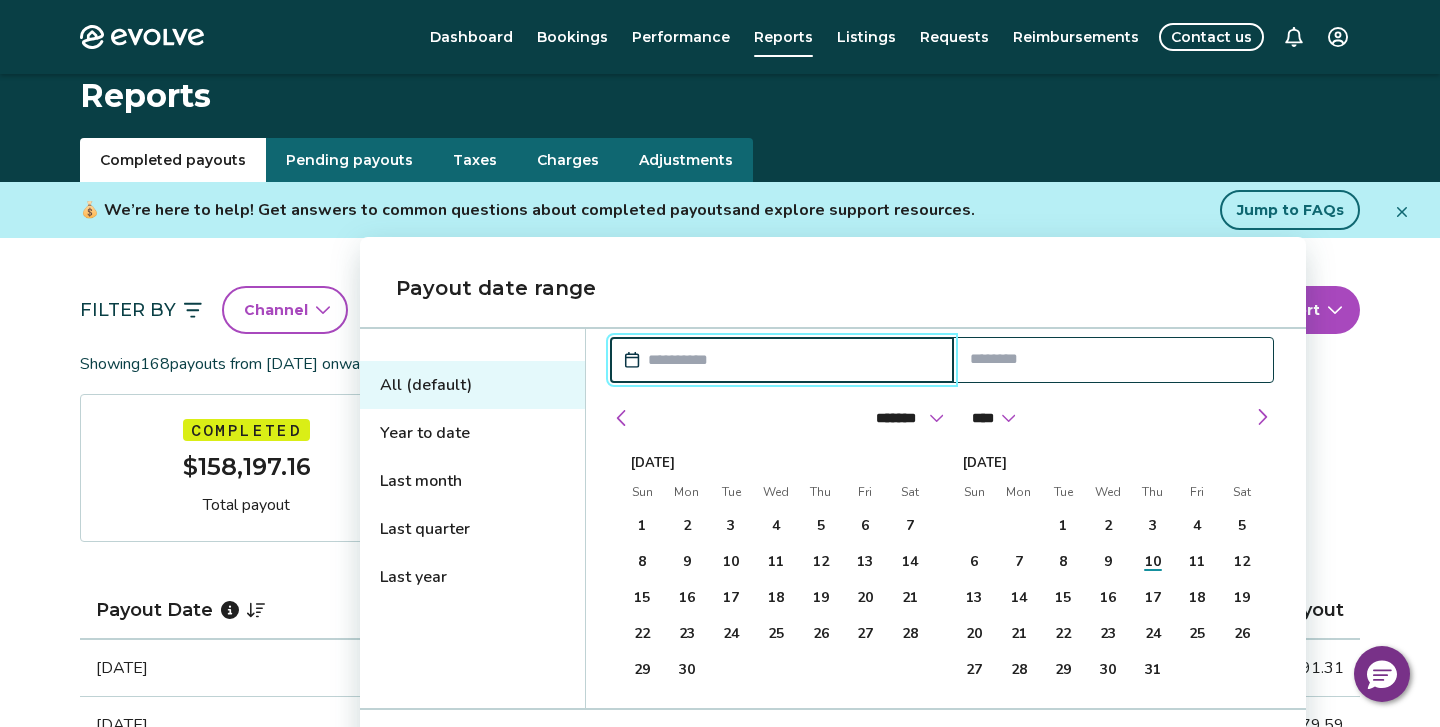 scroll, scrollTop: 117, scrollLeft: 0, axis: vertical 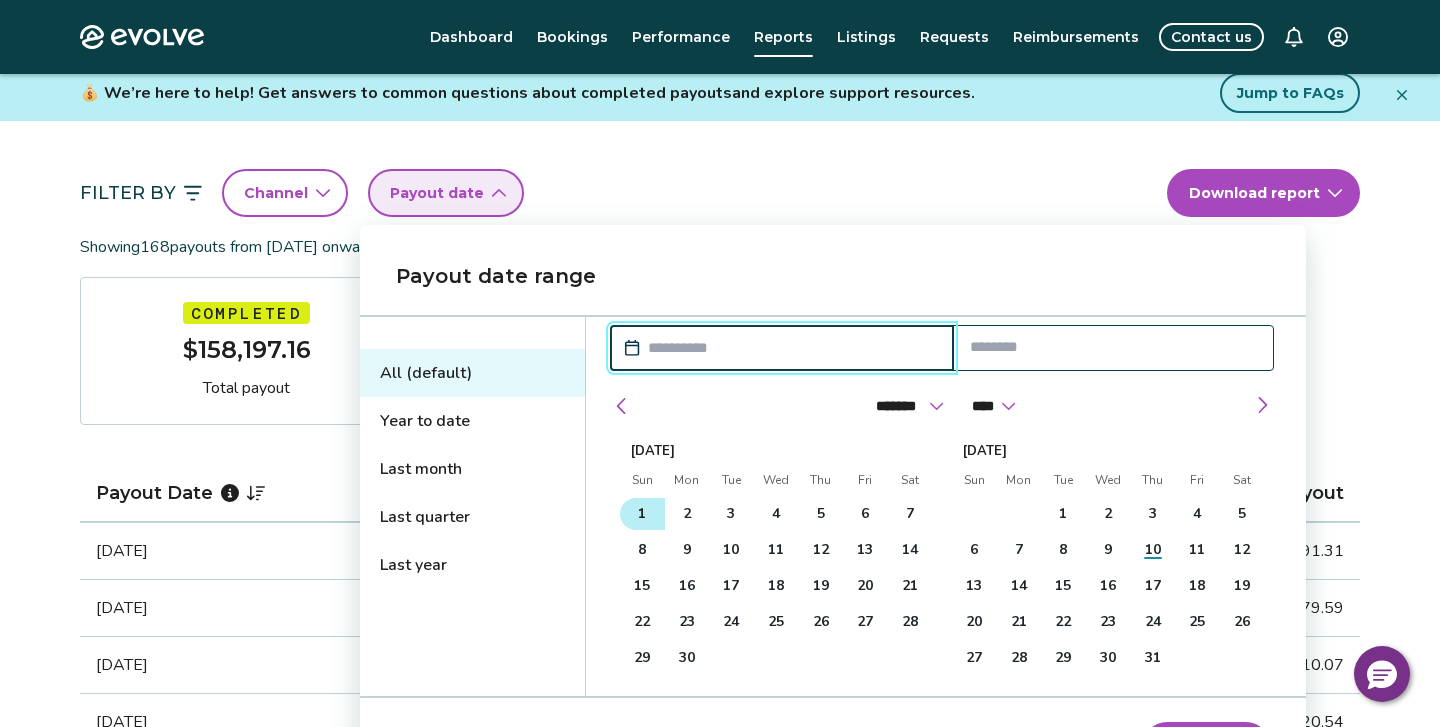 click on "1" at bounding box center [642, 514] 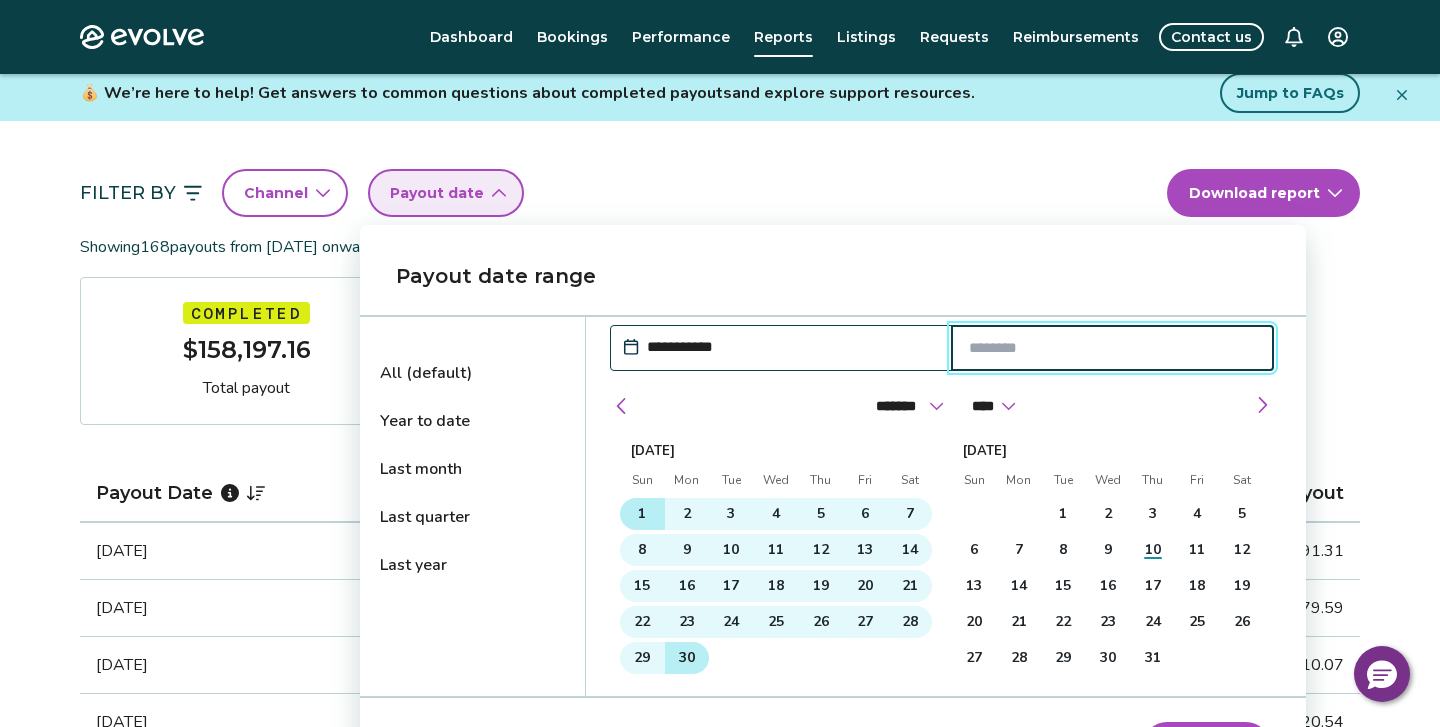 click on "30" at bounding box center [687, 658] 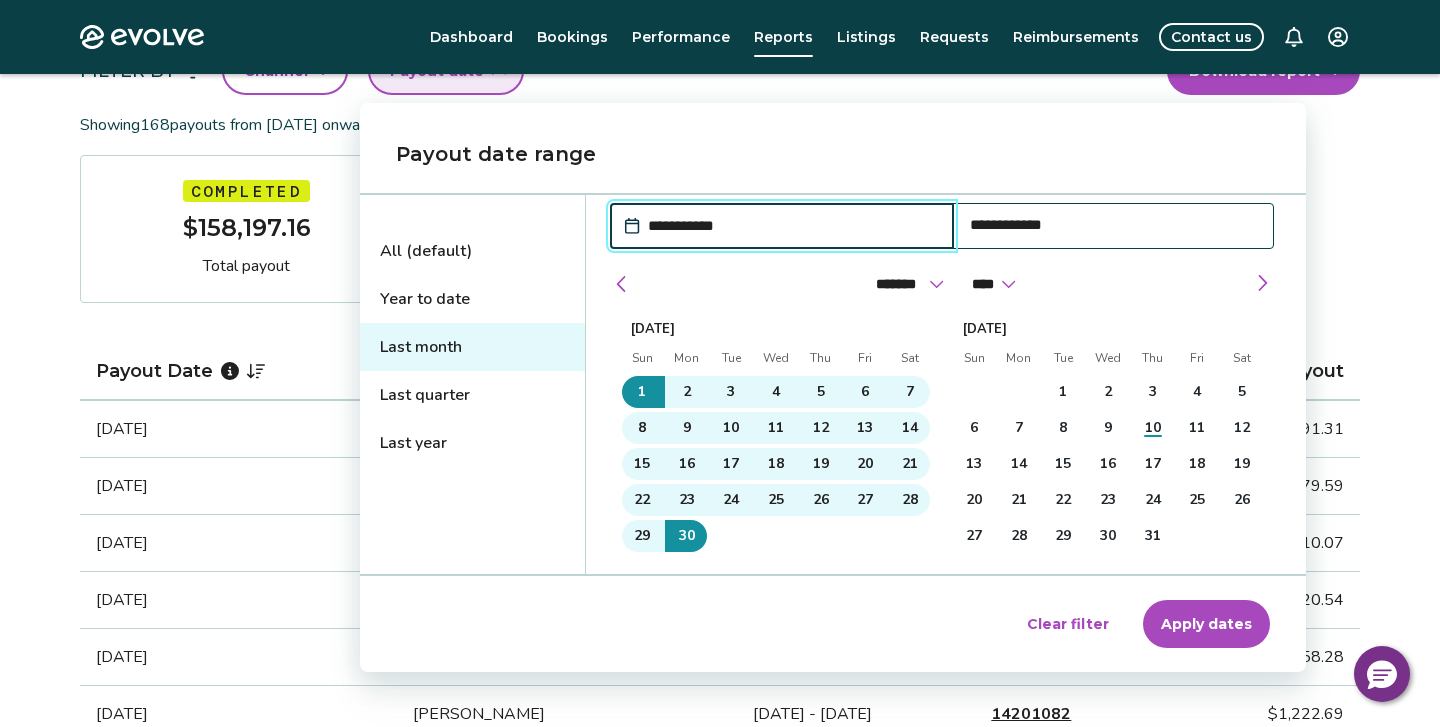 scroll, scrollTop: 244, scrollLeft: 0, axis: vertical 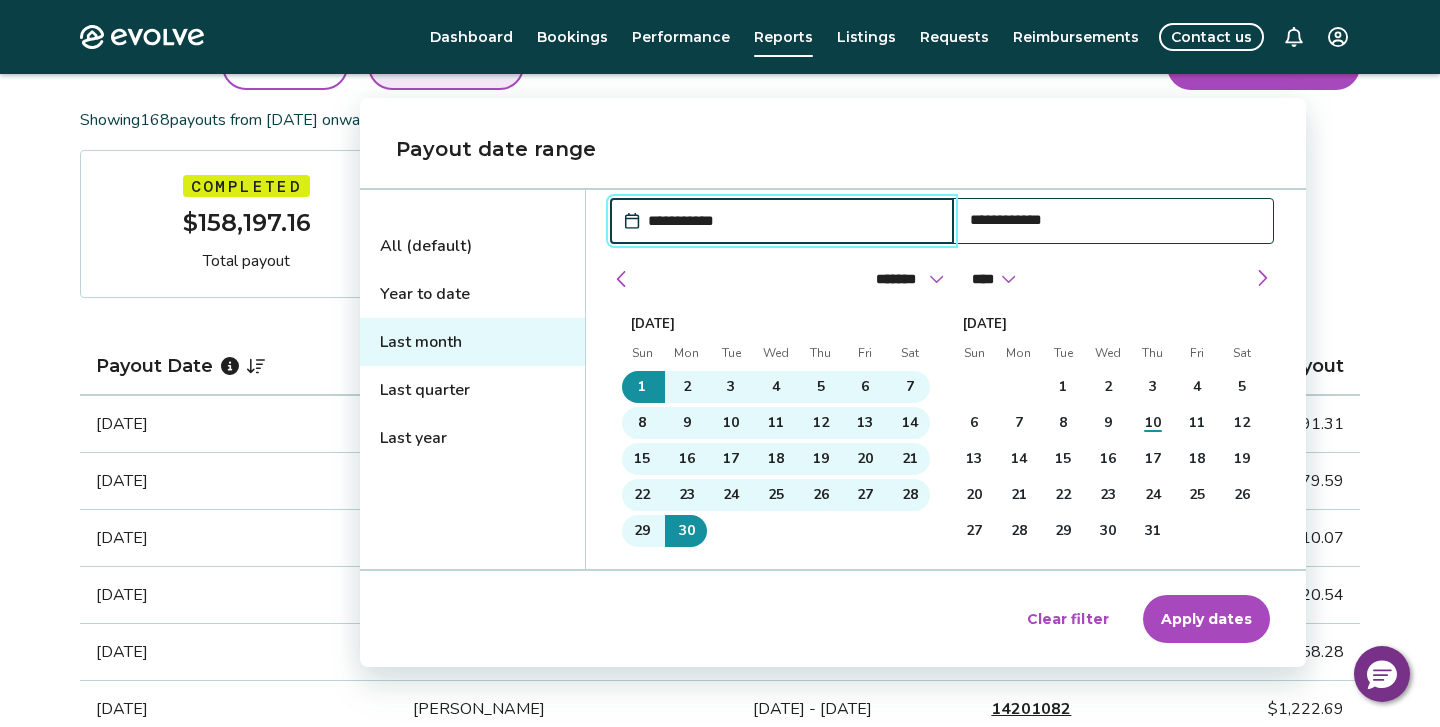click on "Apply dates" at bounding box center (1206, 619) 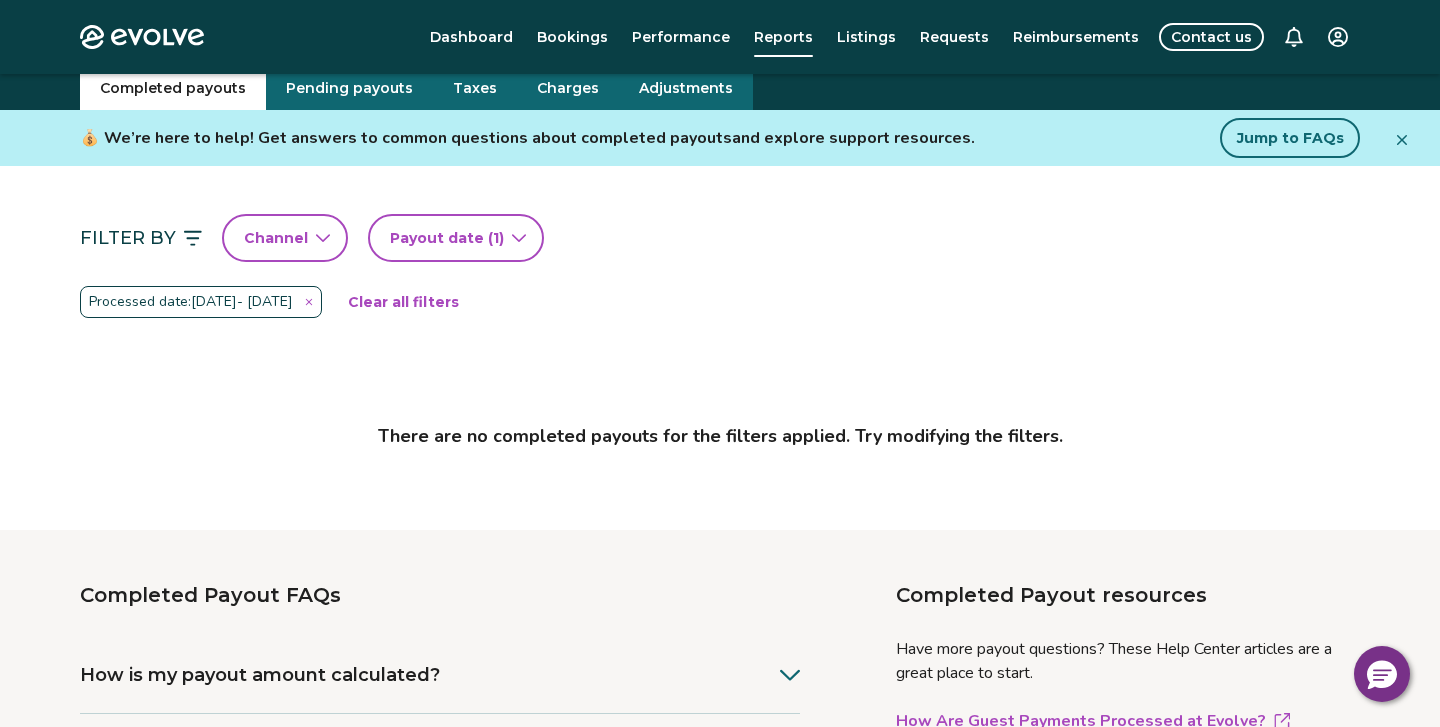 scroll, scrollTop: 0, scrollLeft: 0, axis: both 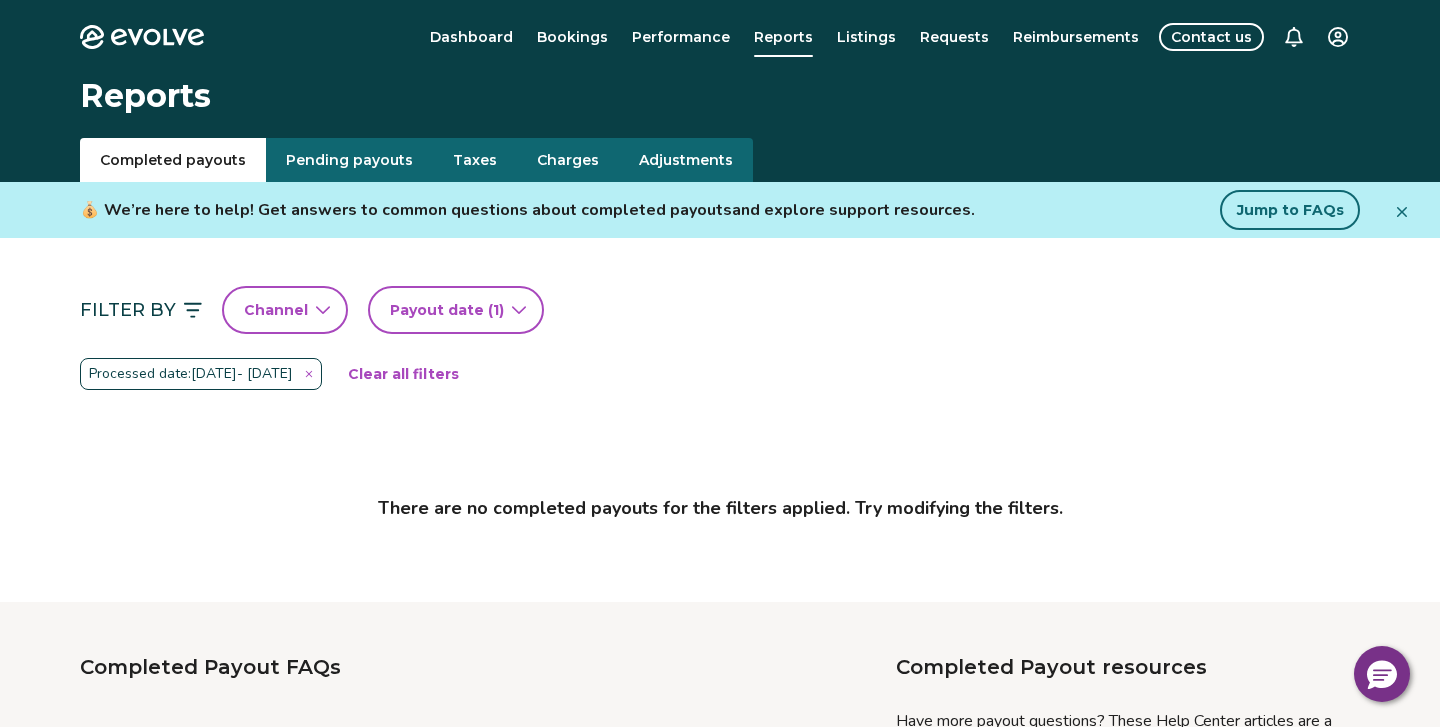 click on "Taxes" at bounding box center [475, 160] 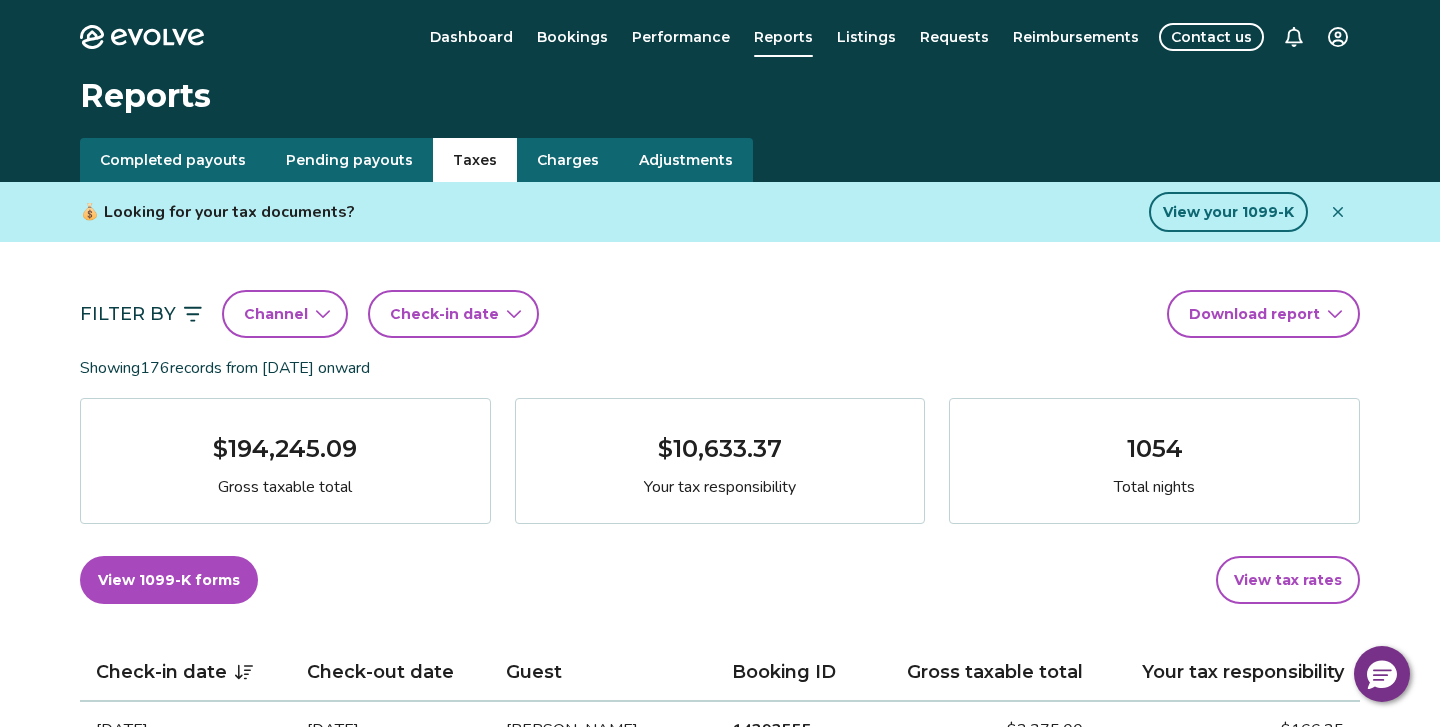 click on "Check-in date" at bounding box center [444, 314] 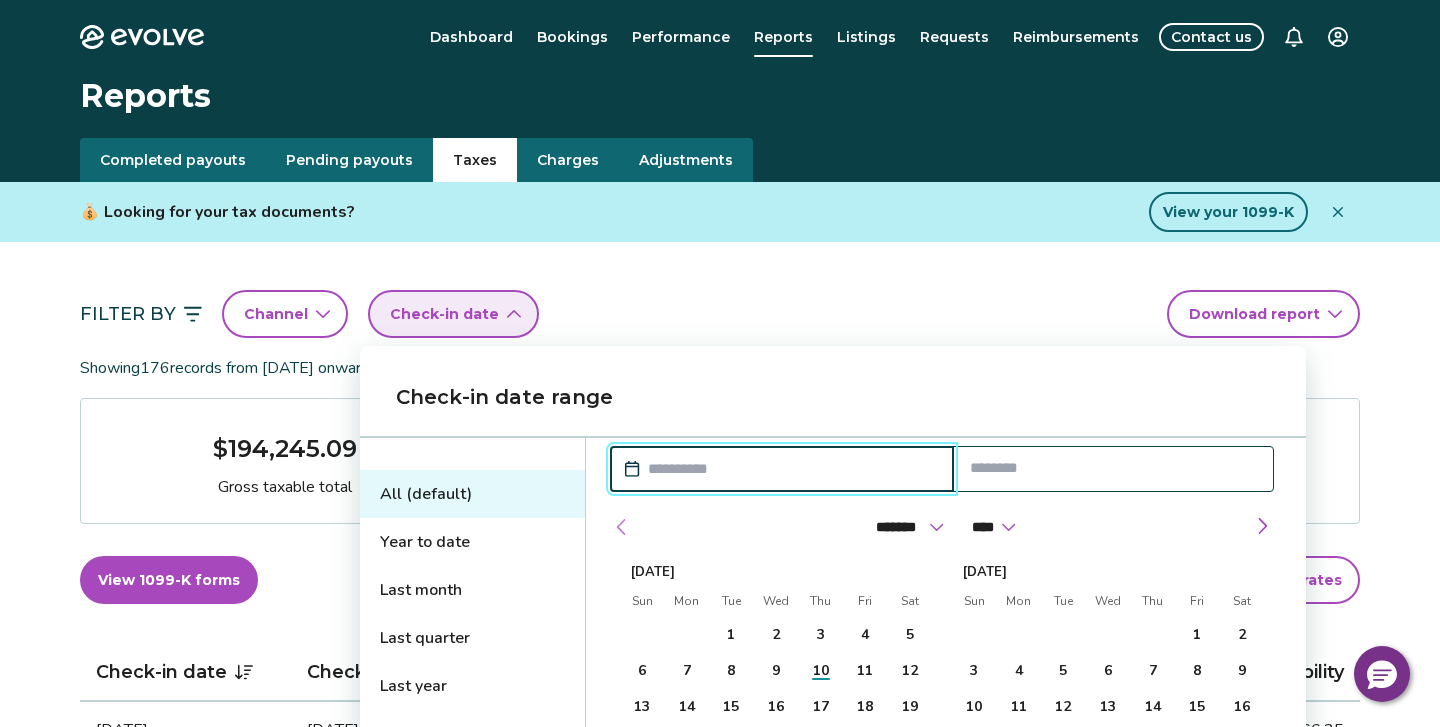 click at bounding box center (622, 527) 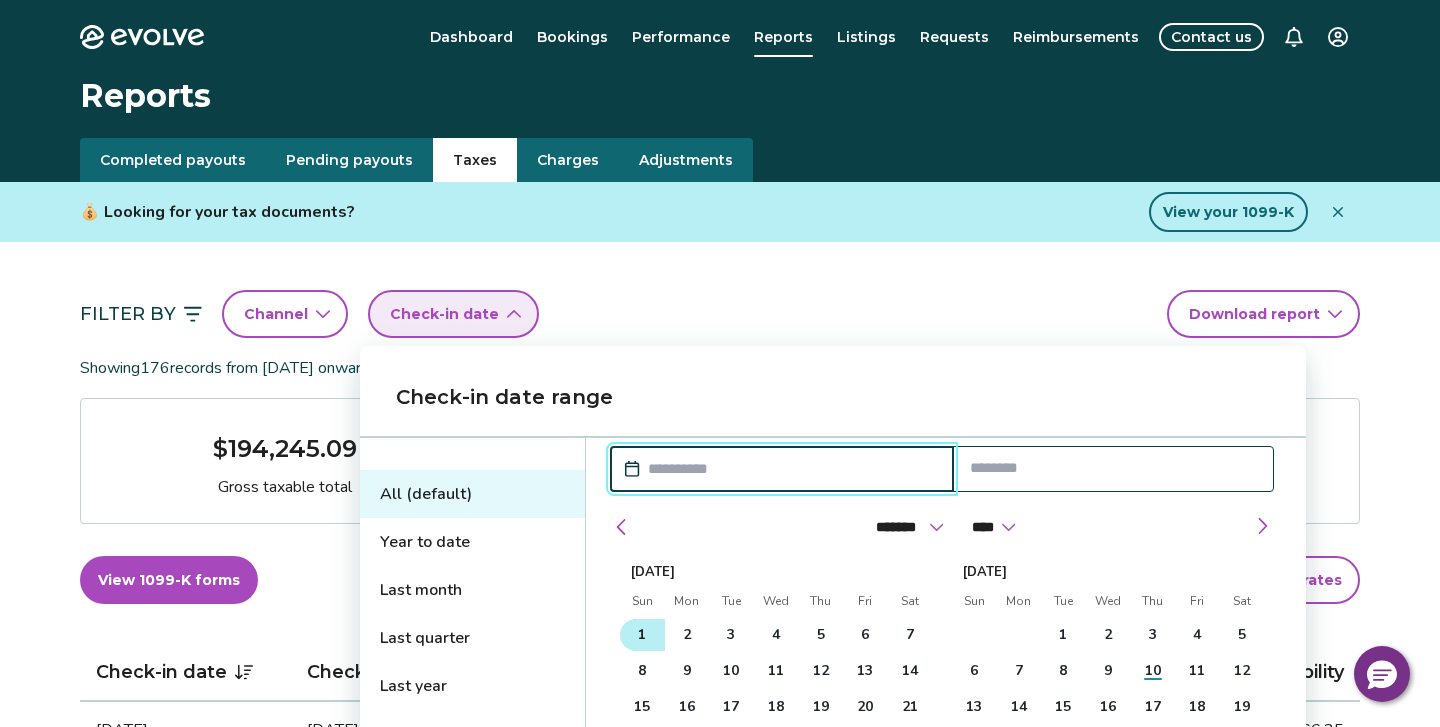 click on "1" at bounding box center [642, 635] 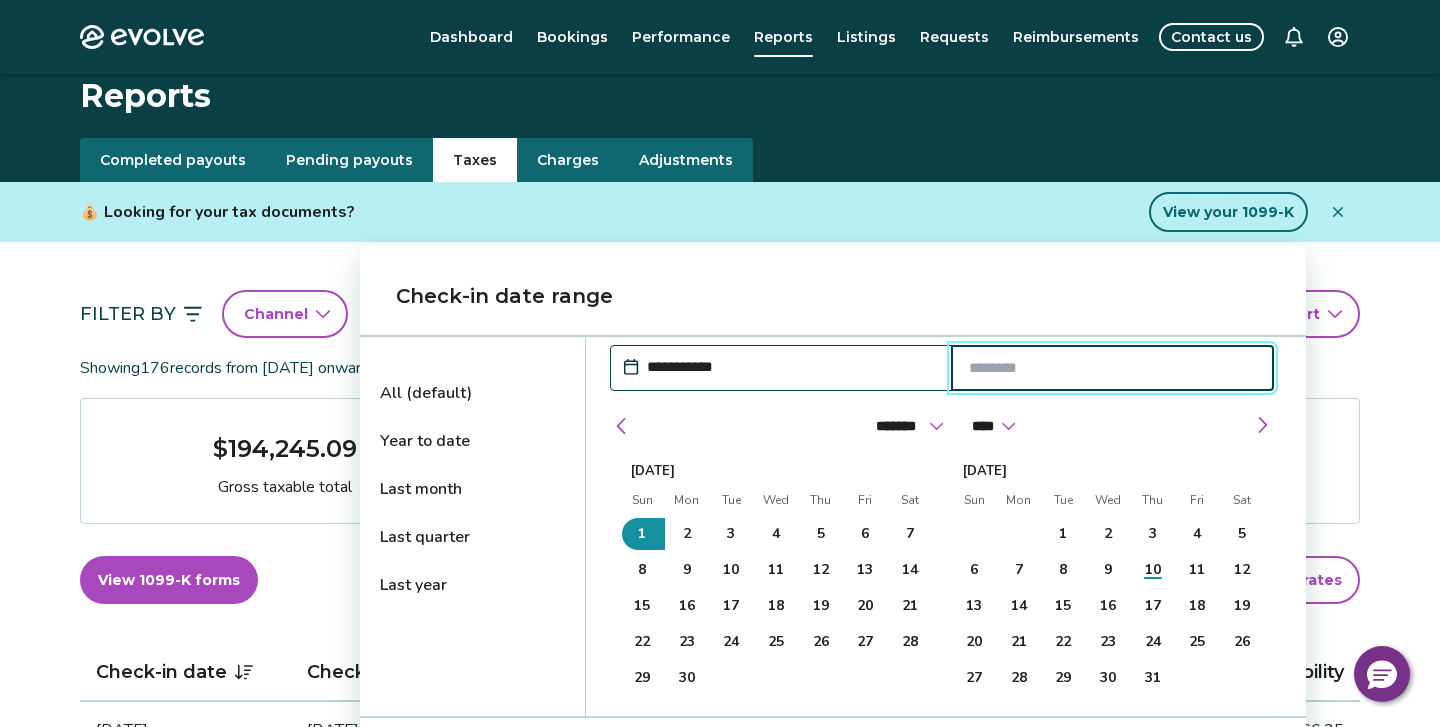 scroll, scrollTop: 101, scrollLeft: 0, axis: vertical 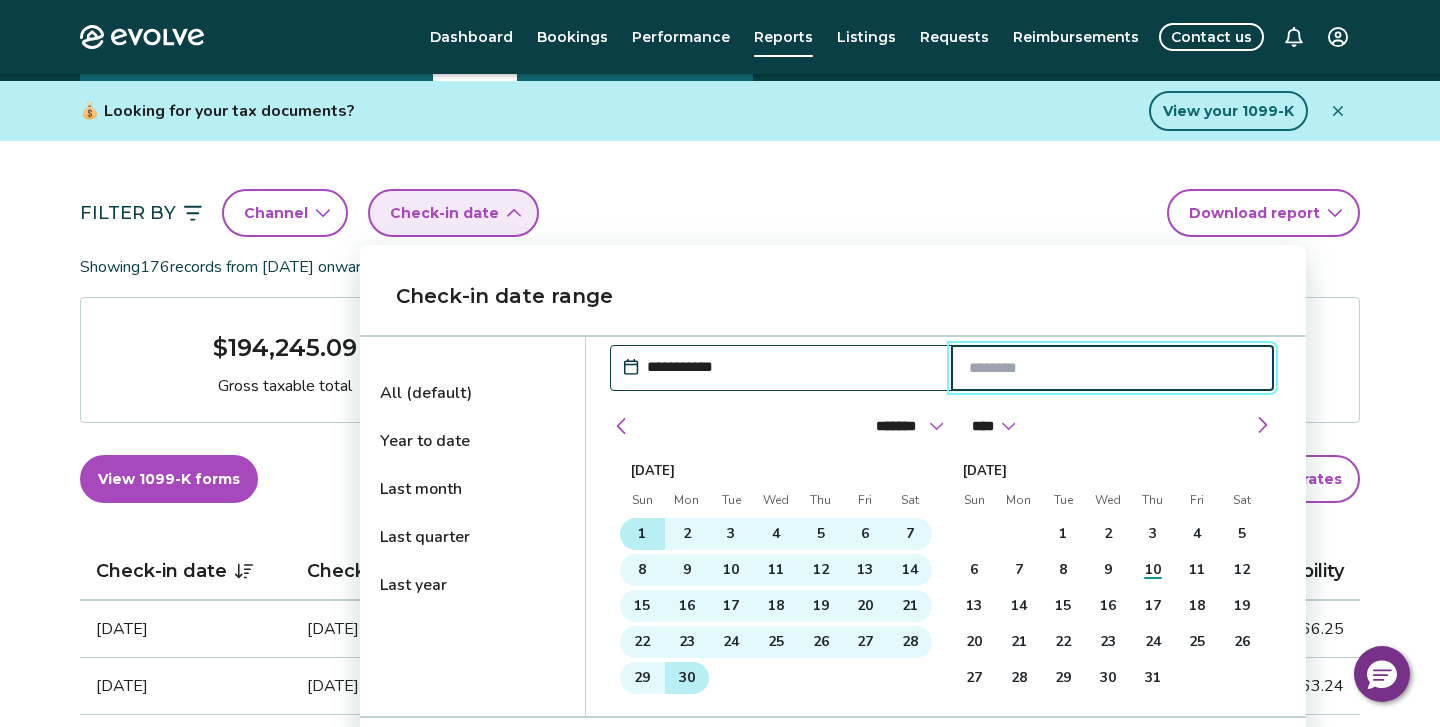 click on "30" at bounding box center (687, 678) 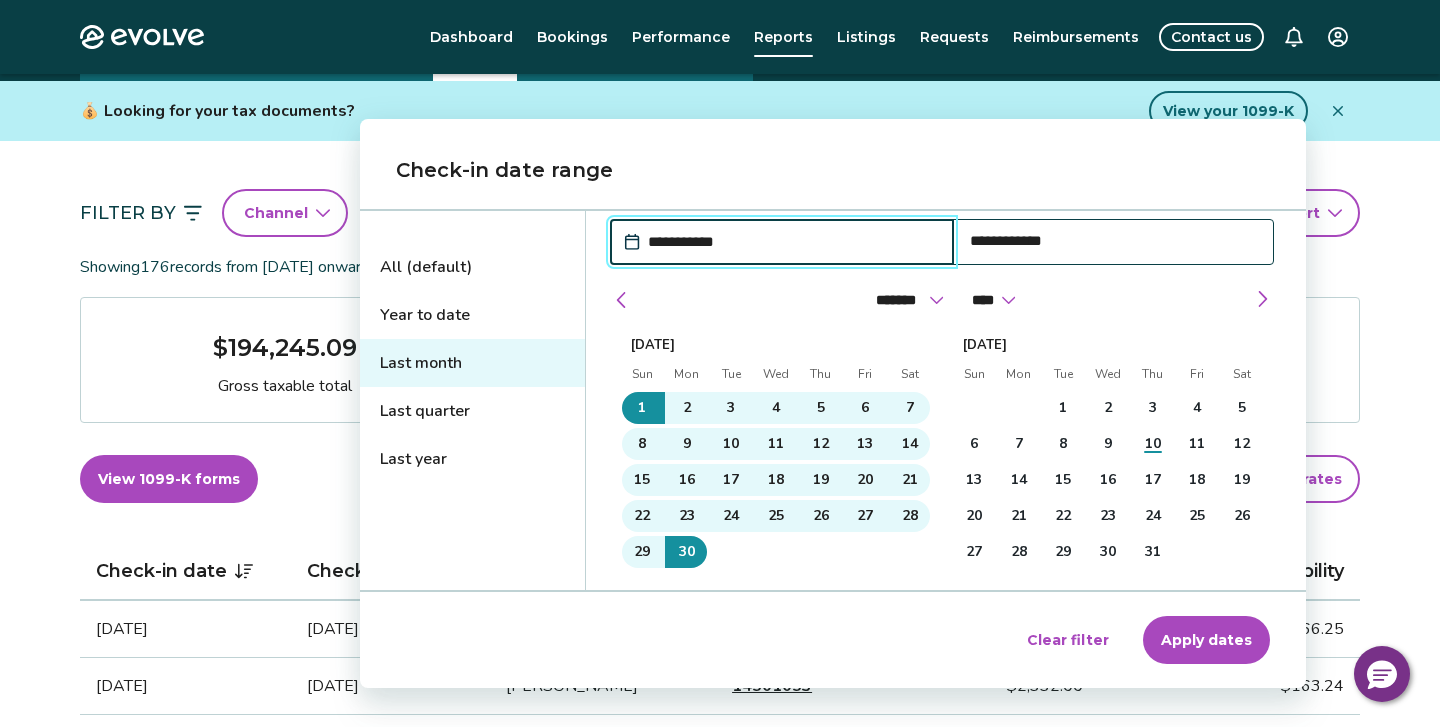 scroll, scrollTop: 228, scrollLeft: 0, axis: vertical 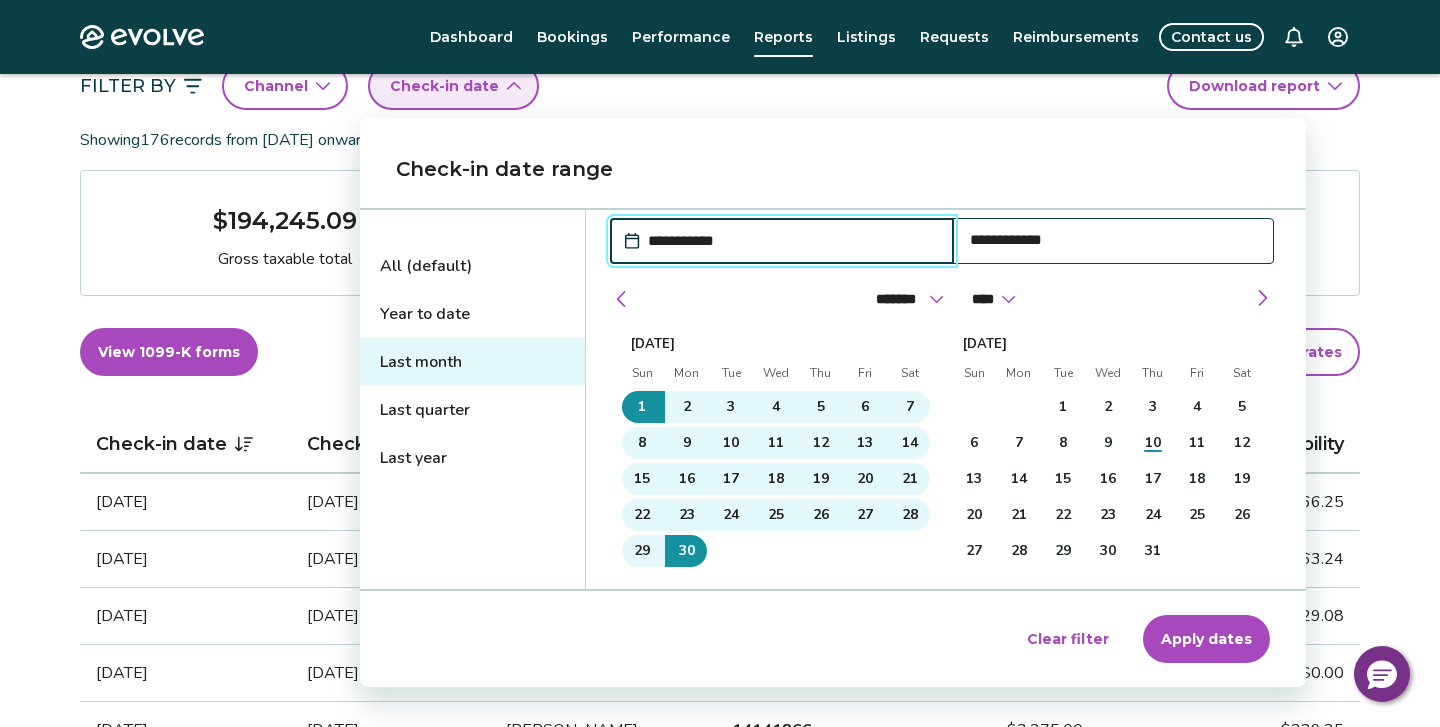 click on "Apply dates" at bounding box center [1206, 639] 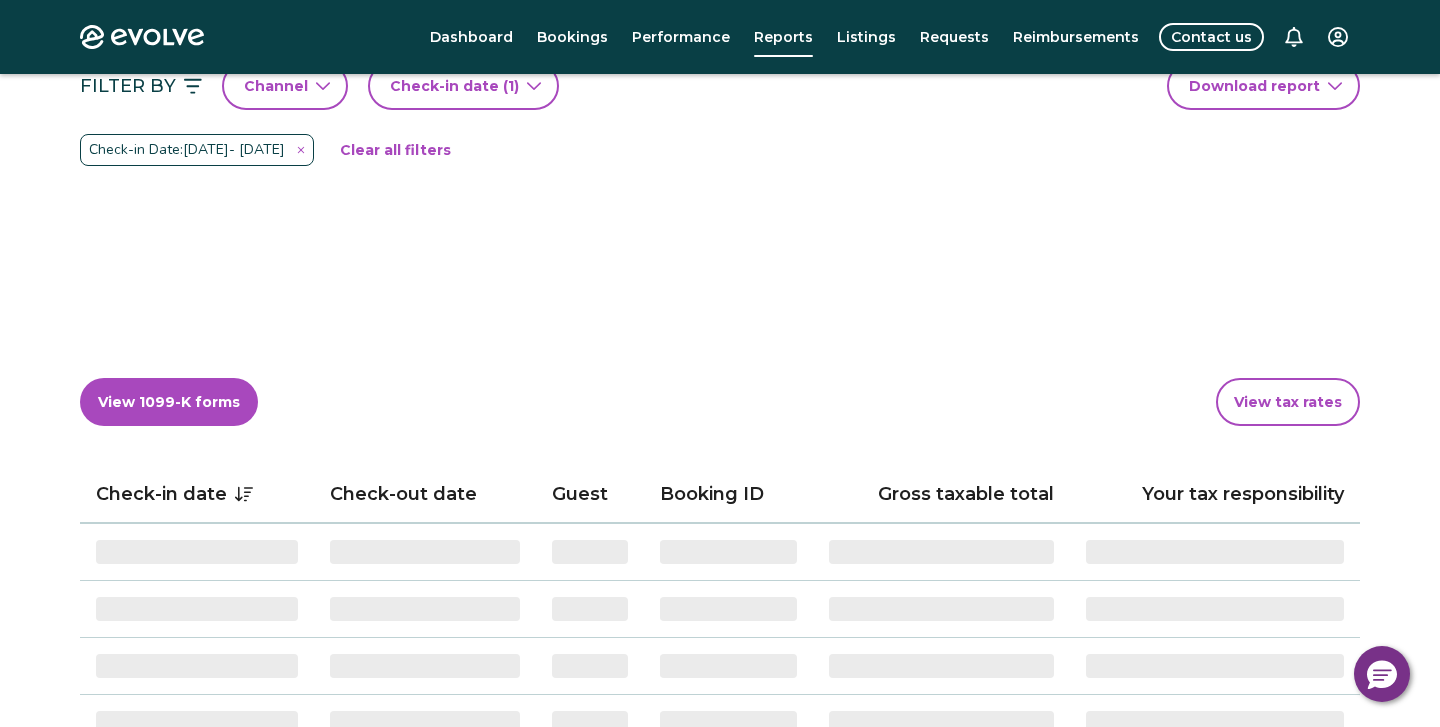 scroll, scrollTop: 0, scrollLeft: 0, axis: both 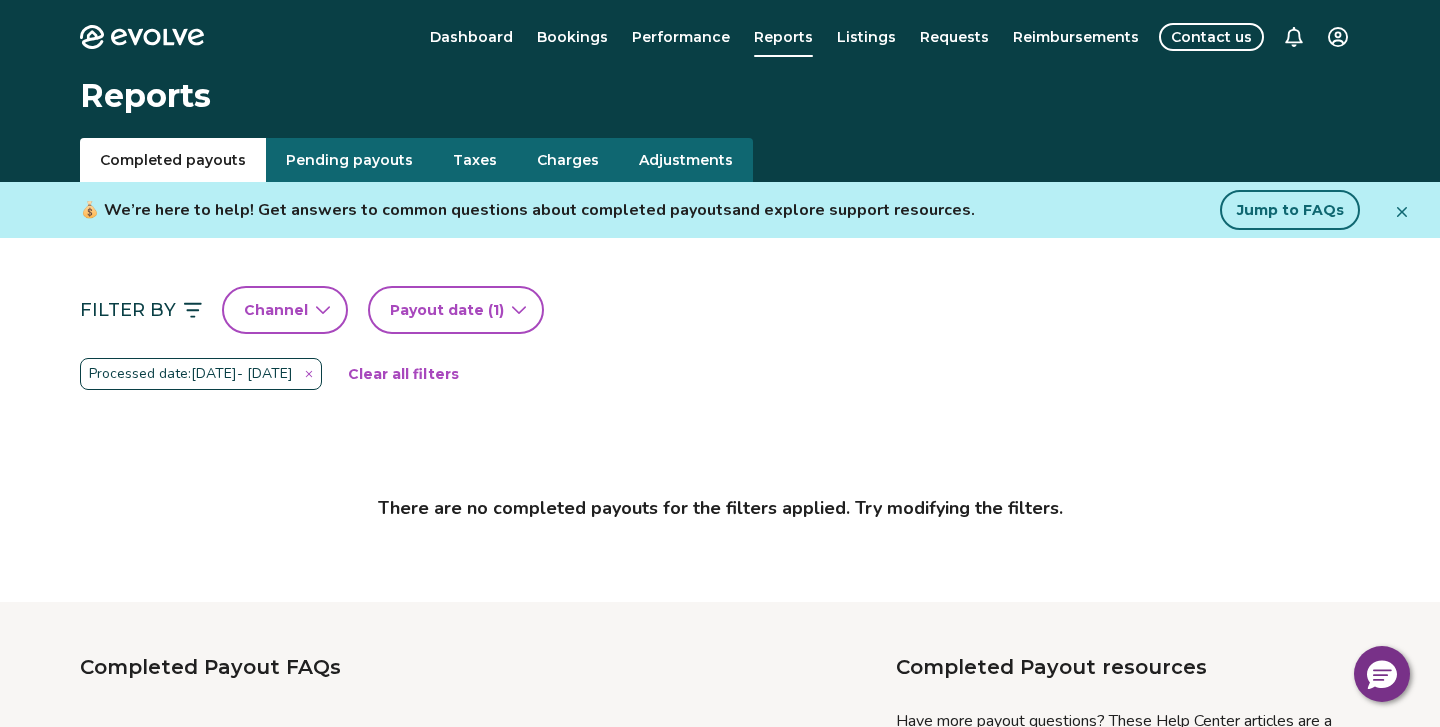 click on "Completed payouts" at bounding box center (173, 160) 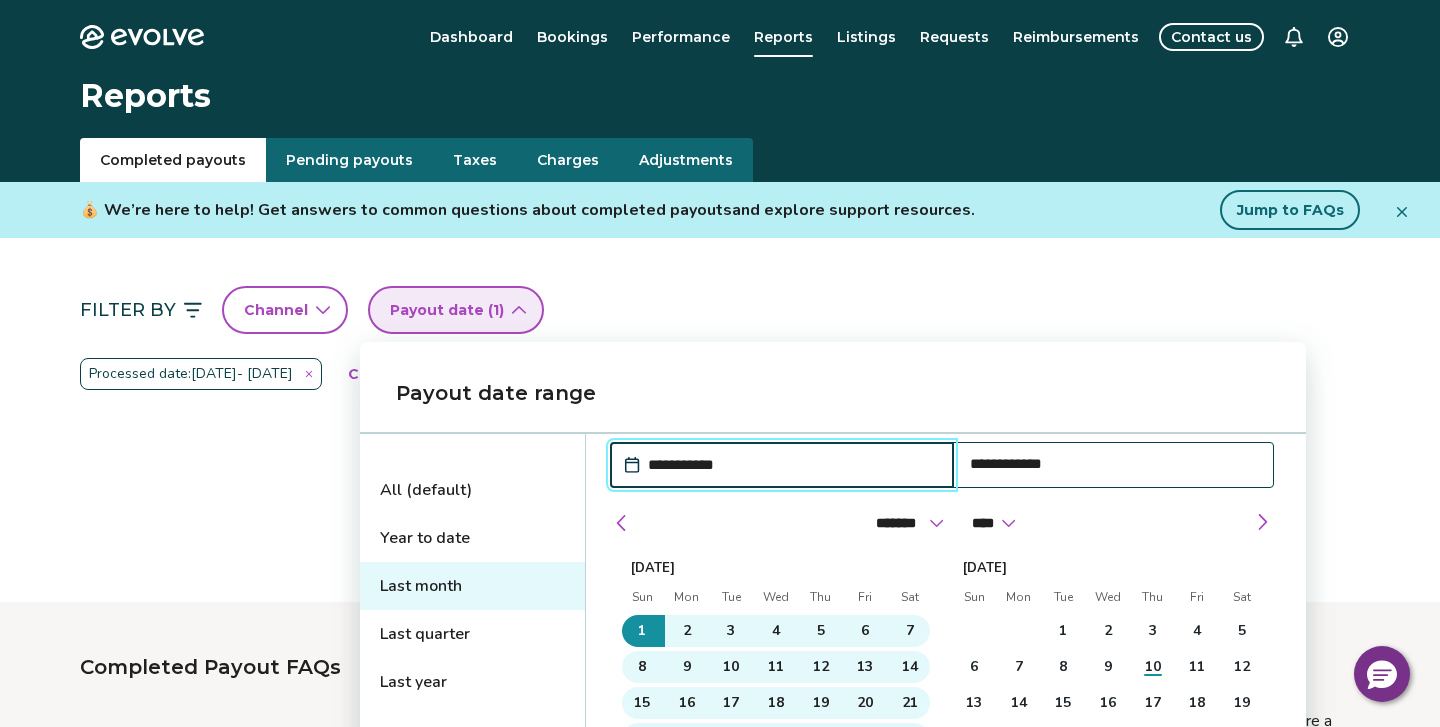 click on "Filter By  Channel Payout date (1)" at bounding box center [720, 310] 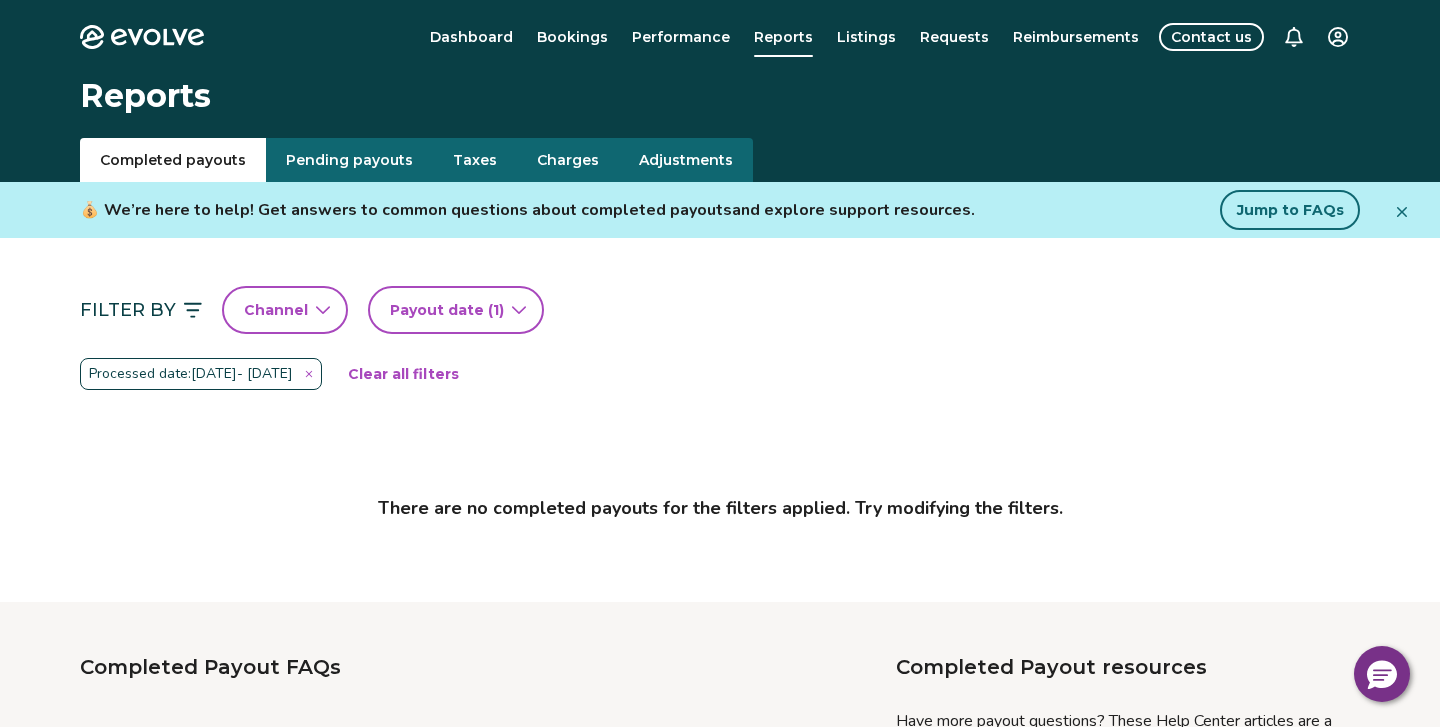 click on "Channel" at bounding box center (285, 310) 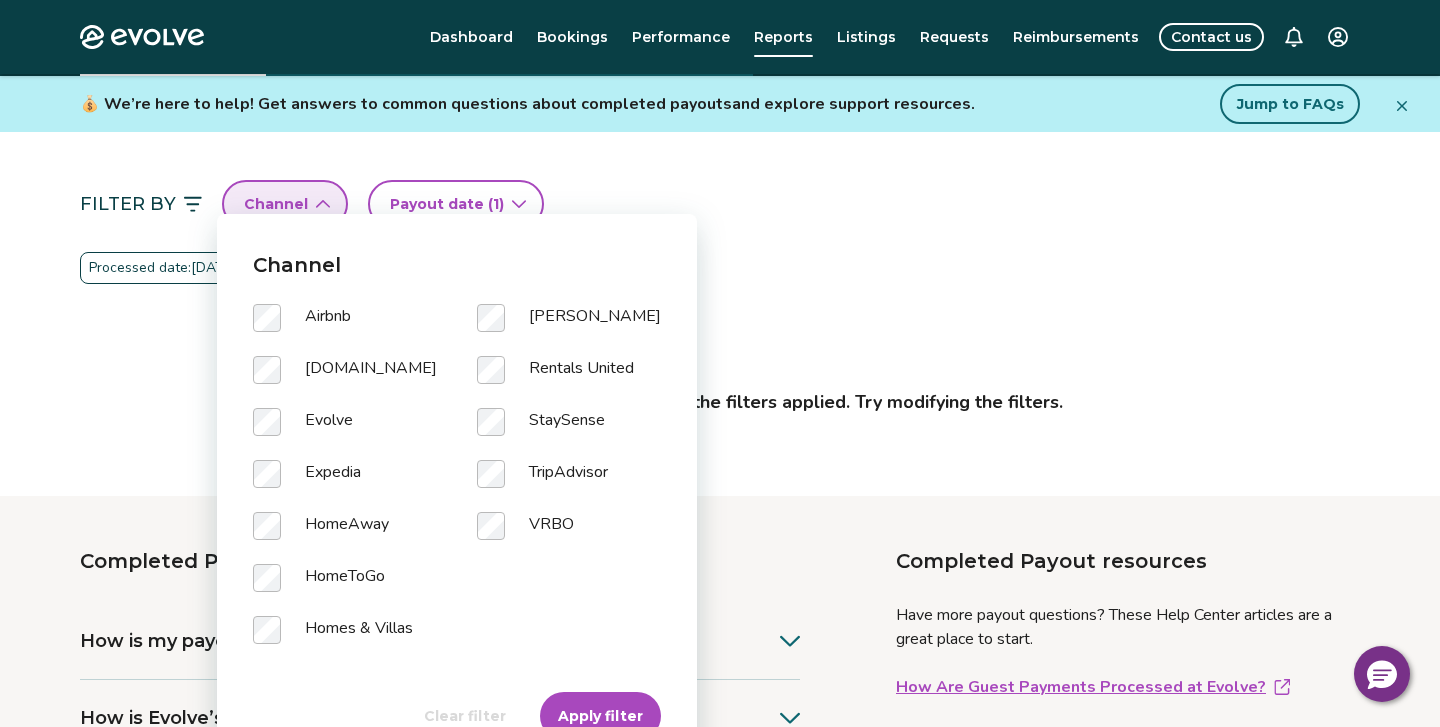 scroll, scrollTop: 148, scrollLeft: 0, axis: vertical 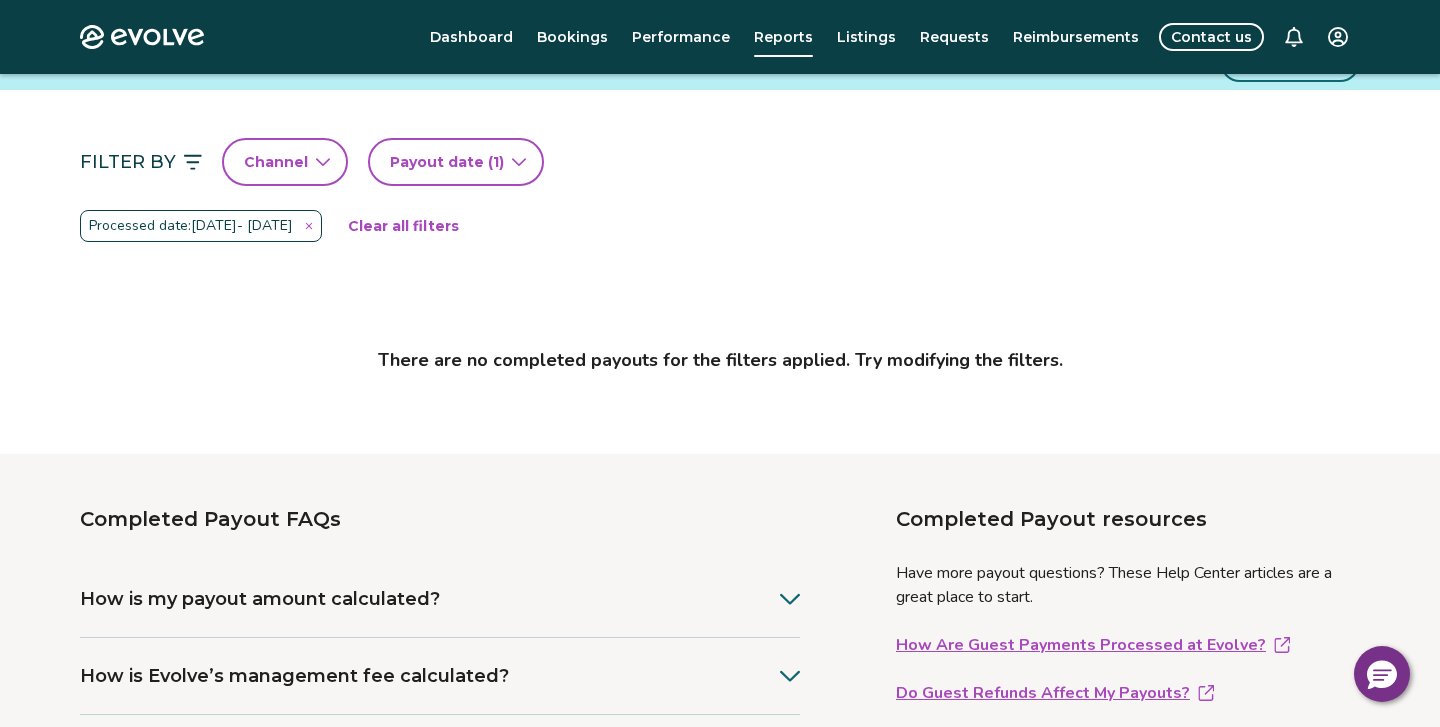 click on "Filter By  Channel Payout date (1) Processed date:  Jun 1, 2025  -   Jun 30, 2025 Clear all filters There are no completed payouts for the filters applied. Try modifying the filters." at bounding box center [720, 272] 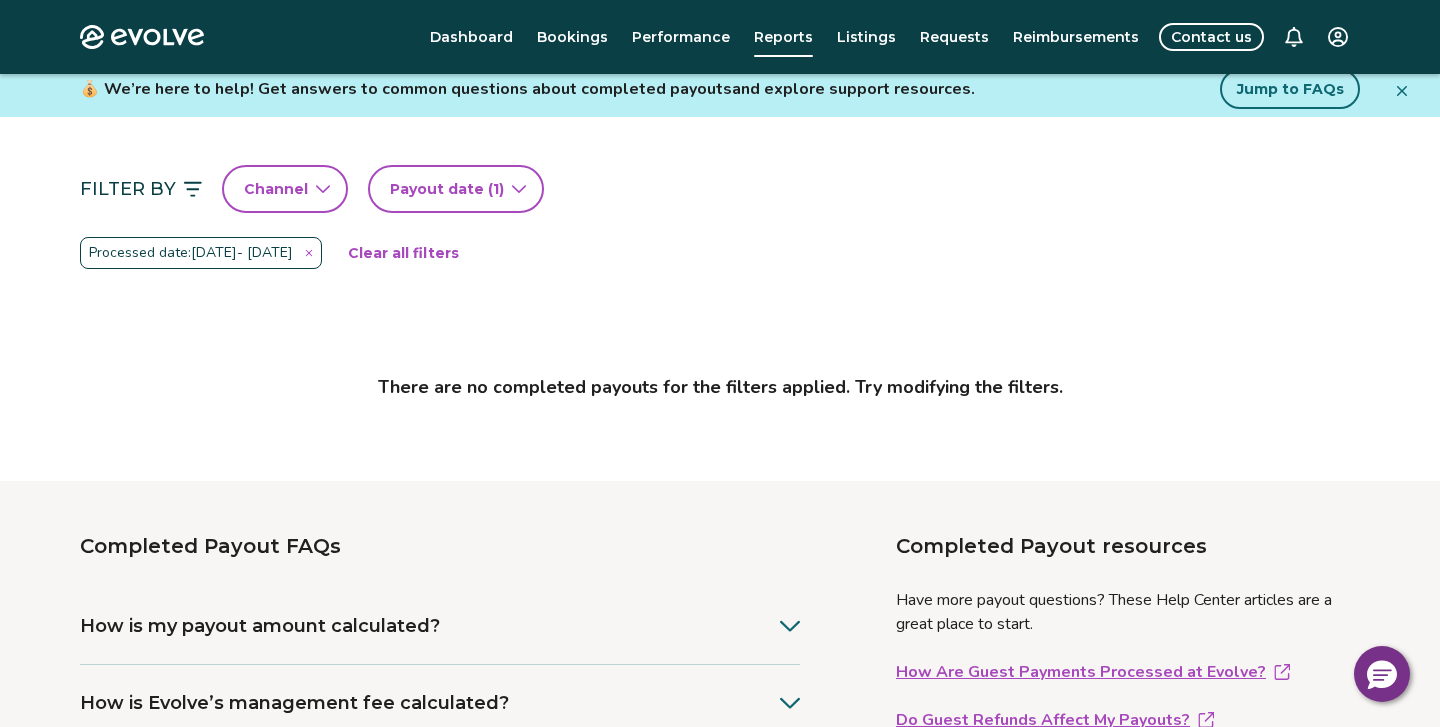 scroll, scrollTop: 0, scrollLeft: 0, axis: both 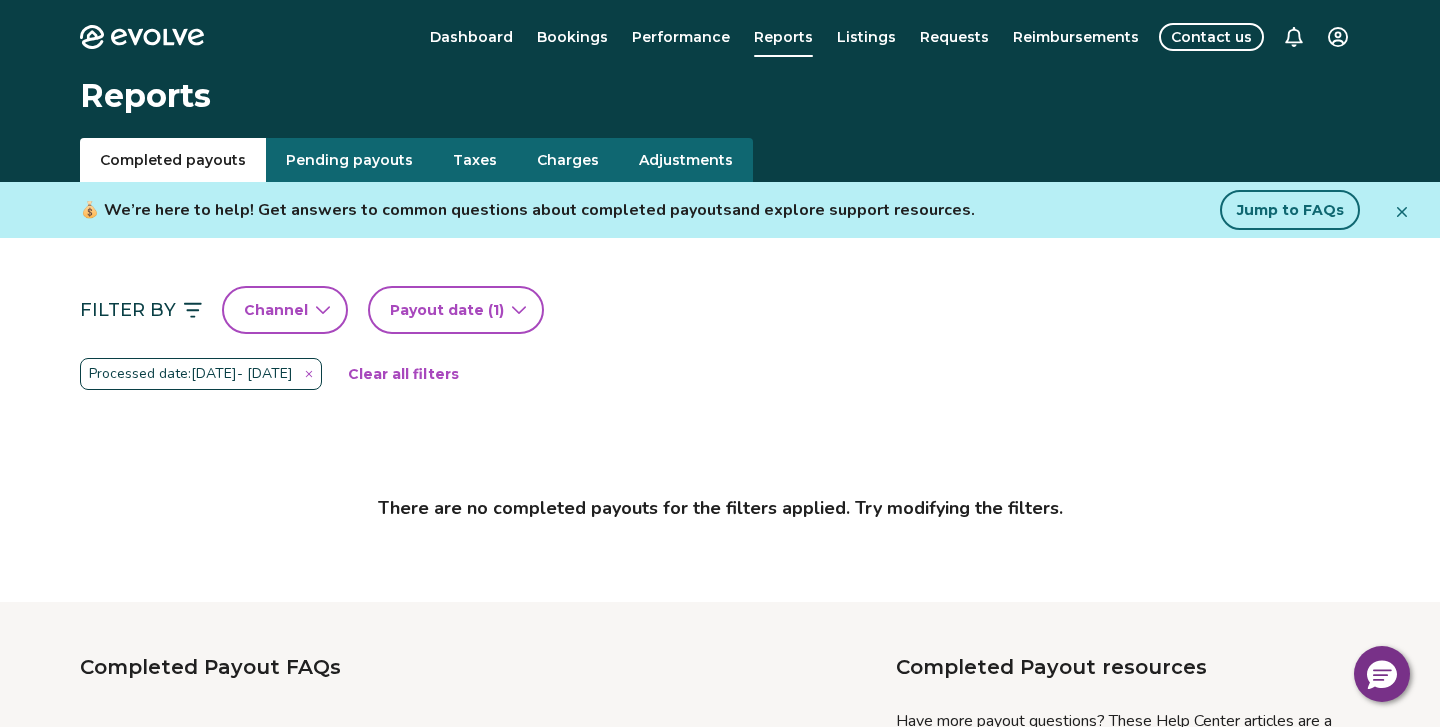click on "Completed payouts" at bounding box center [173, 160] 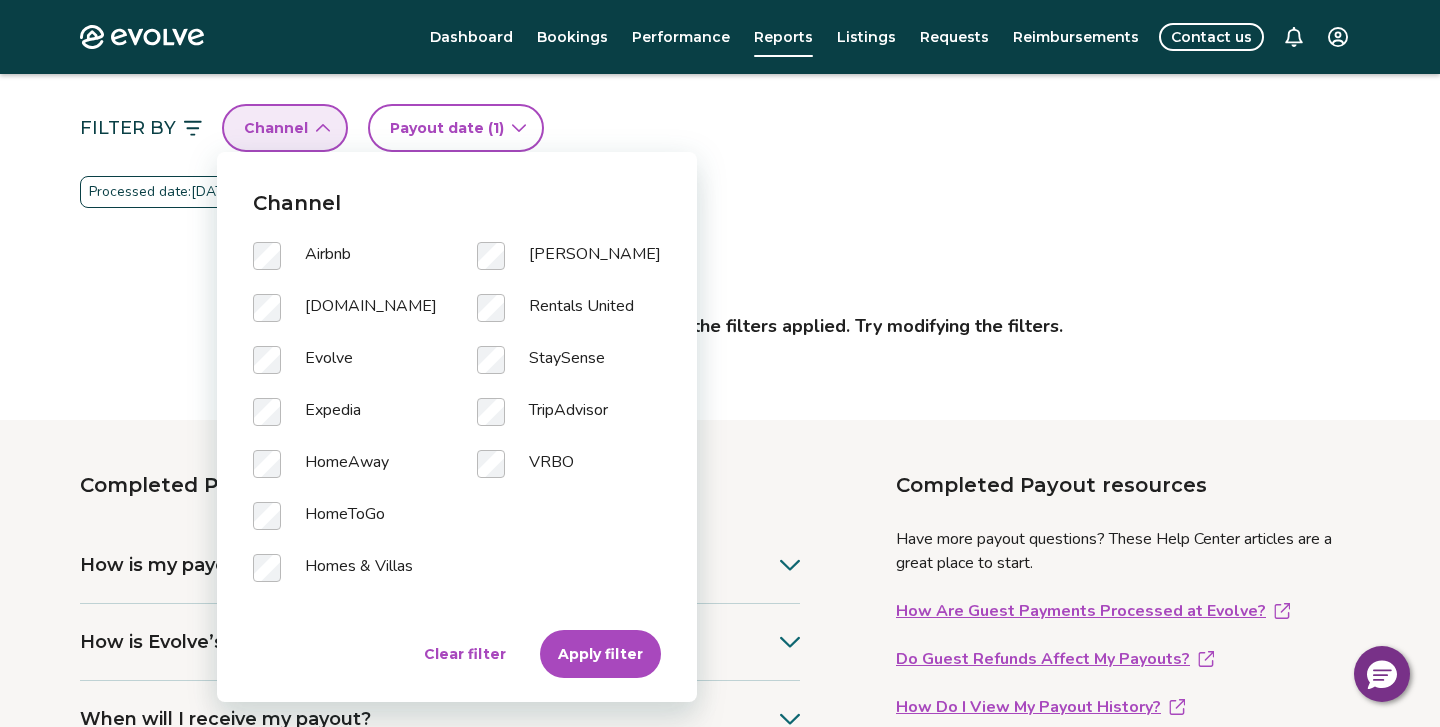 scroll, scrollTop: 190, scrollLeft: 0, axis: vertical 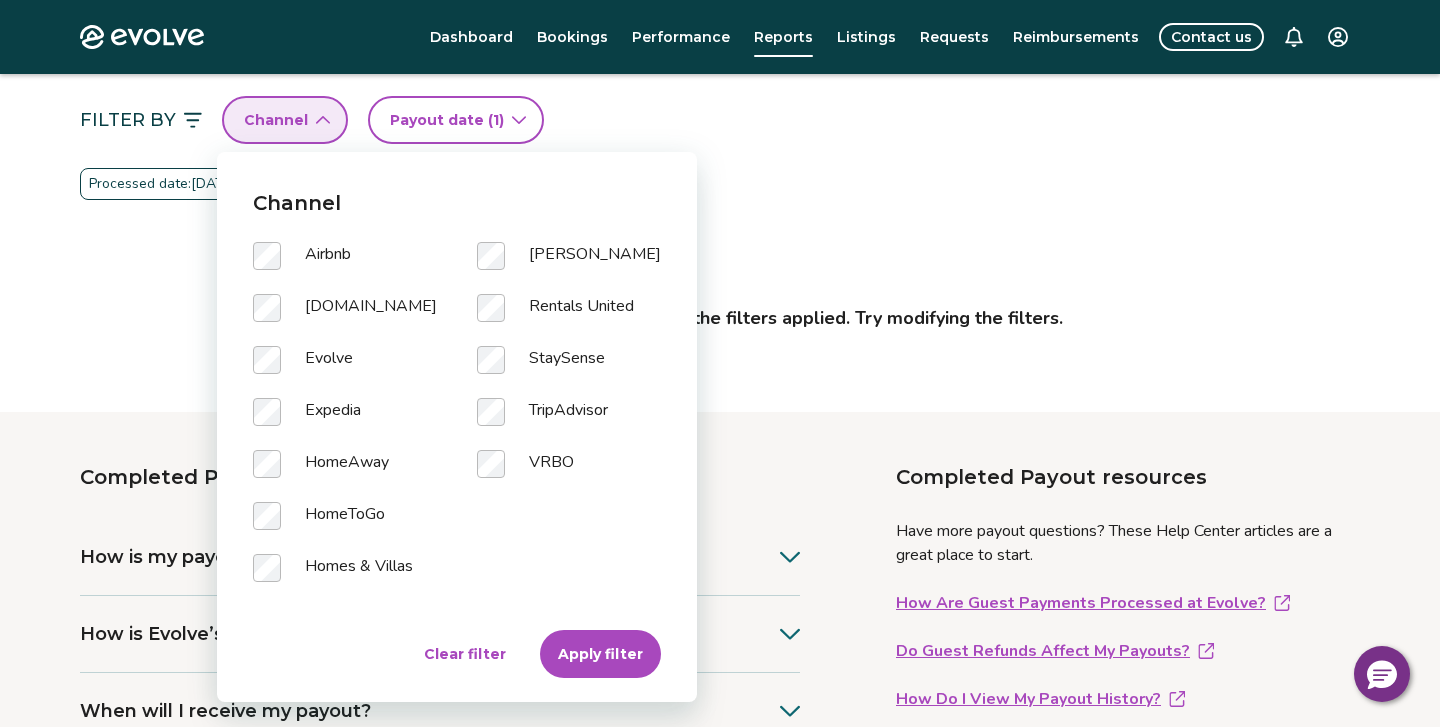 click on "Apply filter" at bounding box center [600, 654] 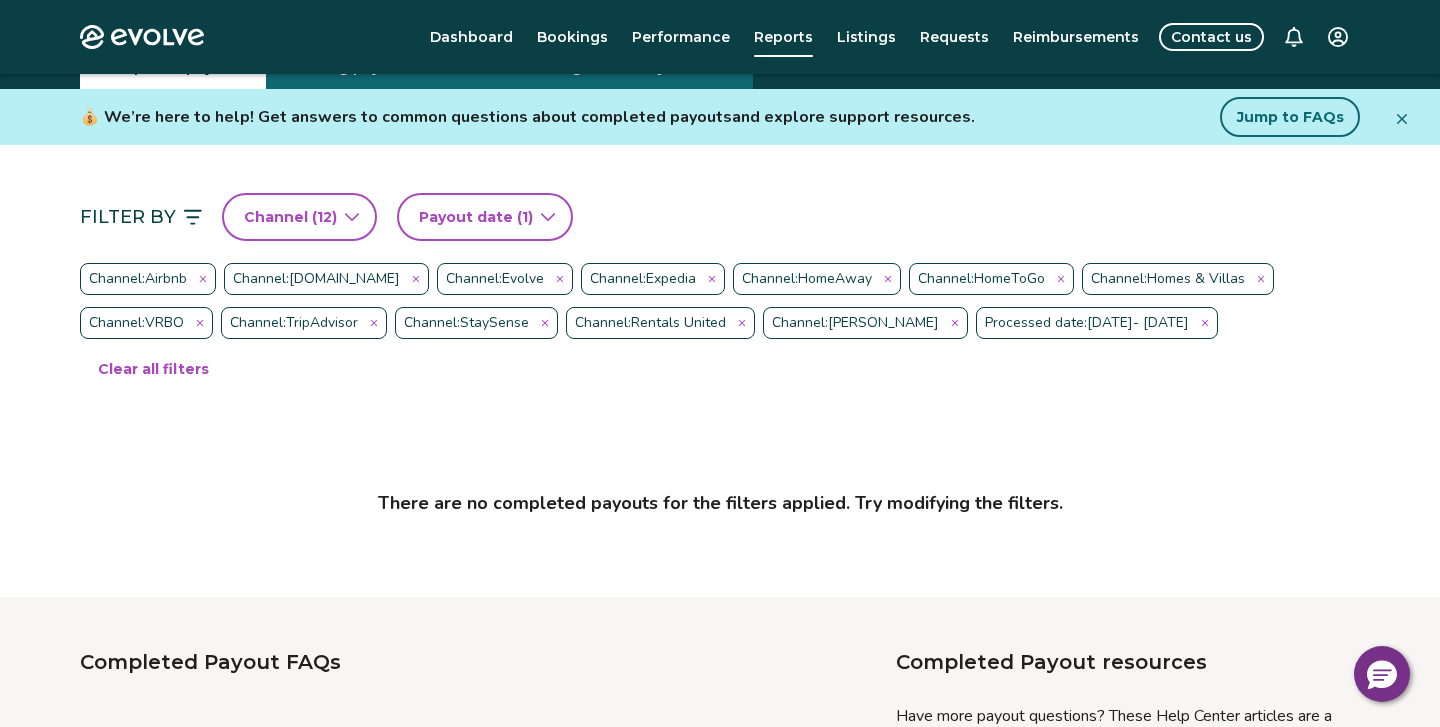 scroll, scrollTop: 0, scrollLeft: 0, axis: both 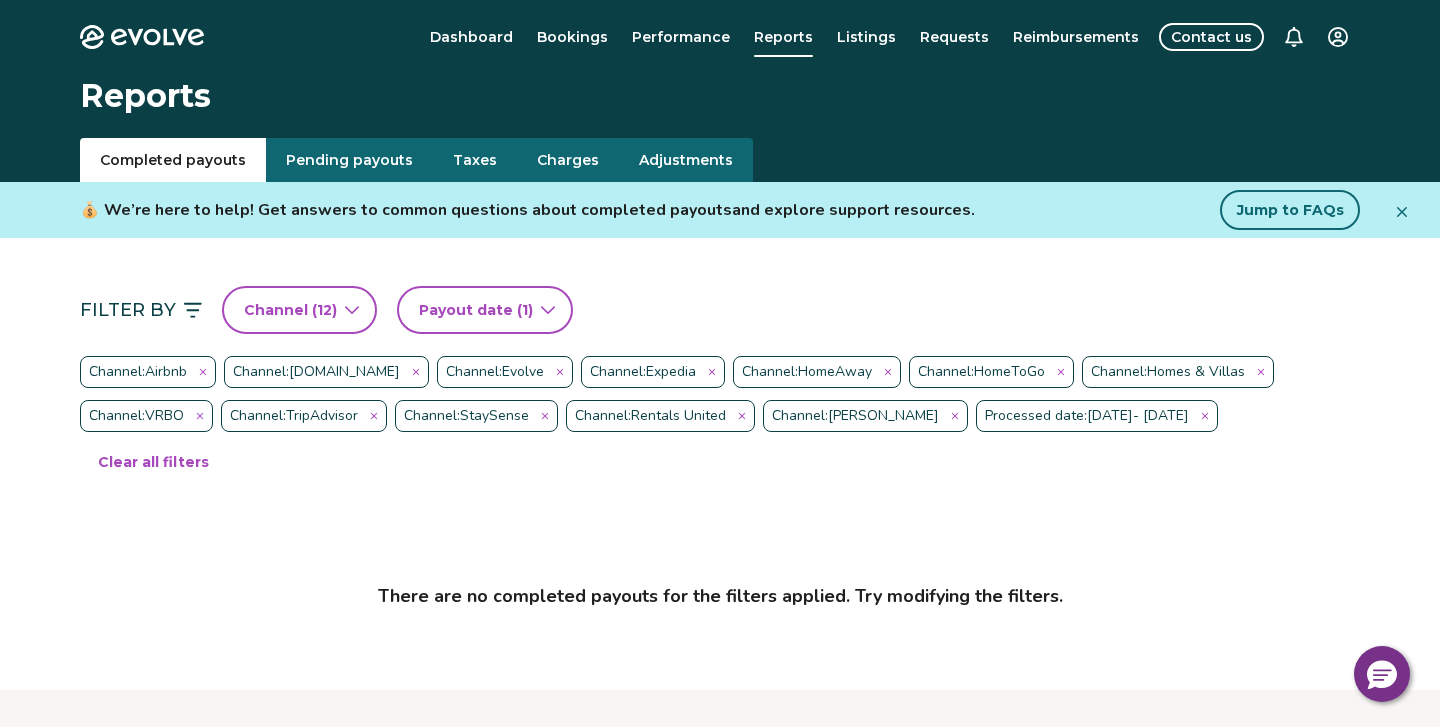 click on "Clear all filters" at bounding box center (153, 462) 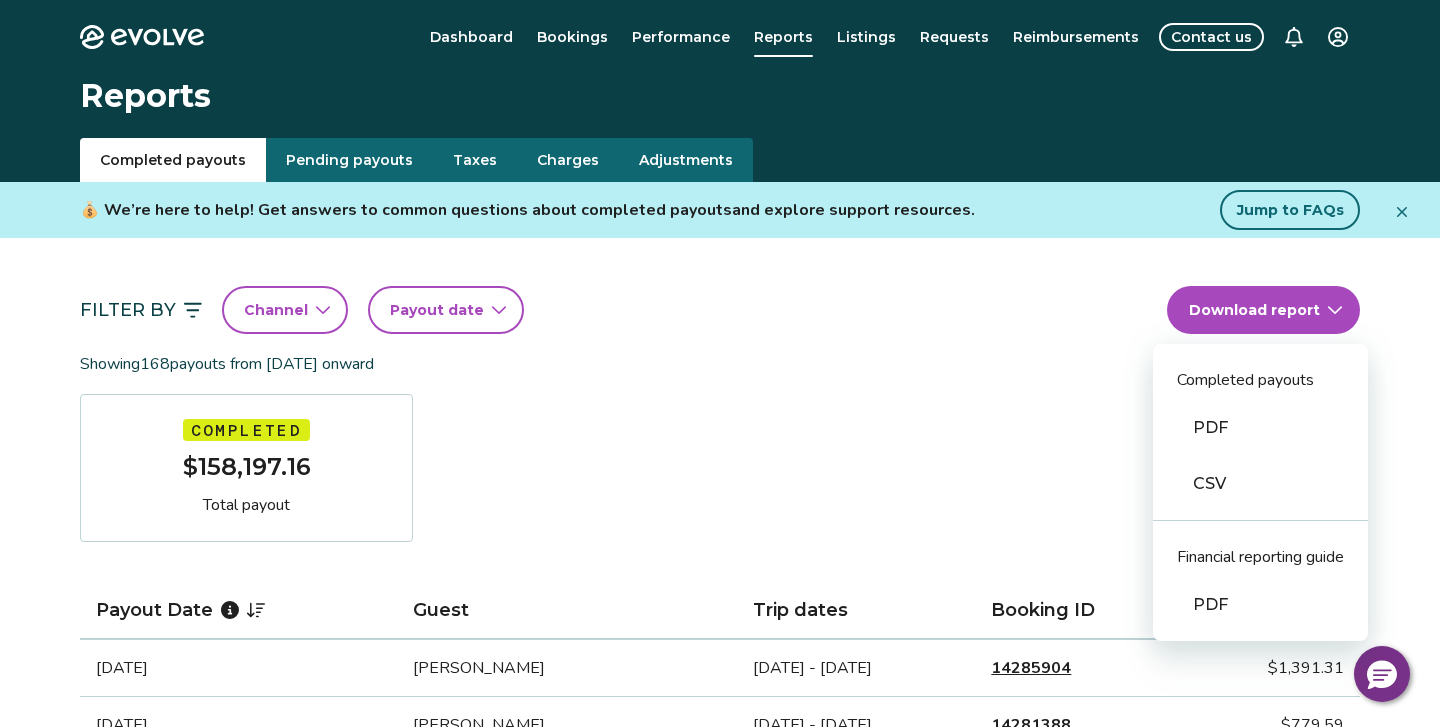 click on "Evolve Dashboard Bookings Performance Reports Listings Requests Reimbursements Contact us Reports Completed payouts Pending payouts Taxes Charges Adjustments 💰 We’re here to help! Get answers to common questions about   completed payouts  and explore support resources. Jump to FAQs Filter By  Channel Payout date Download   report Completed payouts PDF CSV Financial reporting guide PDF Showing  168  payouts   from May 1st, 2020 onward Completed $158,197.16 Total payout Payout Date Guest Trip dates Booking ID Payout May 25, 2025 Paul Guba May 23 - May 30, 2025 14285904 $1,391.31 May 14, 2025 Christopher Bowie May 12 - May 16, 2025 14281388 $779.59 May 5, 2025 Mary Pedrojetti May 3 - May 9, 2025 13465103 $1,210.07 Apr 22, 2025 Bryna Bank Apr 20 - Apr 25, 2025 14502561 $1,020.54 Apr 16, 2025 Daryl Meyers Apr 14 - Apr 20, 2025 14406759 $1,158.28 Apr 7, 2025 trevor gooch Apr 5 - Apr 10, 2025 14201082 $1,222.69 Apr 3, 2025 Jennifer Hull Apr 1 - Apr 5, 2025 14354082 $922.76 Mar 26, 2025 John Caleb 14194678 1 2" at bounding box center [720, 1297] 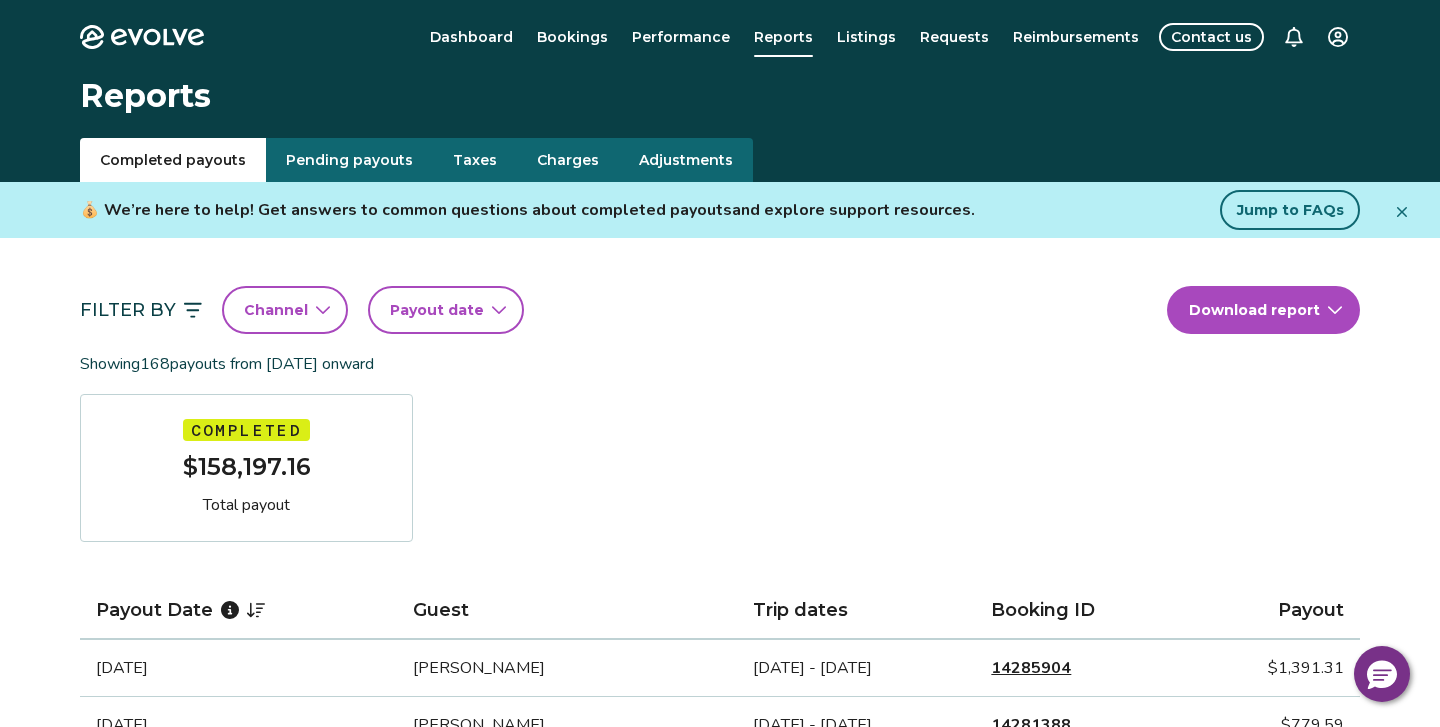 click on "Evolve Dashboard Bookings Performance Reports Listings Requests Reimbursements Contact us Reports Completed payouts Pending payouts Taxes Charges Adjustments 💰 We’re here to help! Get answers to common questions about   completed payouts  and explore support resources. Jump to FAQs Filter By  Channel Payout date Download   report Showing  168  payouts   from May 1st, 2020 onward Completed $158,197.16 Total payout Payout Date Guest Trip dates Booking ID Payout May 25, 2025 Paul Guba May 23 - May 30, 2025 14285904 $1,391.31 May 14, 2025 Christopher Bowie May 12 - May 16, 2025 14281388 $779.59 May 5, 2025 Mary Pedrojetti May 3 - May 9, 2025 13465103 $1,210.07 Apr 22, 2025 Bryna Bank Apr 20 - Apr 25, 2025 14502561 $1,020.54 Apr 16, 2025 Daryl Meyers Apr 14 - Apr 20, 2025 14406759 $1,158.28 Apr 7, 2025 trevor gooch Apr 5 - Apr 10, 2025 14201082 $1,222.69 Apr 3, 2025 Jennifer Hull Apr 1 - Apr 5, 2025 14354082 $922.76 Mar 26, 2025 John Caleb Mar 24 - Apr 1, 2025 14194678 $1,732.90 Mar 12, 2025 Steven Thelen 1" at bounding box center (720, 1297) 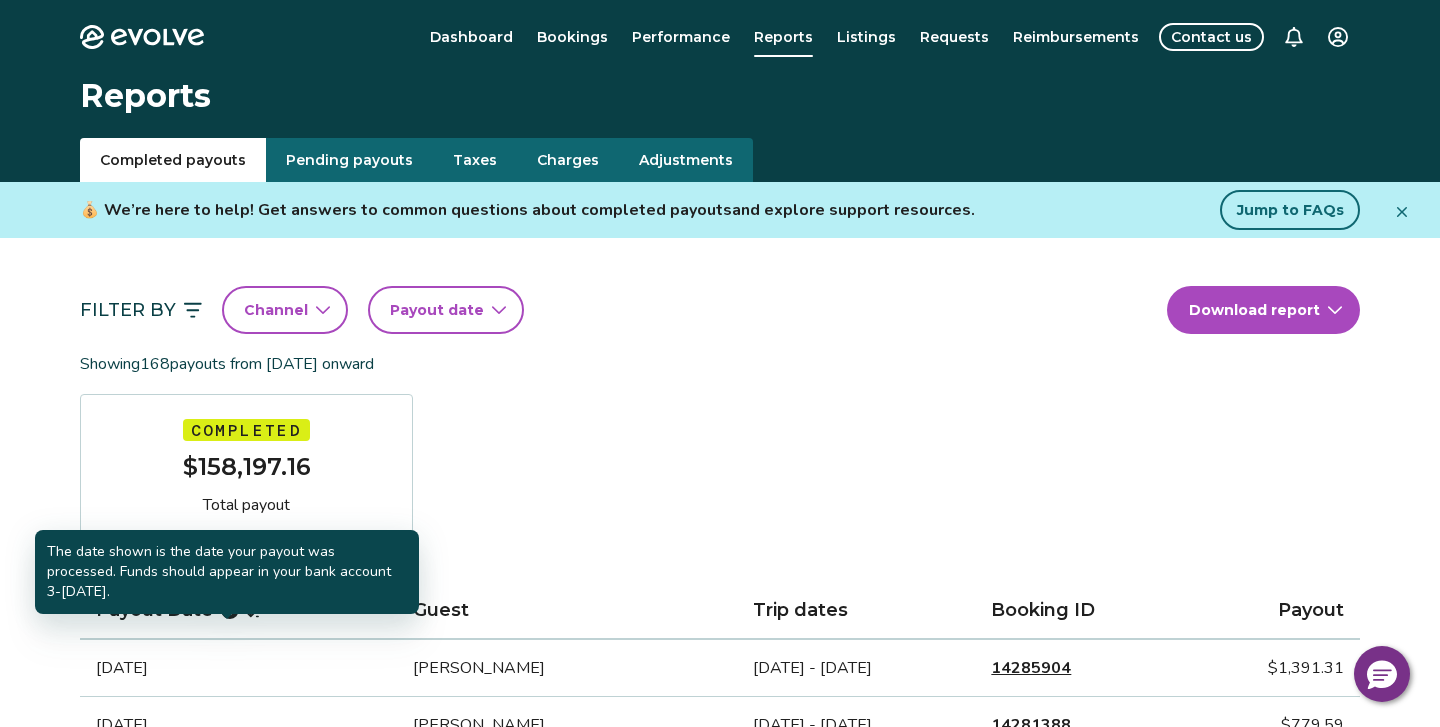 click 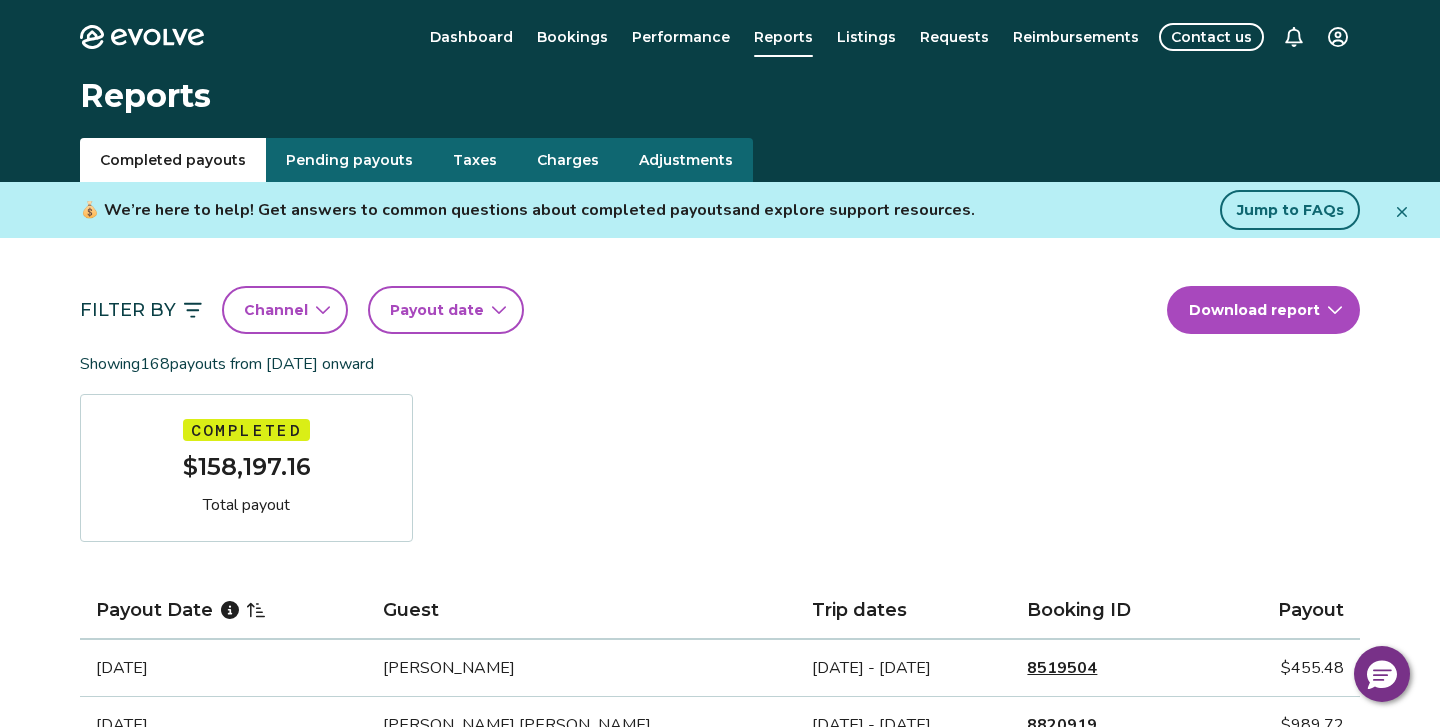 click 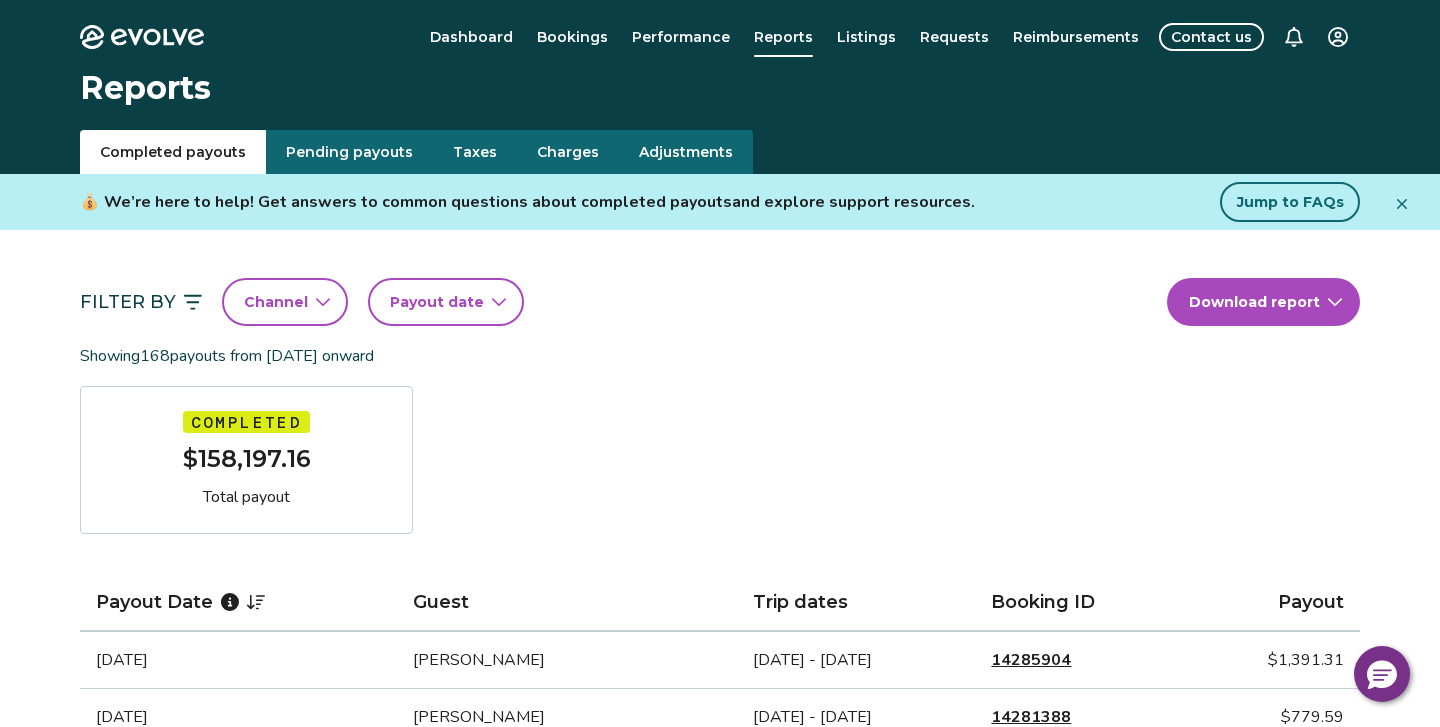 scroll, scrollTop: 0, scrollLeft: 0, axis: both 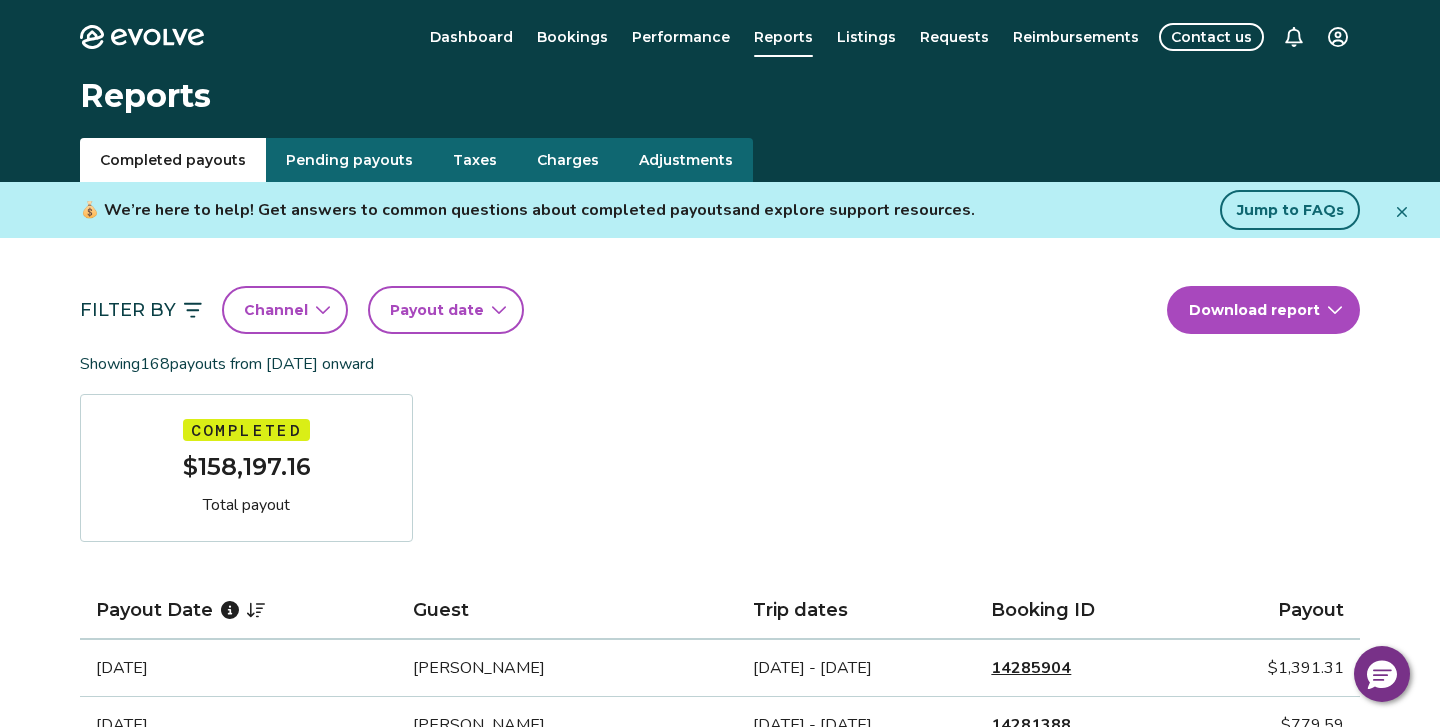 click on "Payout date" at bounding box center (446, 310) 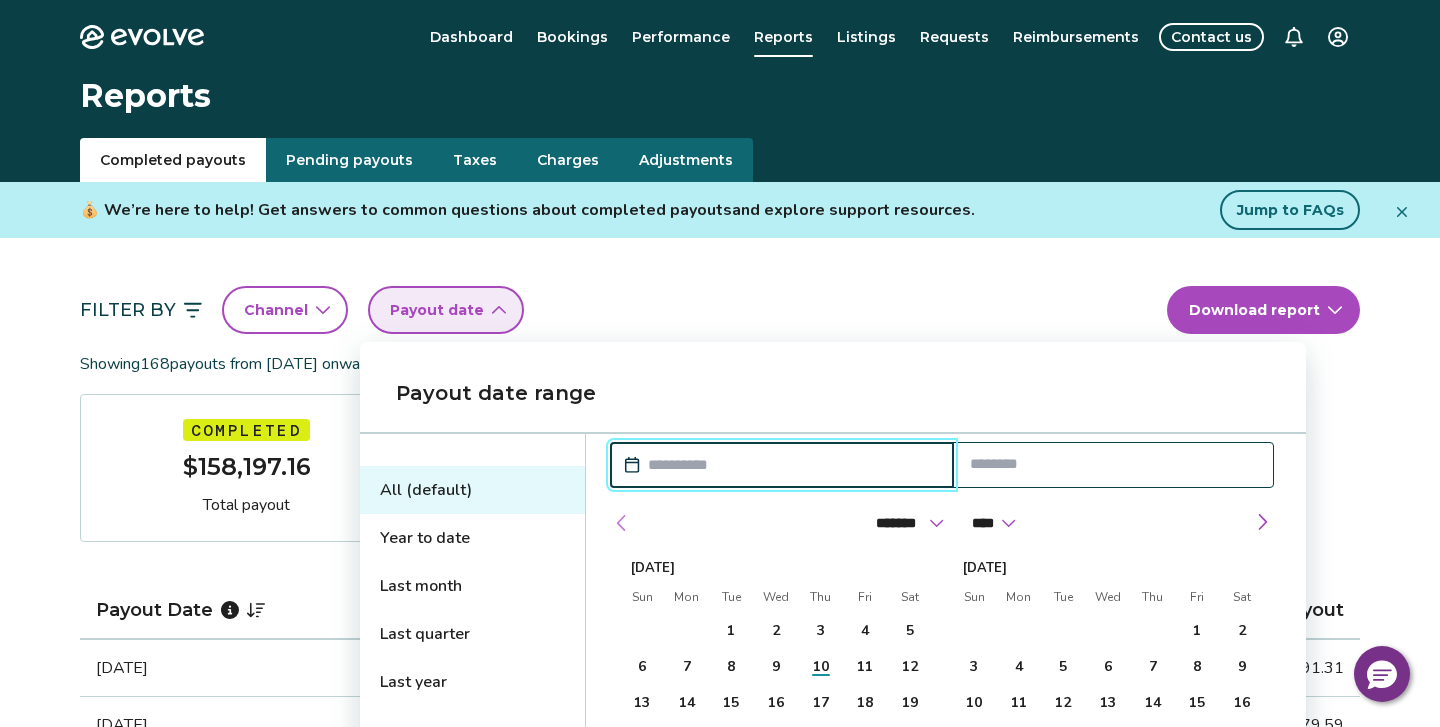 click at bounding box center [622, 523] 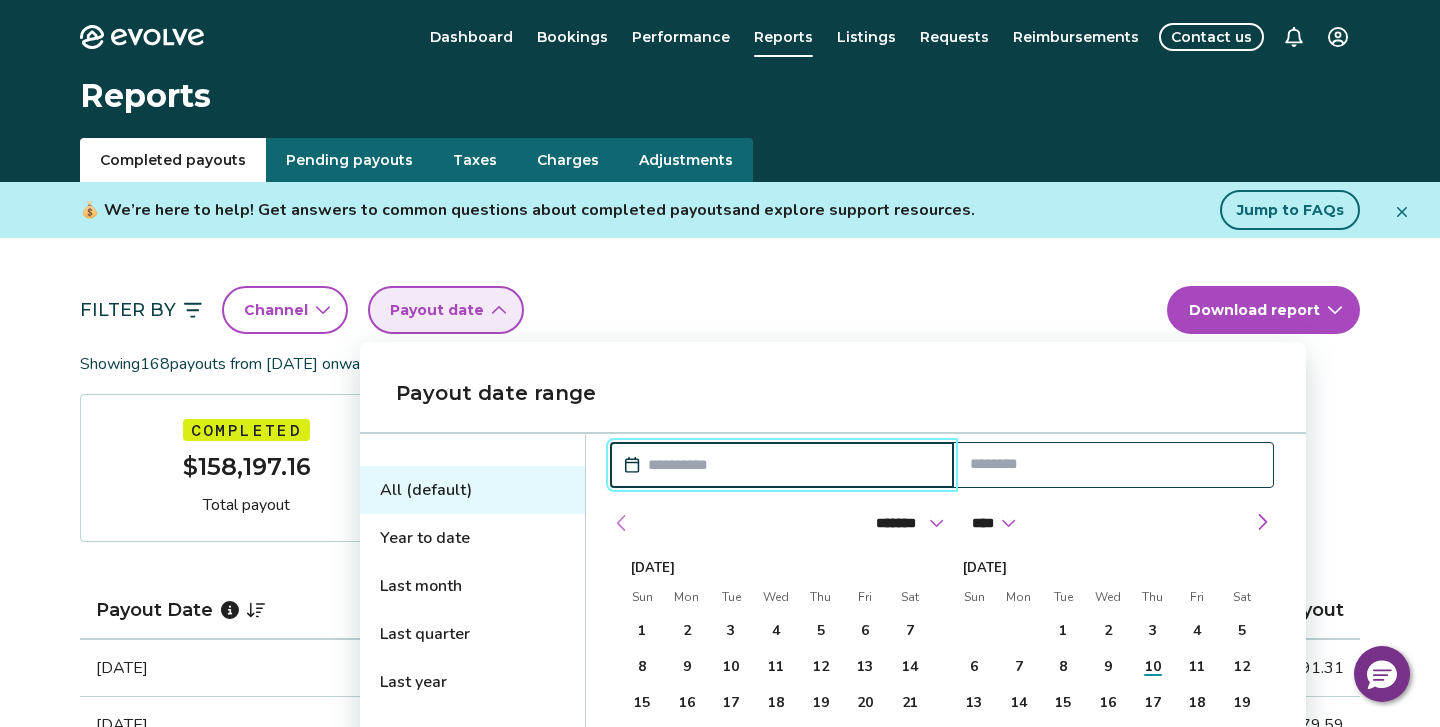 click at bounding box center [622, 523] 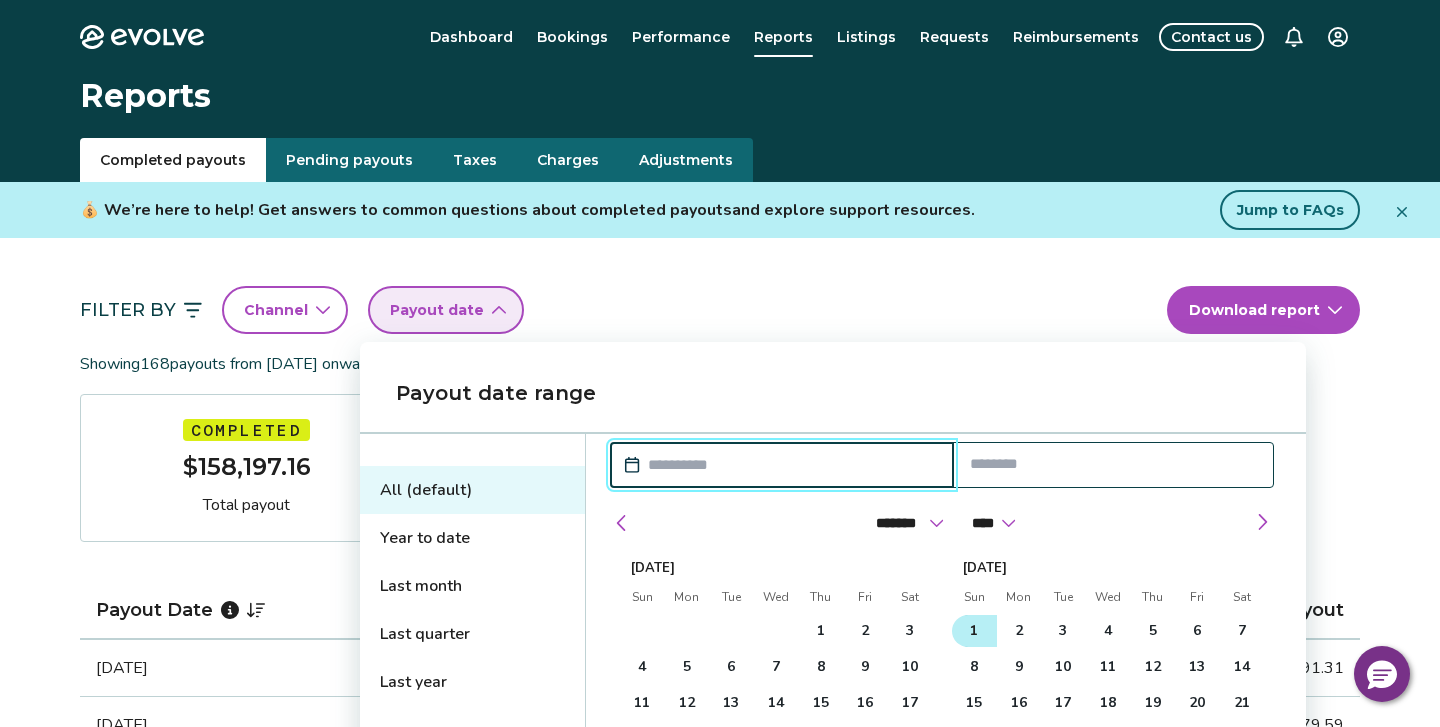 click on "1" at bounding box center (974, 631) 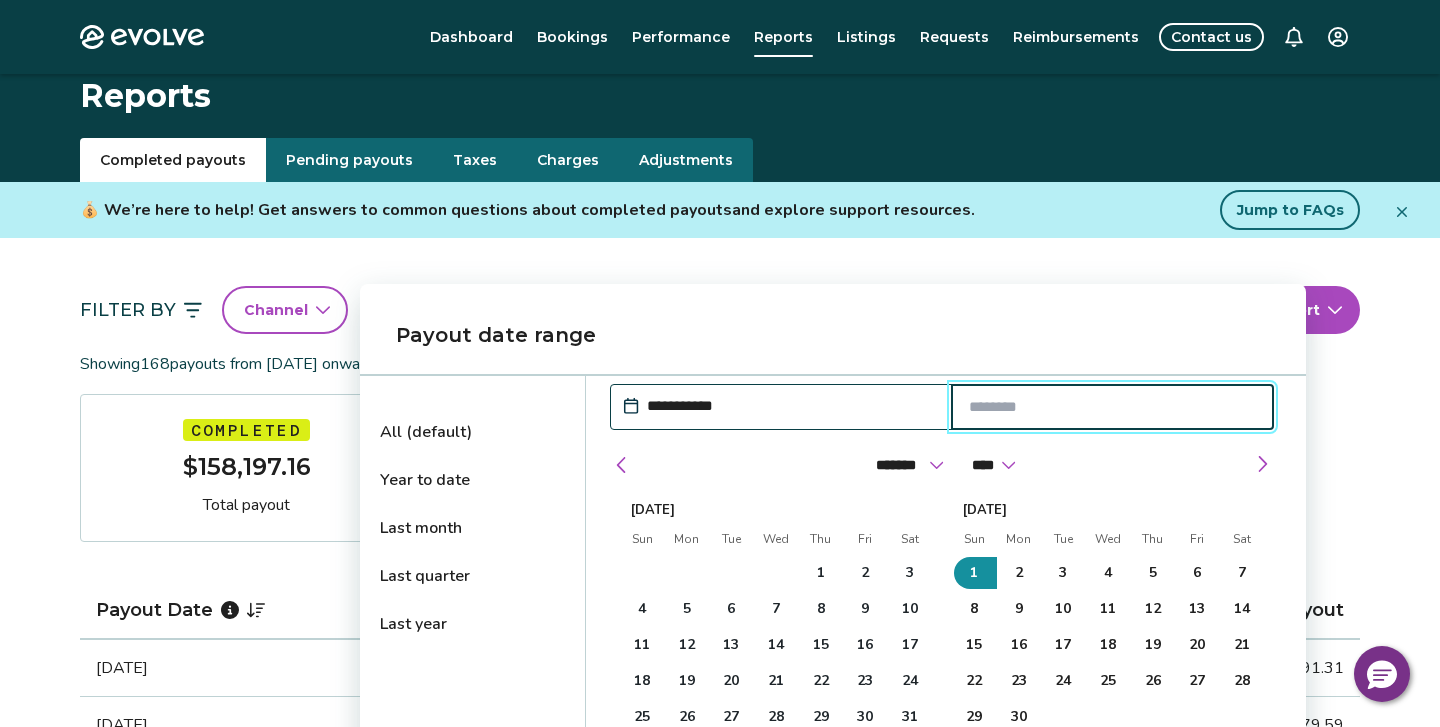 scroll, scrollTop: 78, scrollLeft: 0, axis: vertical 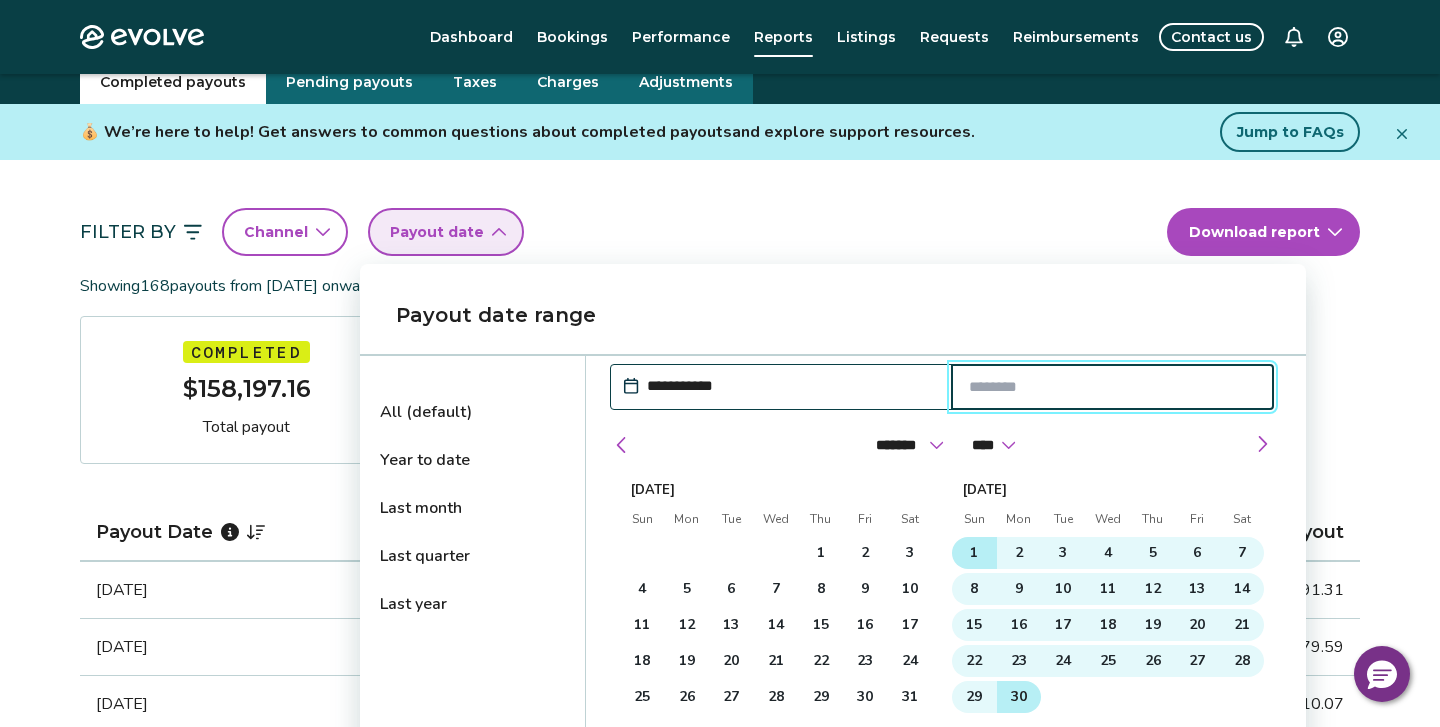 click on "30" at bounding box center [1019, 697] 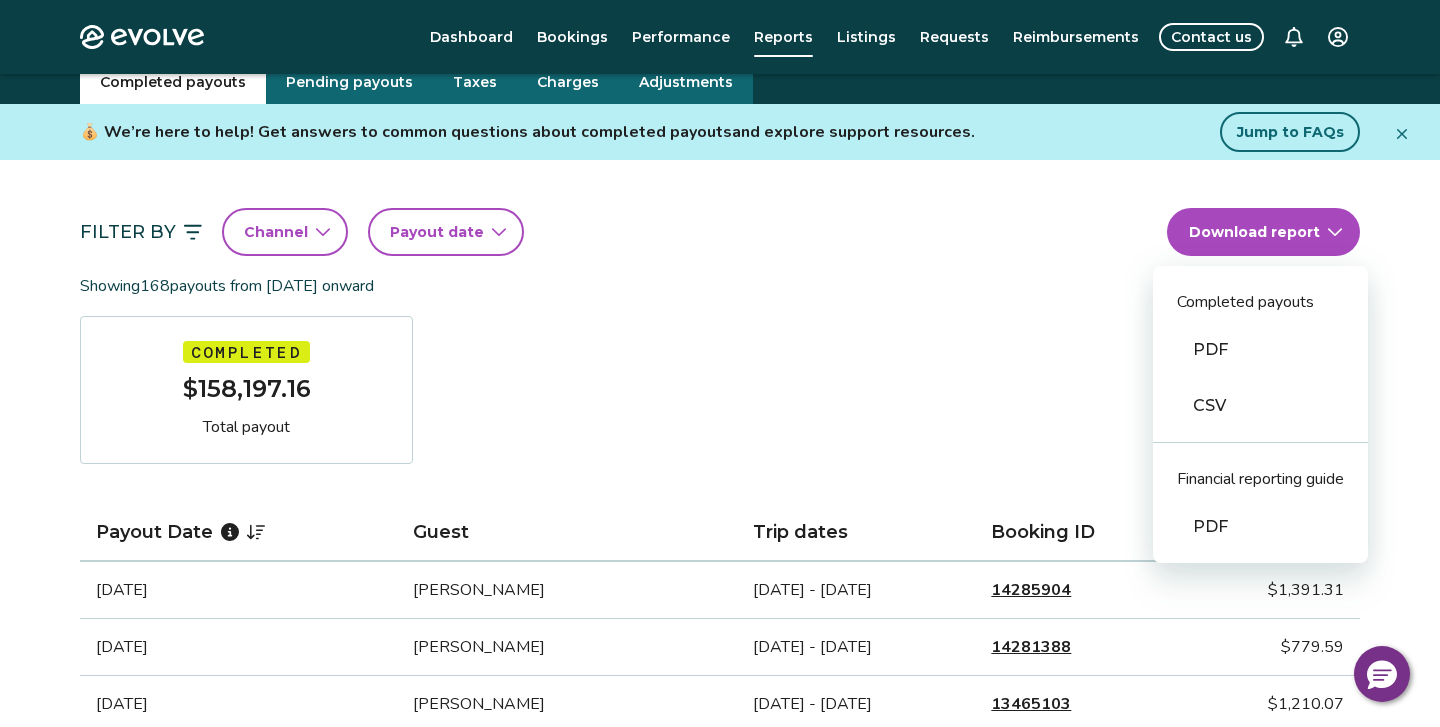 click on "Evolve Dashboard Bookings Performance Reports Listings Requests Reimbursements Contact us Reports Completed payouts Pending payouts Taxes Charges Adjustments 💰 We’re here to help! Get answers to common questions about   completed payouts  and explore support resources. Jump to FAQs Filter By  Channel Payout date Download   report Completed payouts PDF CSV Financial reporting guide PDF Showing  168  payouts   from May 1st, 2020 onward Completed $158,197.16 Total payout Payout Date Guest Trip dates Booking ID Payout May 25, 2025 Paul Guba May 23 - May 30, 2025 14285904 $1,391.31 May 14, 2025 Christopher Bowie May 12 - May 16, 2025 14281388 $779.59 May 5, 2025 Mary Pedrojetti May 3 - May 9, 2025 13465103 $1,210.07 Apr 22, 2025 Bryna Bank Apr 20 - Apr 25, 2025 14502561 $1,020.54 Apr 16, 2025 Daryl Meyers Apr 14 - Apr 20, 2025 14406759 $1,158.28 Apr 7, 2025 trevor gooch Apr 5 - Apr 10, 2025 14201082 $1,222.69 Apr 3, 2025 Jennifer Hull Apr 1 - Apr 5, 2025 14354082 $922.76 Mar 26, 2025 John Caleb 14194678 1 2" at bounding box center [720, 1219] 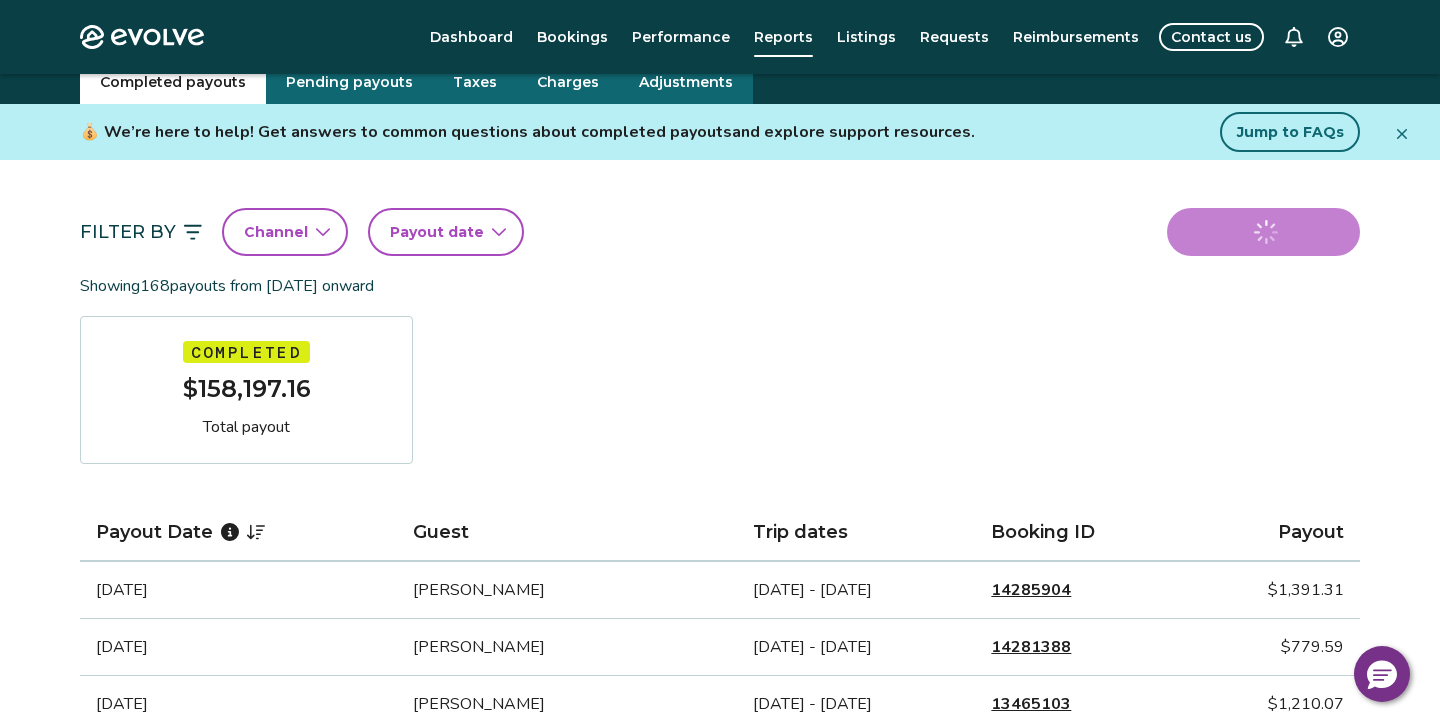 scroll, scrollTop: 0, scrollLeft: 0, axis: both 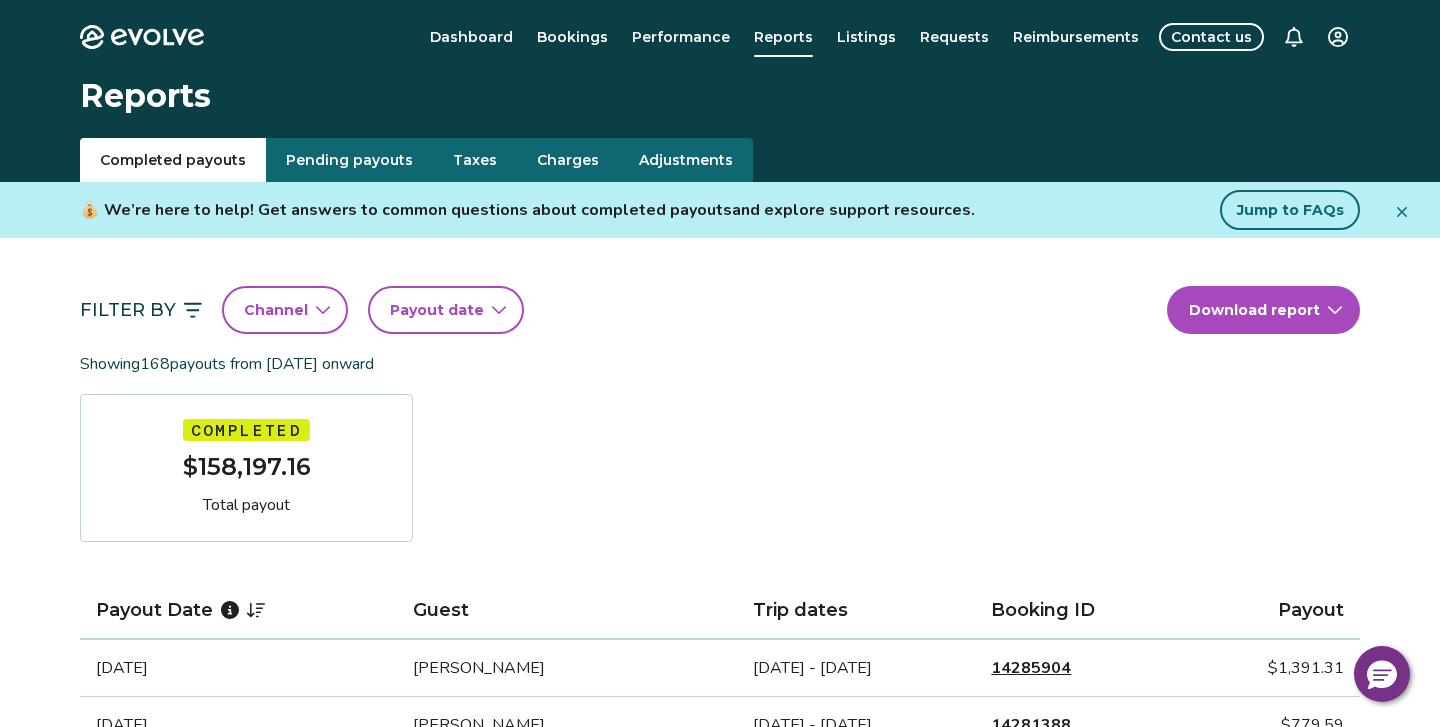 click on "Channel" at bounding box center [285, 310] 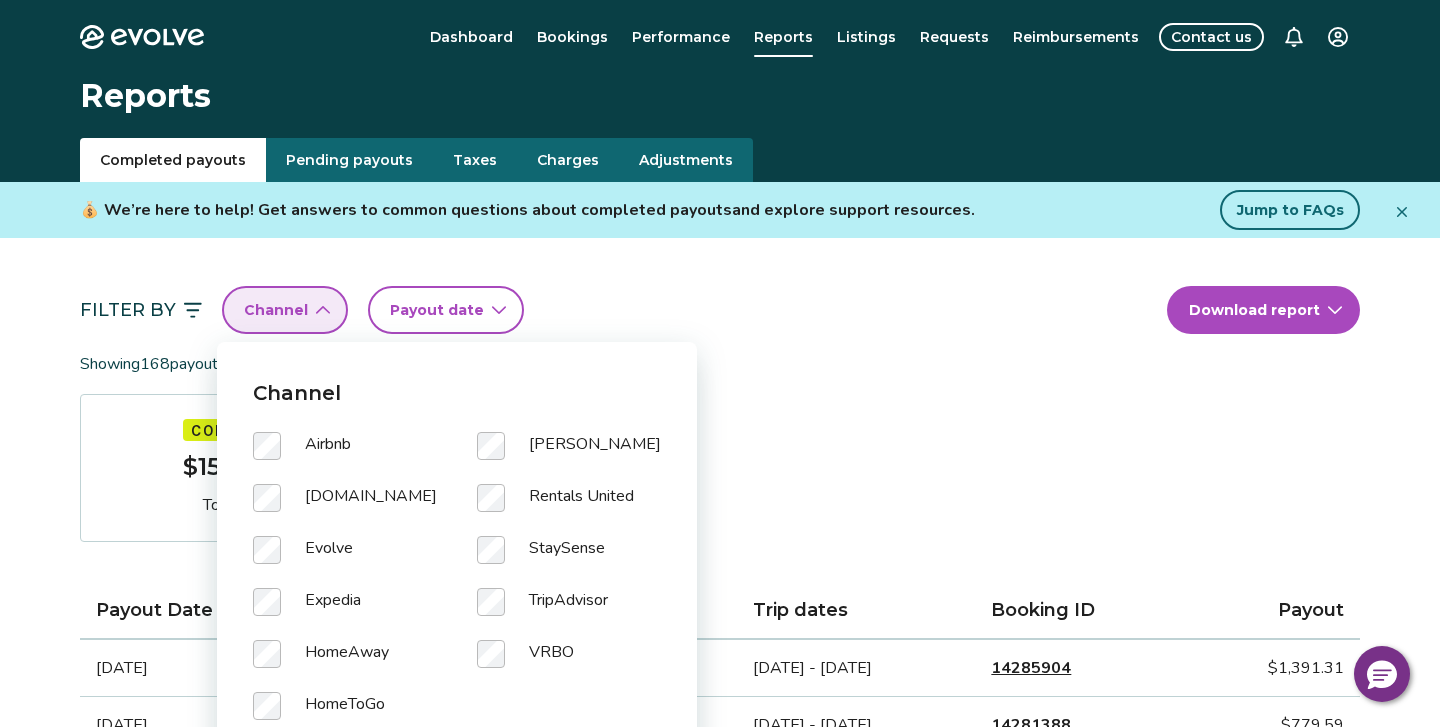 click on "TripAdvisor" at bounding box center (569, 614) 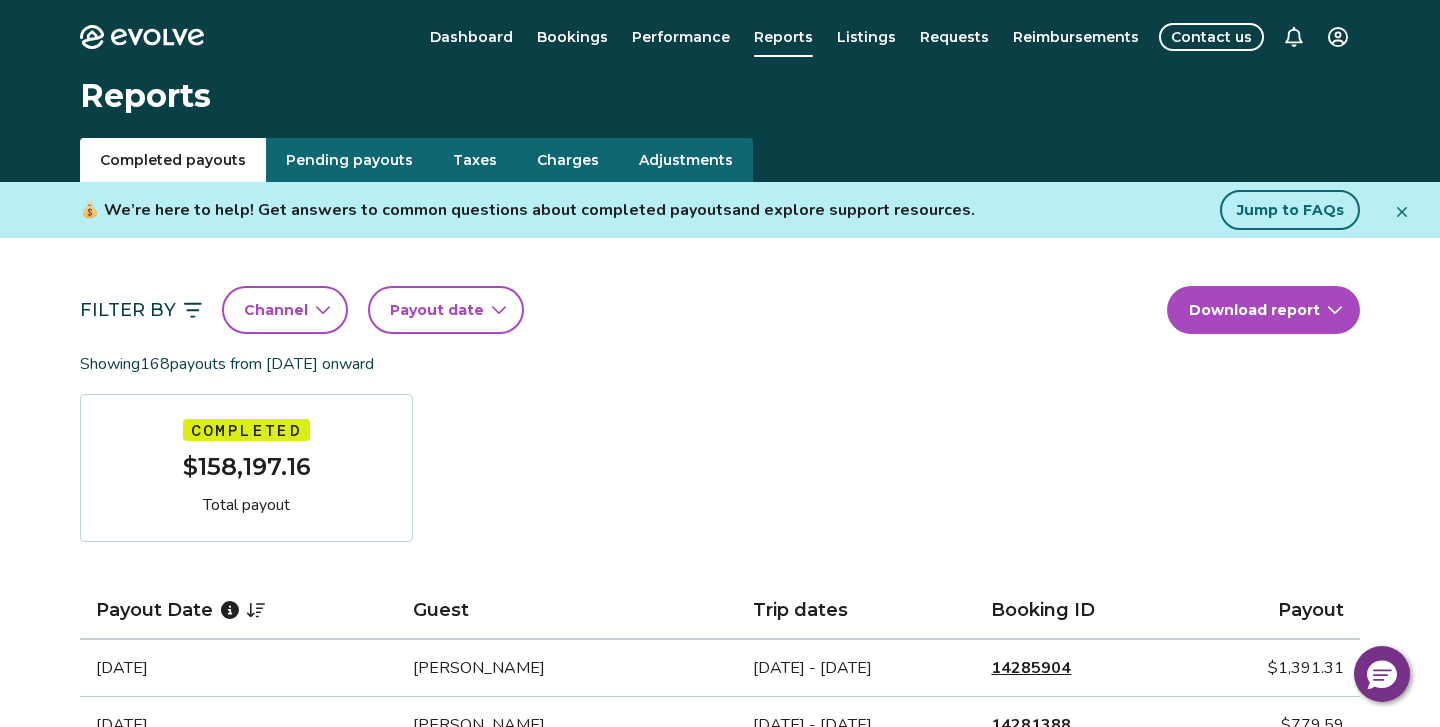click on "Payout date" at bounding box center [446, 310] 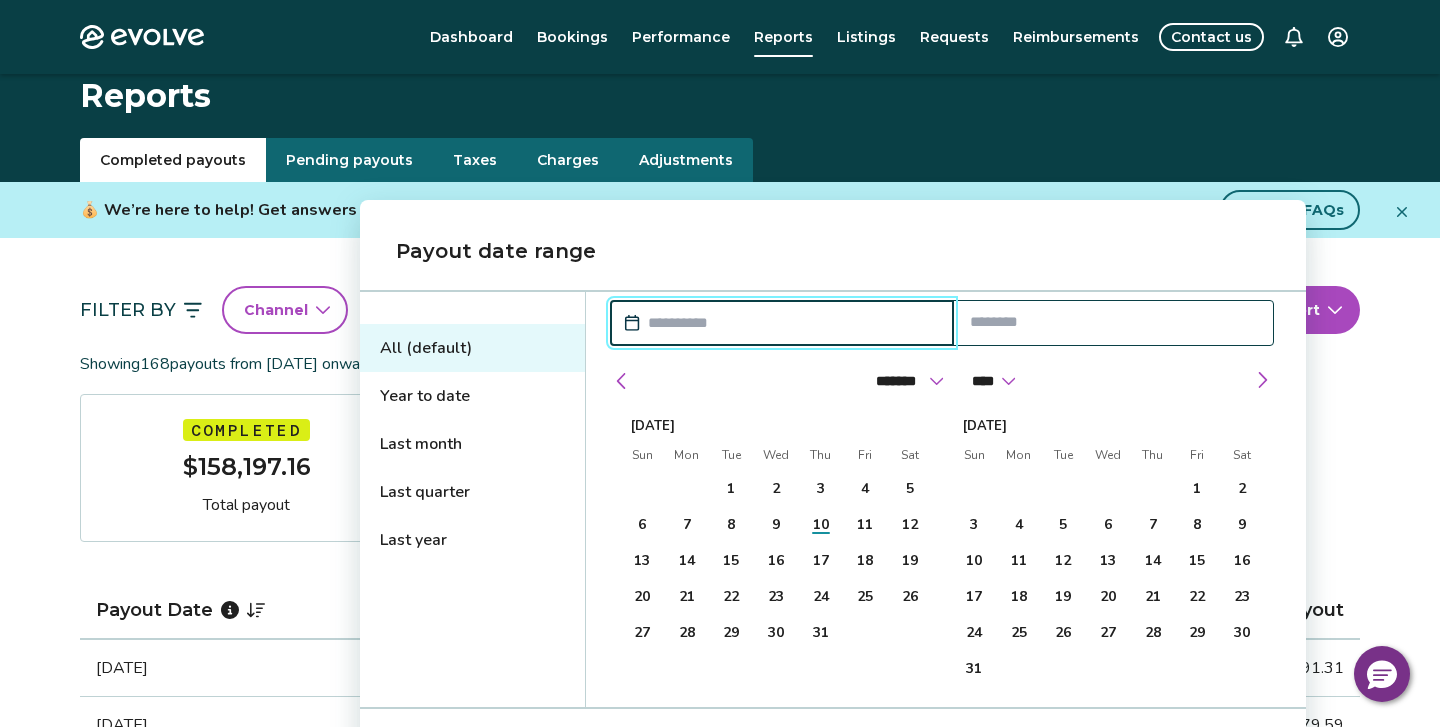 scroll, scrollTop: 153, scrollLeft: 0, axis: vertical 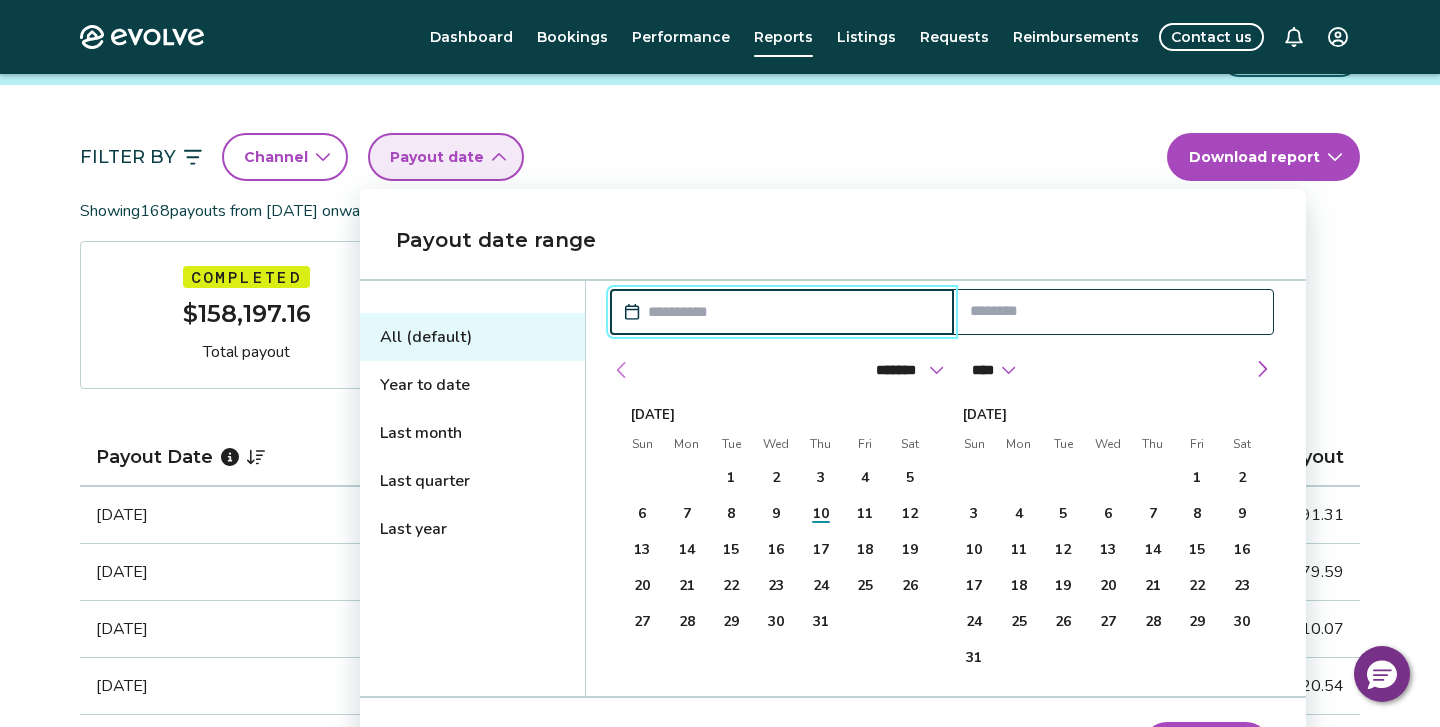 click at bounding box center (622, 370) 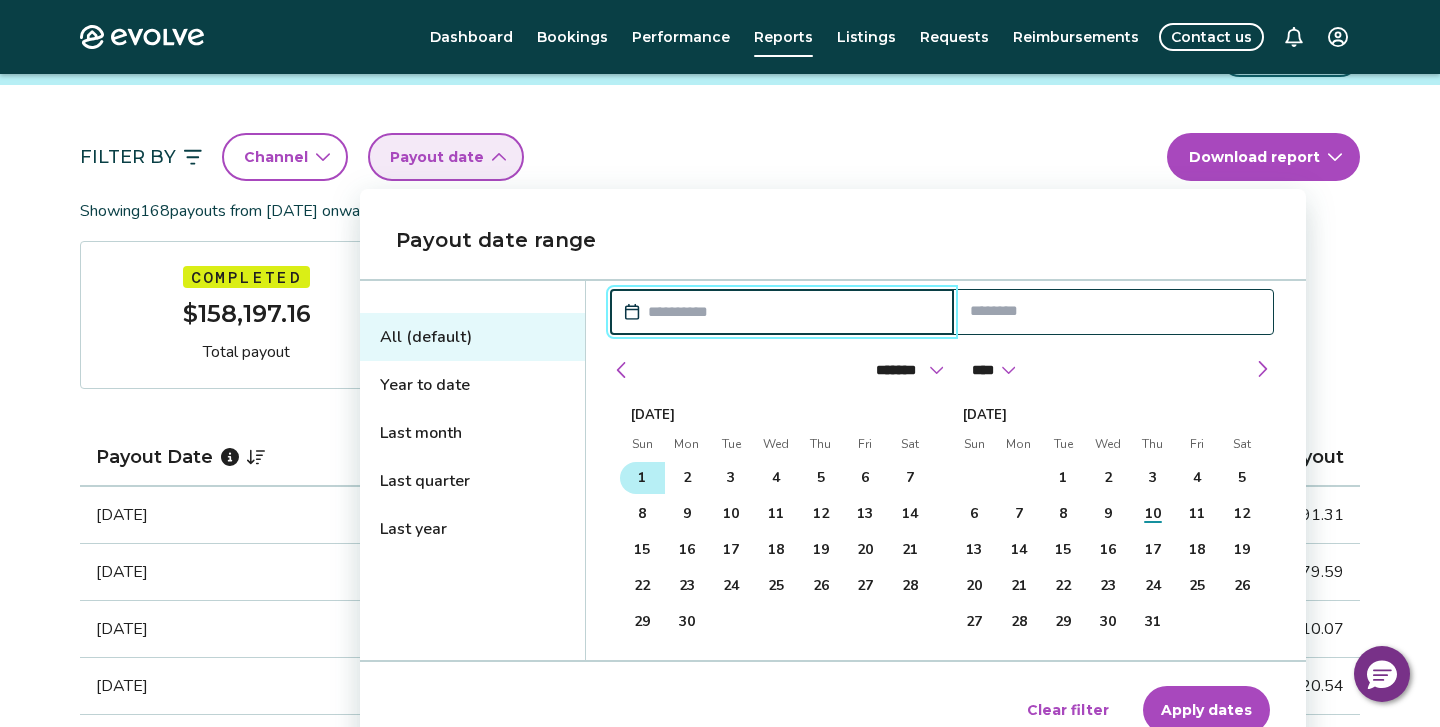 click on "1" at bounding box center (642, 478) 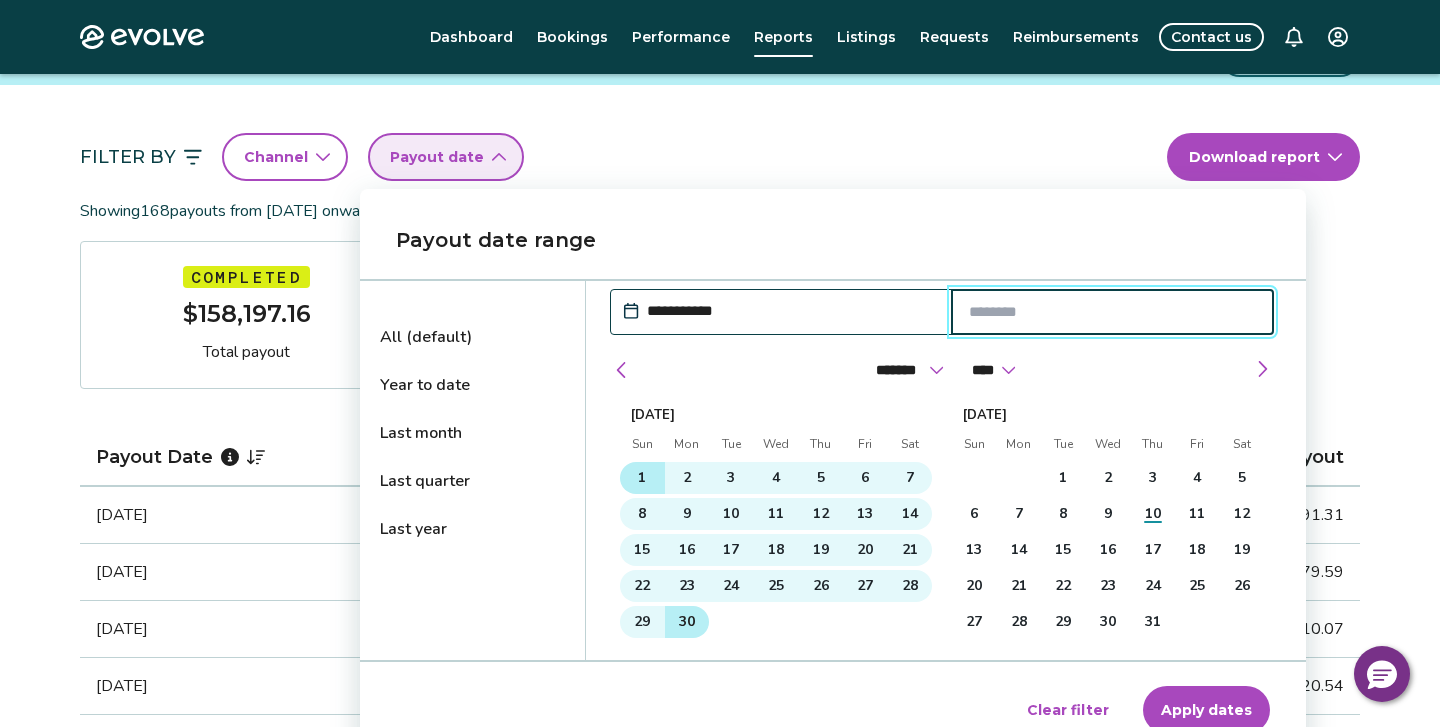 click on "30" at bounding box center [687, 622] 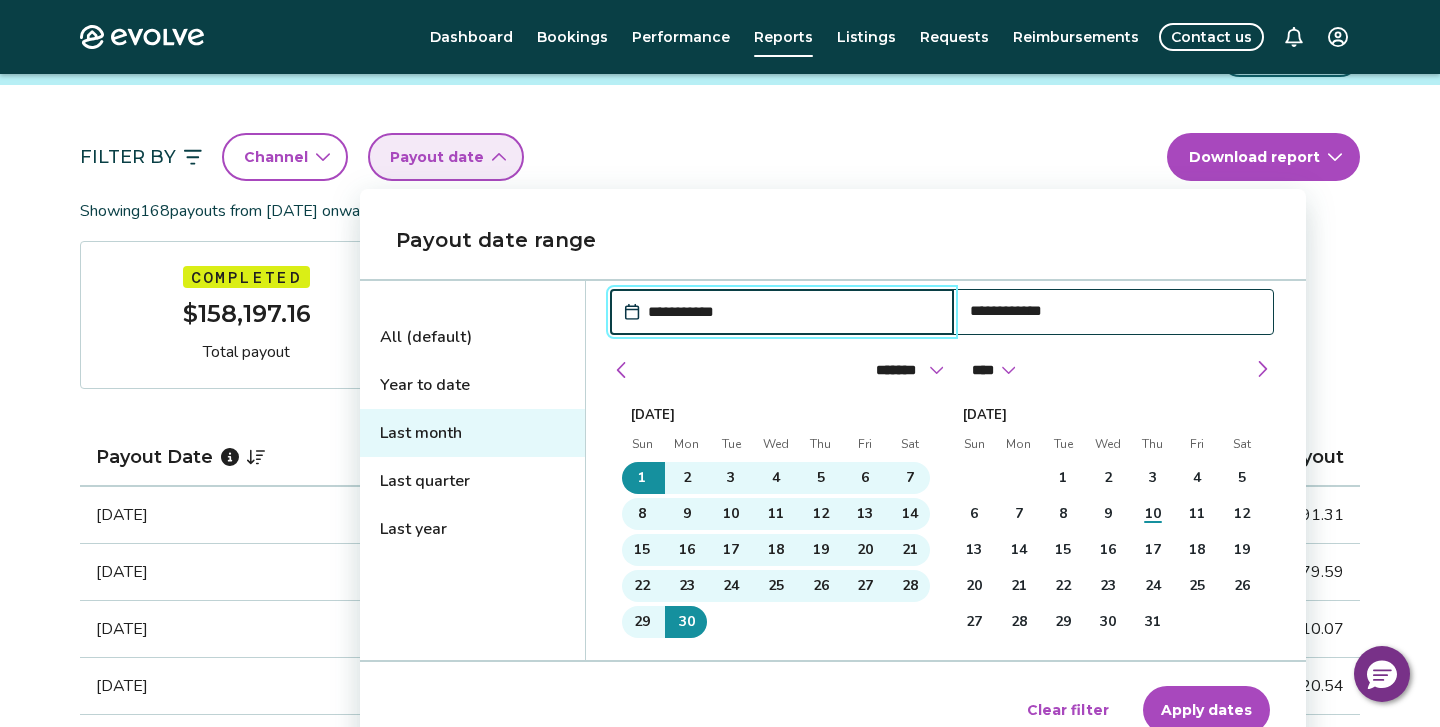 scroll, scrollTop: 184, scrollLeft: 0, axis: vertical 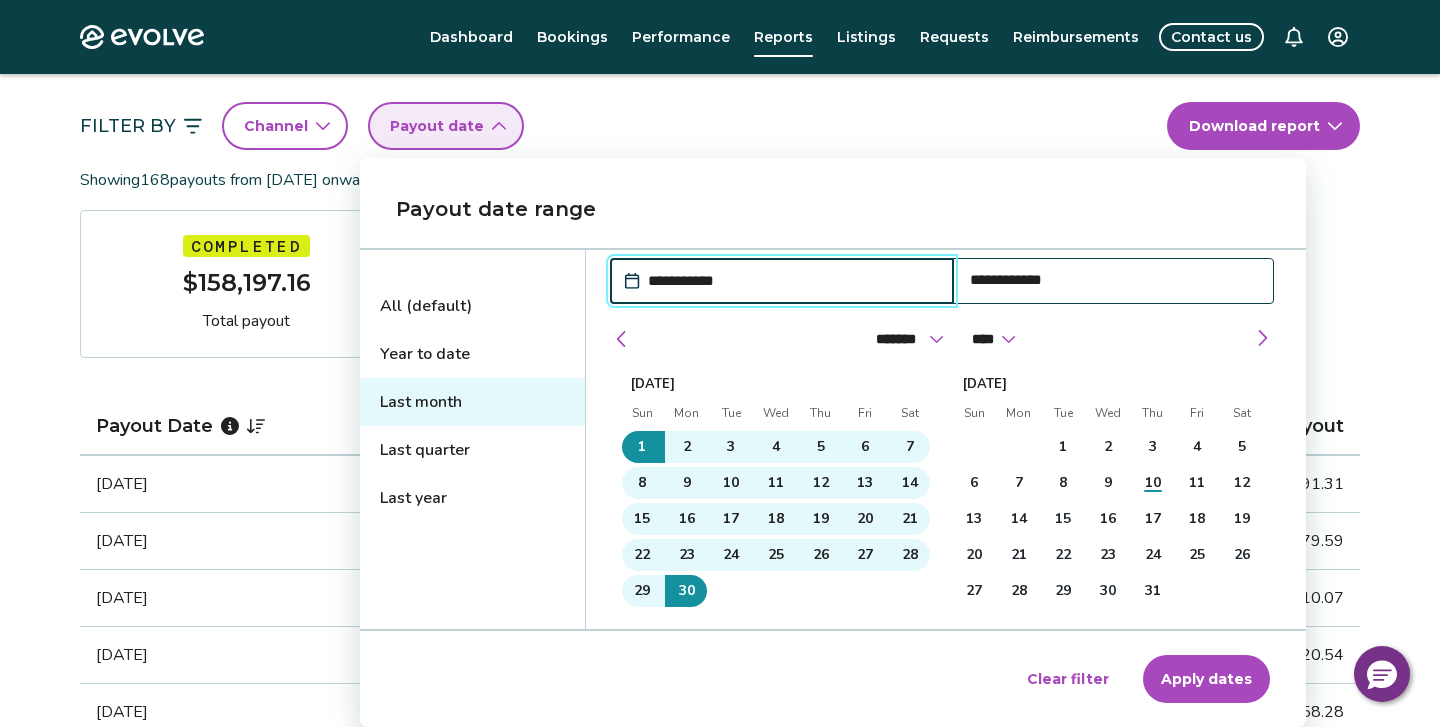 click on "Last month" at bounding box center [472, 402] 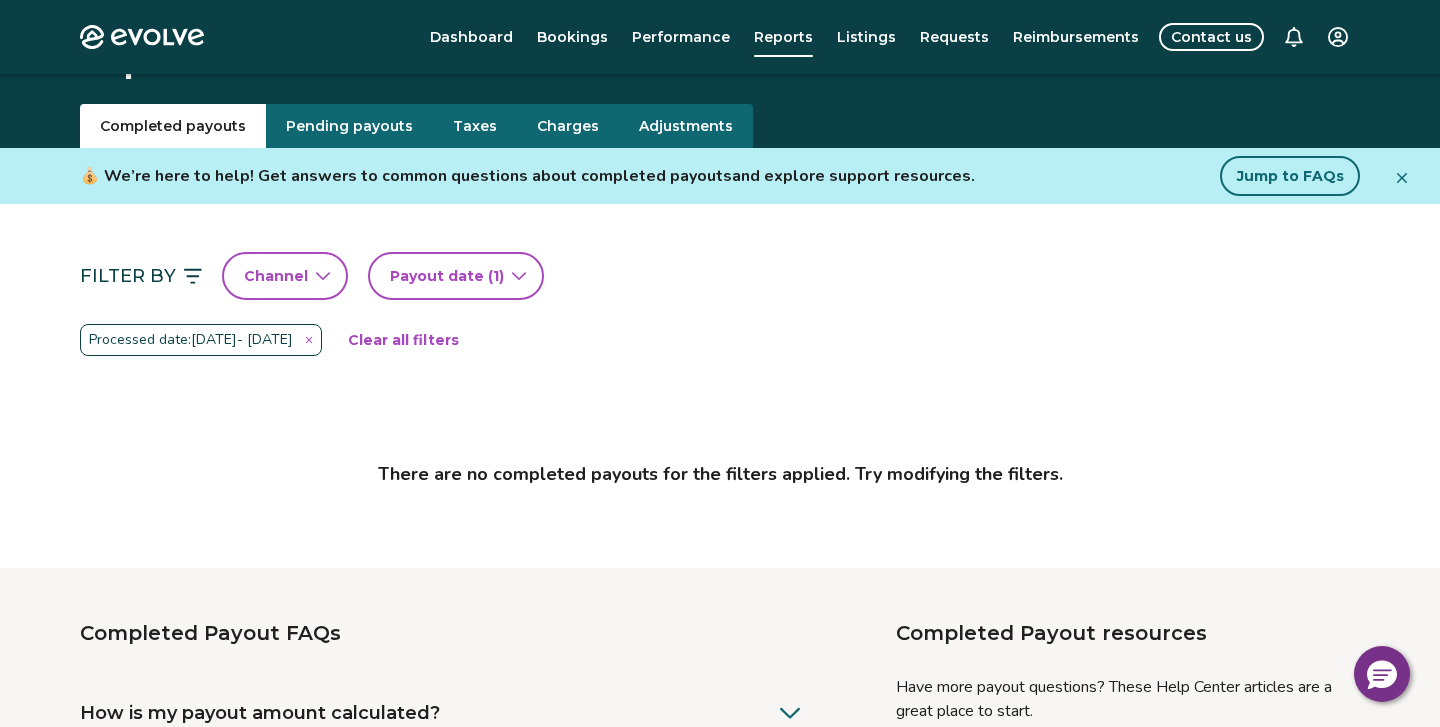 scroll, scrollTop: 0, scrollLeft: 0, axis: both 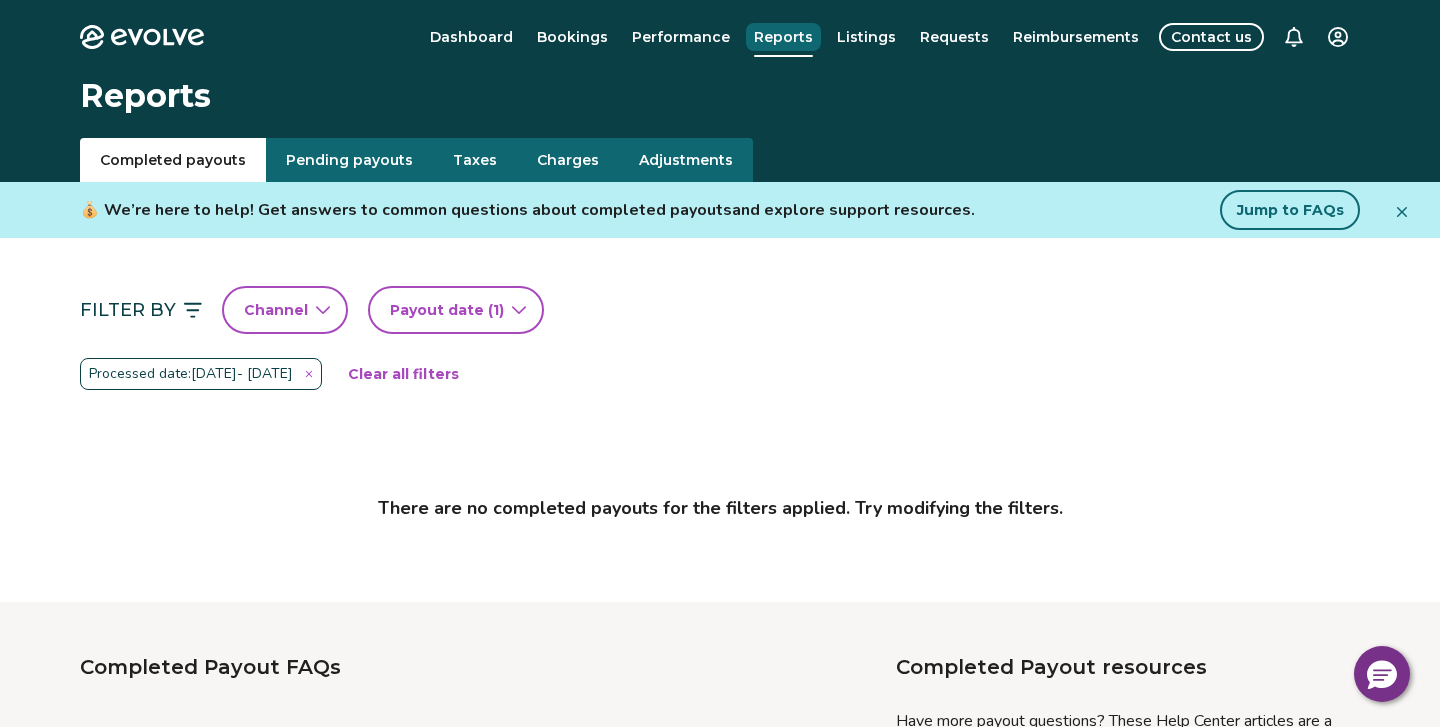 click on "Reports" at bounding box center [783, 37] 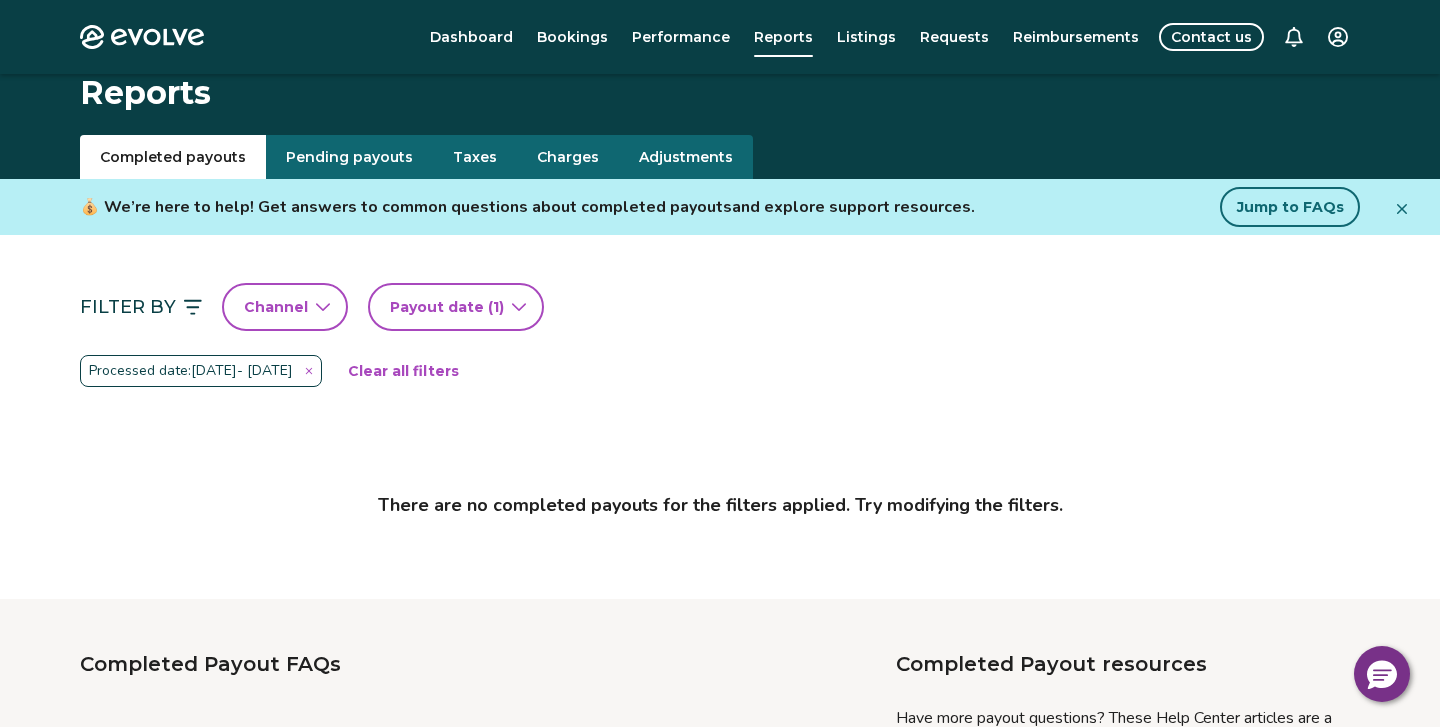 scroll, scrollTop: 0, scrollLeft: 0, axis: both 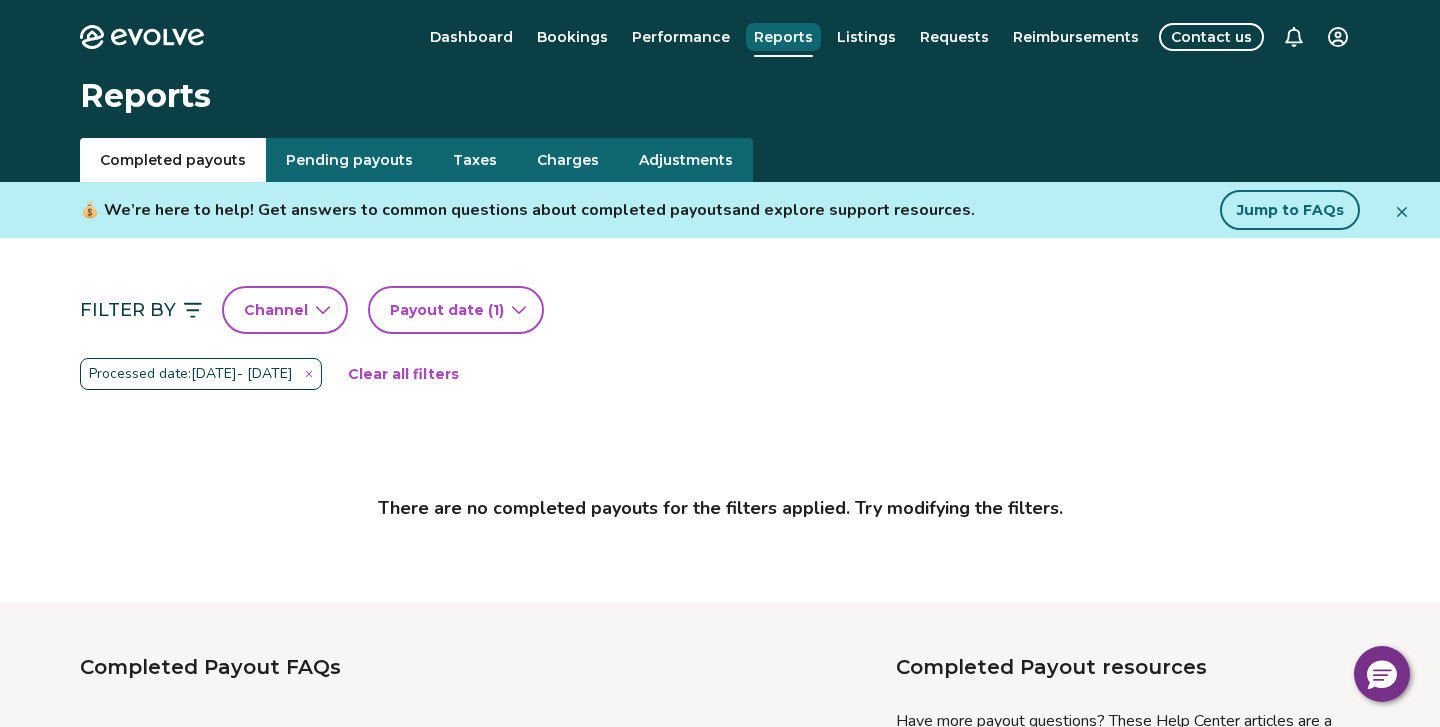click on "Reports" at bounding box center (783, 37) 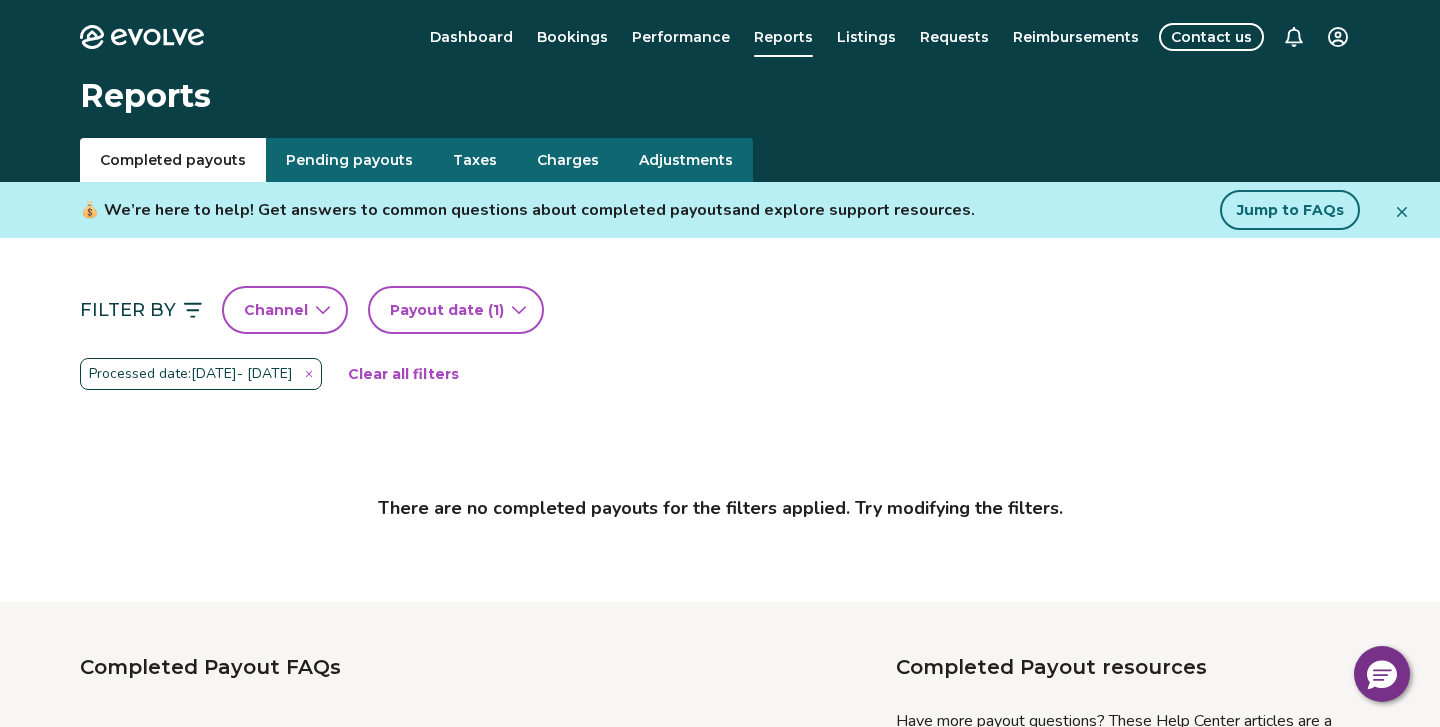 click on "Taxes" at bounding box center (475, 160) 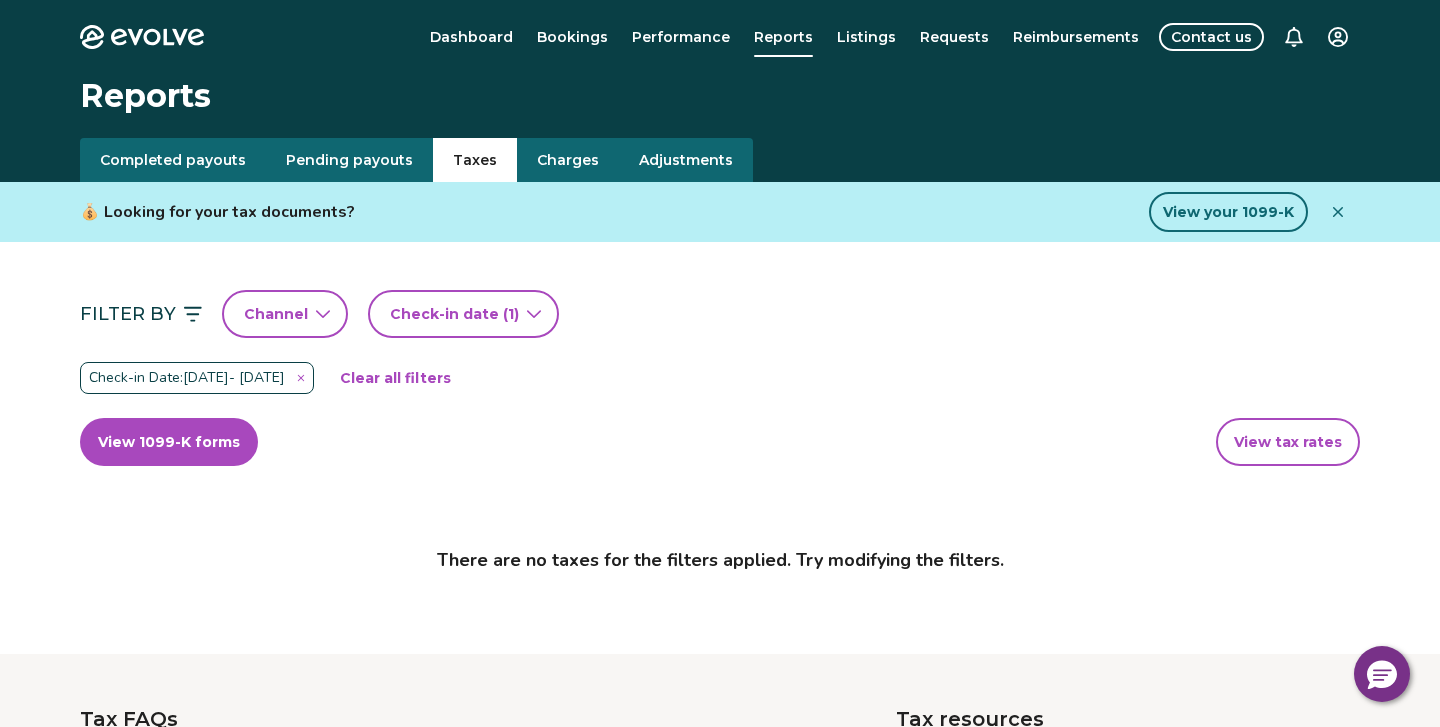 click 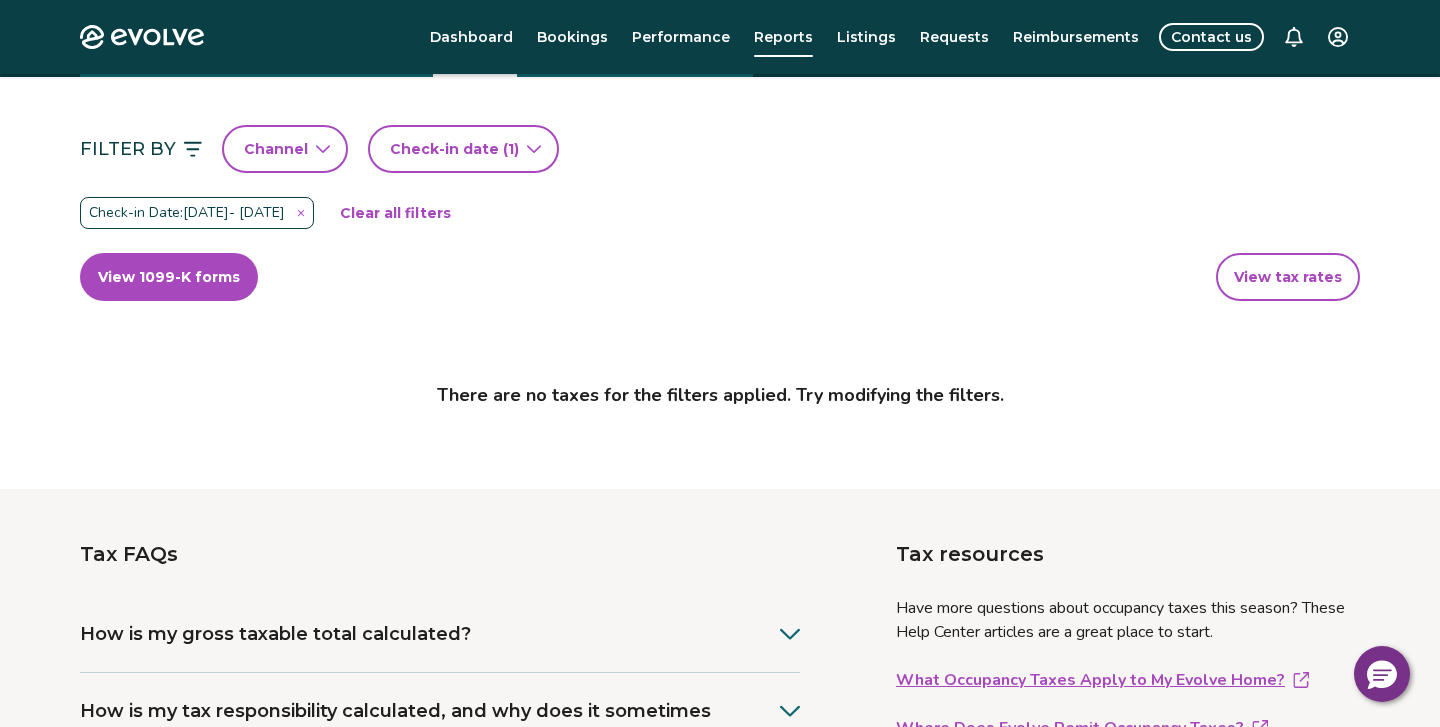 scroll, scrollTop: 0, scrollLeft: 0, axis: both 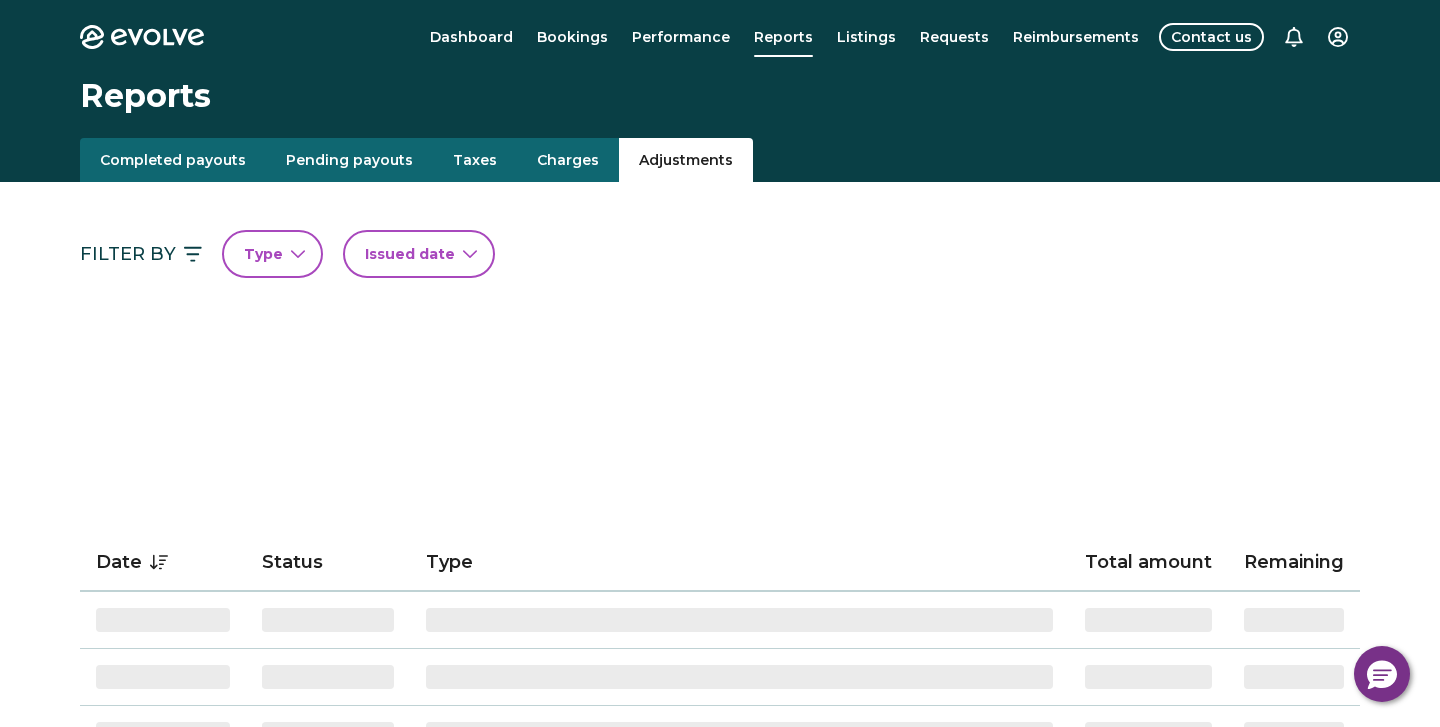 click on "Adjustments" at bounding box center [686, 160] 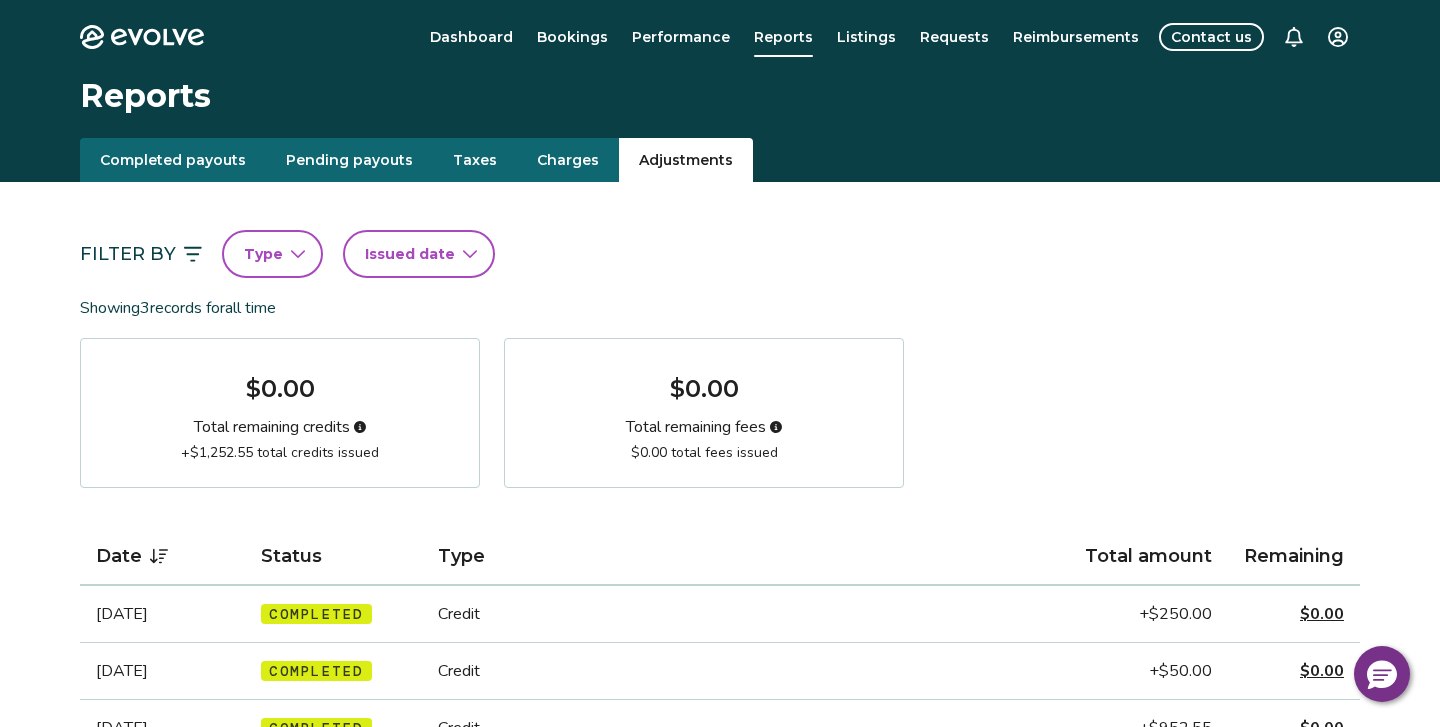click on "Type" at bounding box center (272, 254) 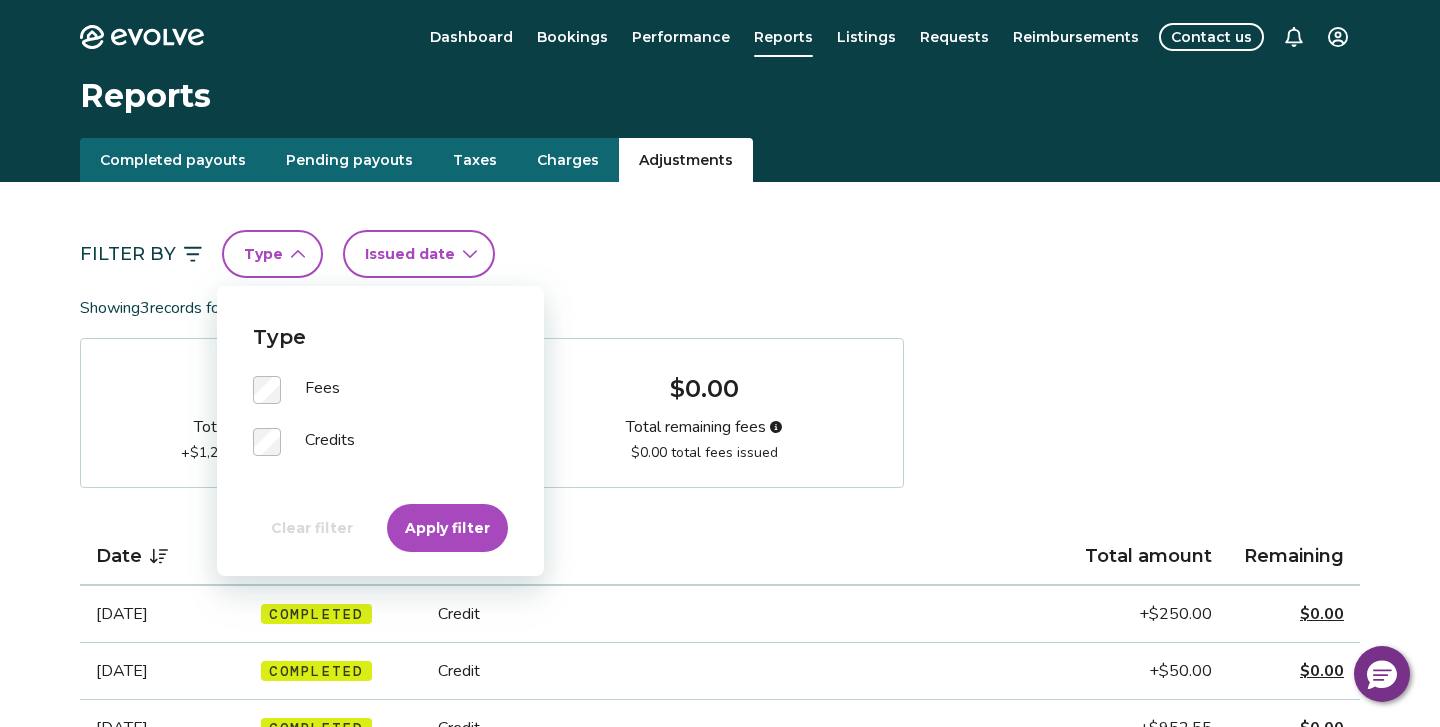 click on "Filter by  Type Issued date" at bounding box center [720, 254] 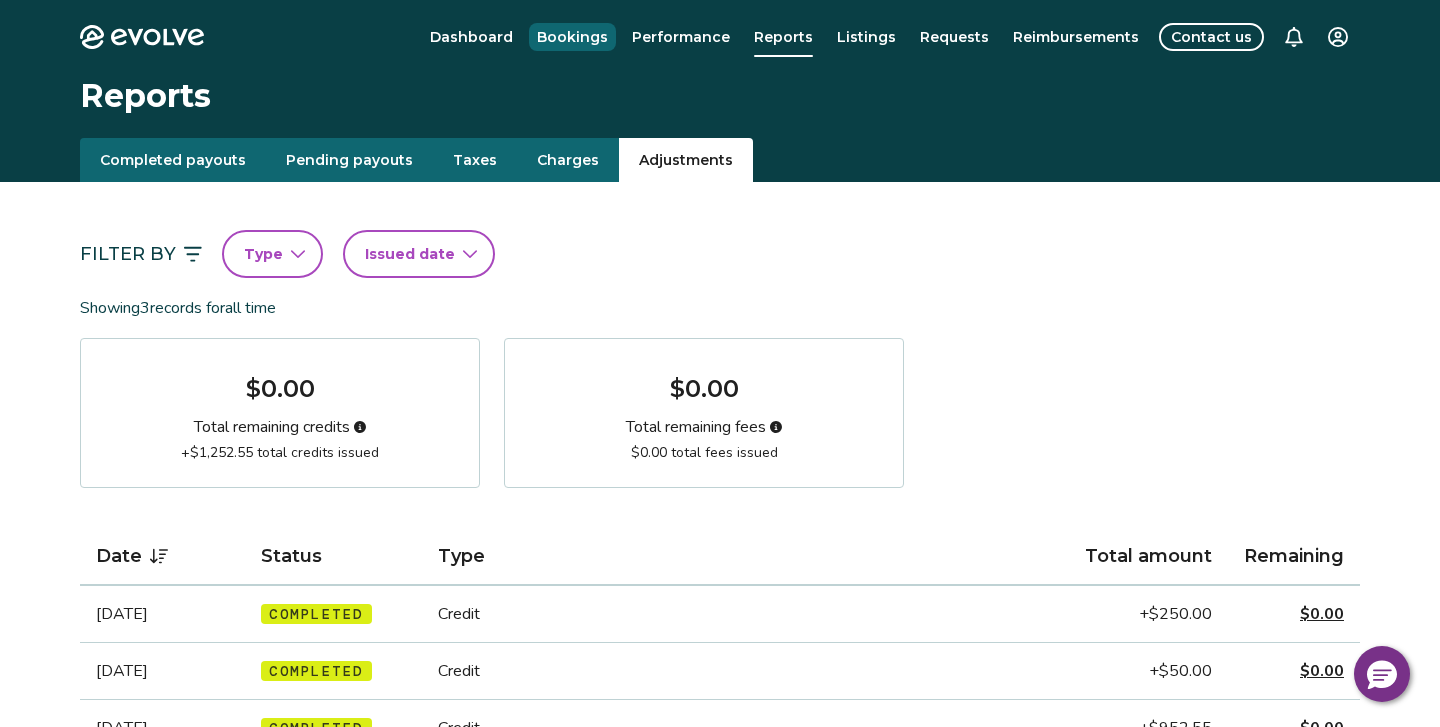 click on "Bookings" at bounding box center [572, 37] 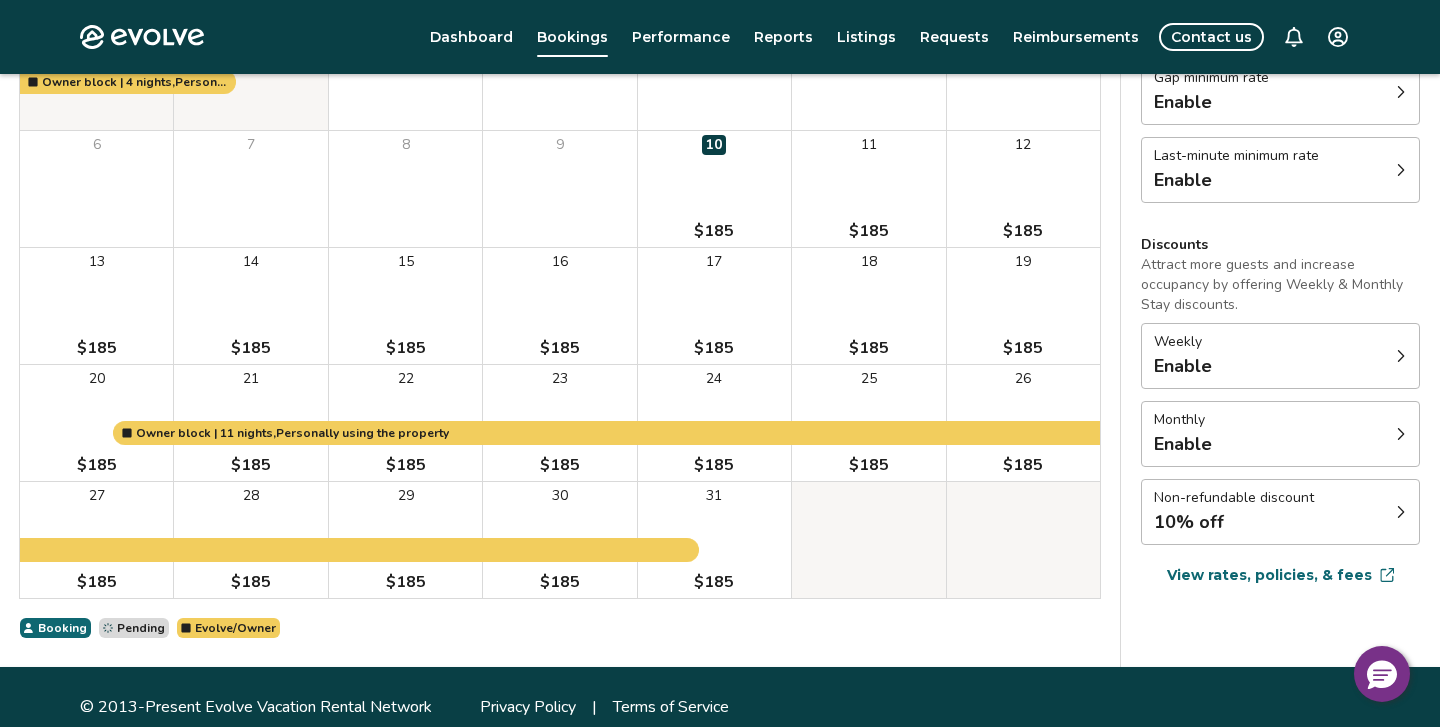scroll, scrollTop: 296, scrollLeft: 0, axis: vertical 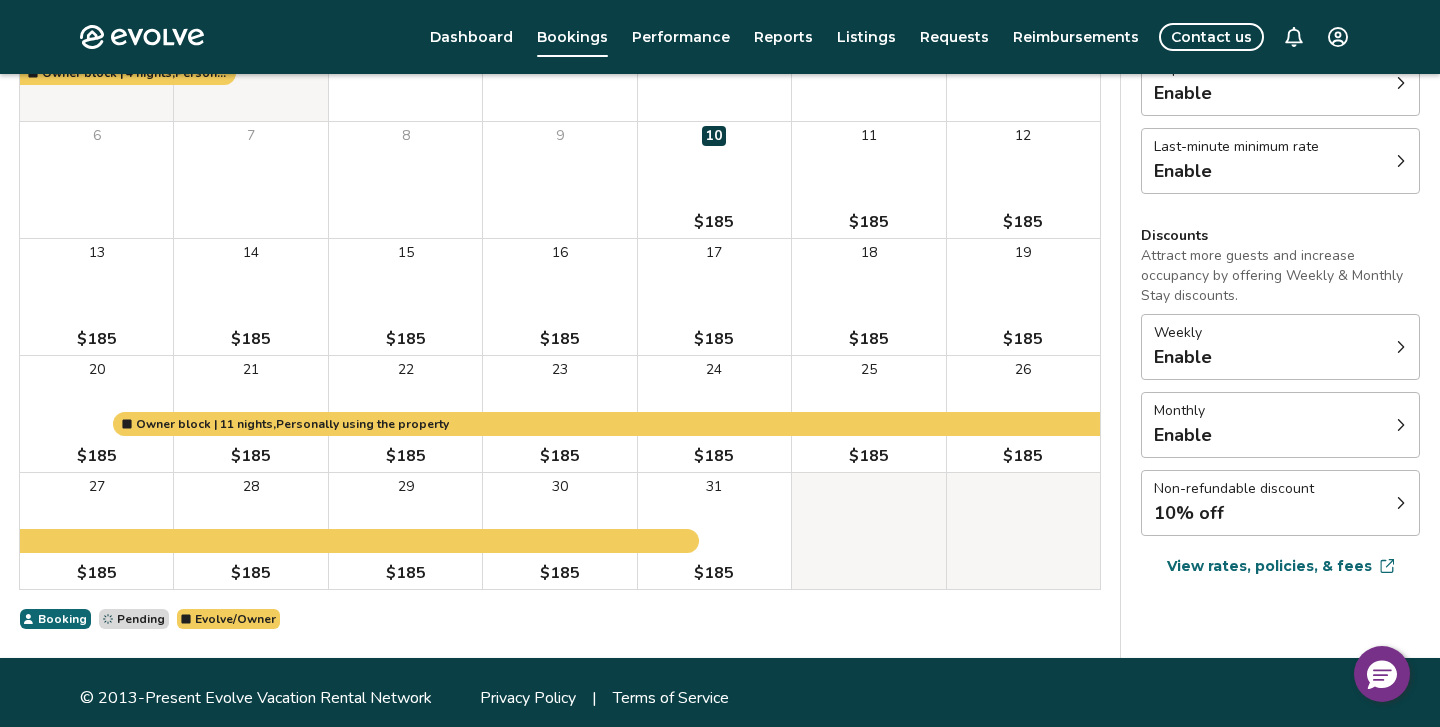 click on "Non-refundable discount 10% off" at bounding box center [1280, 503] 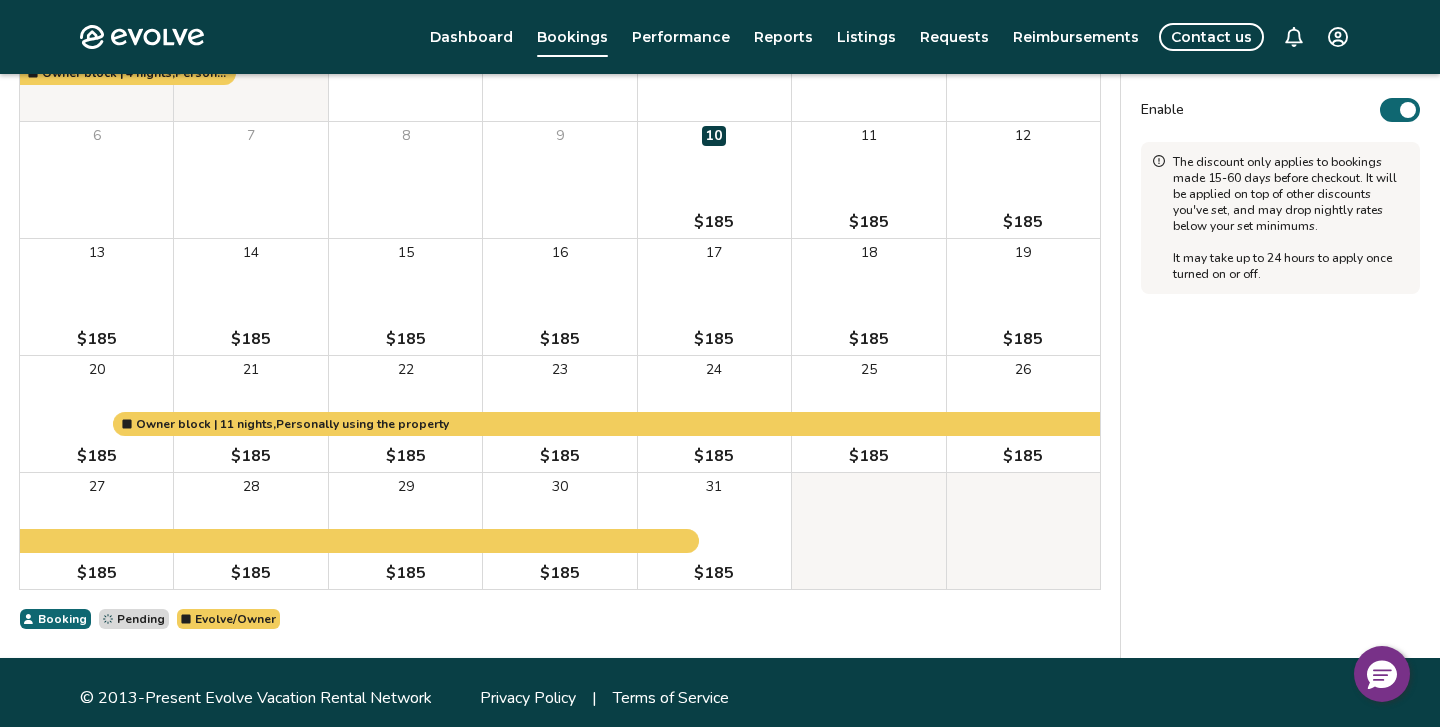 click on "Non-refundable discount Offer Airbnb guests a  10% discount  for choosing a non-refundable trip. If they cancel, you'll keep the full booking amount.   Learn more Enable The discount only applies to bookings made 15-60 days before checkout. It will be applied on top of other discounts you've set, and may drop nightly rates below your set minimums. It may take up to 24 hours to apply once turned on or off." at bounding box center (1280, 272) 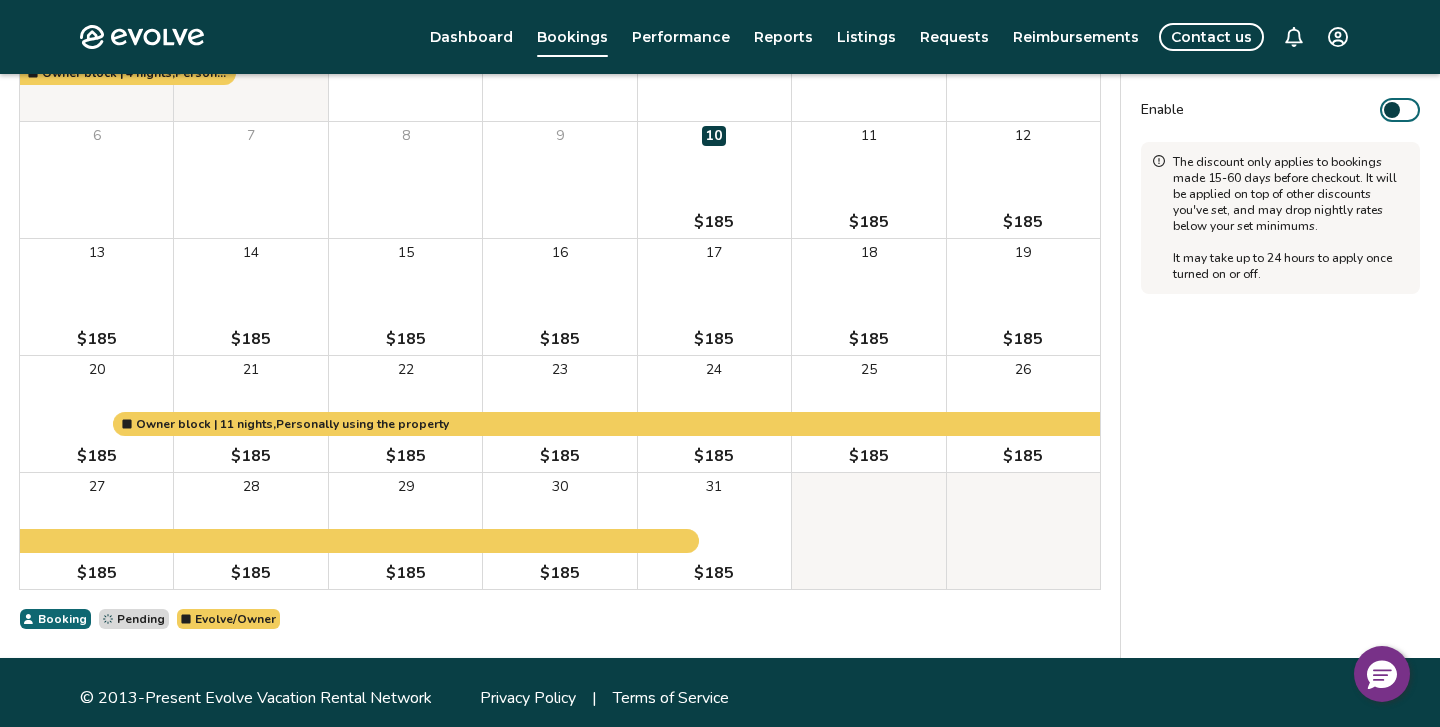 click on "Enable" at bounding box center [1162, 110] 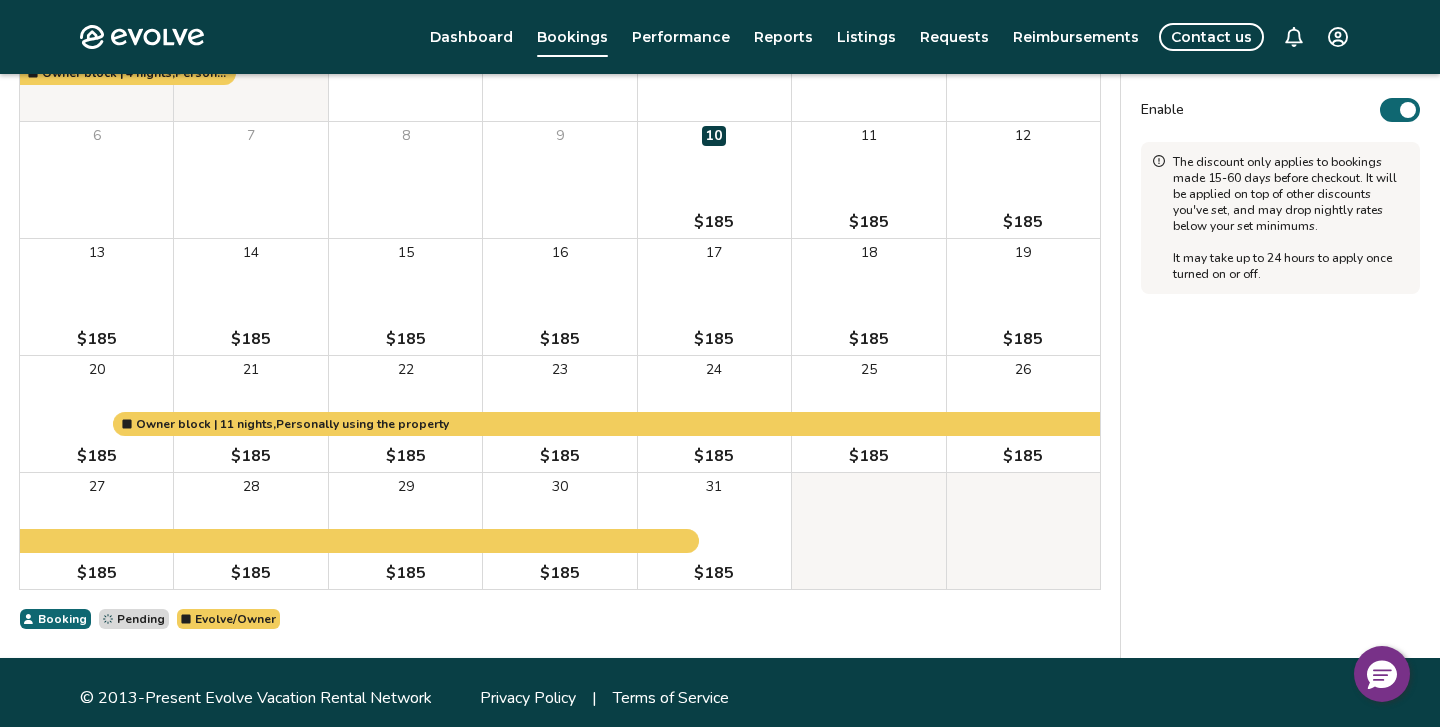 click at bounding box center [1408, 110] 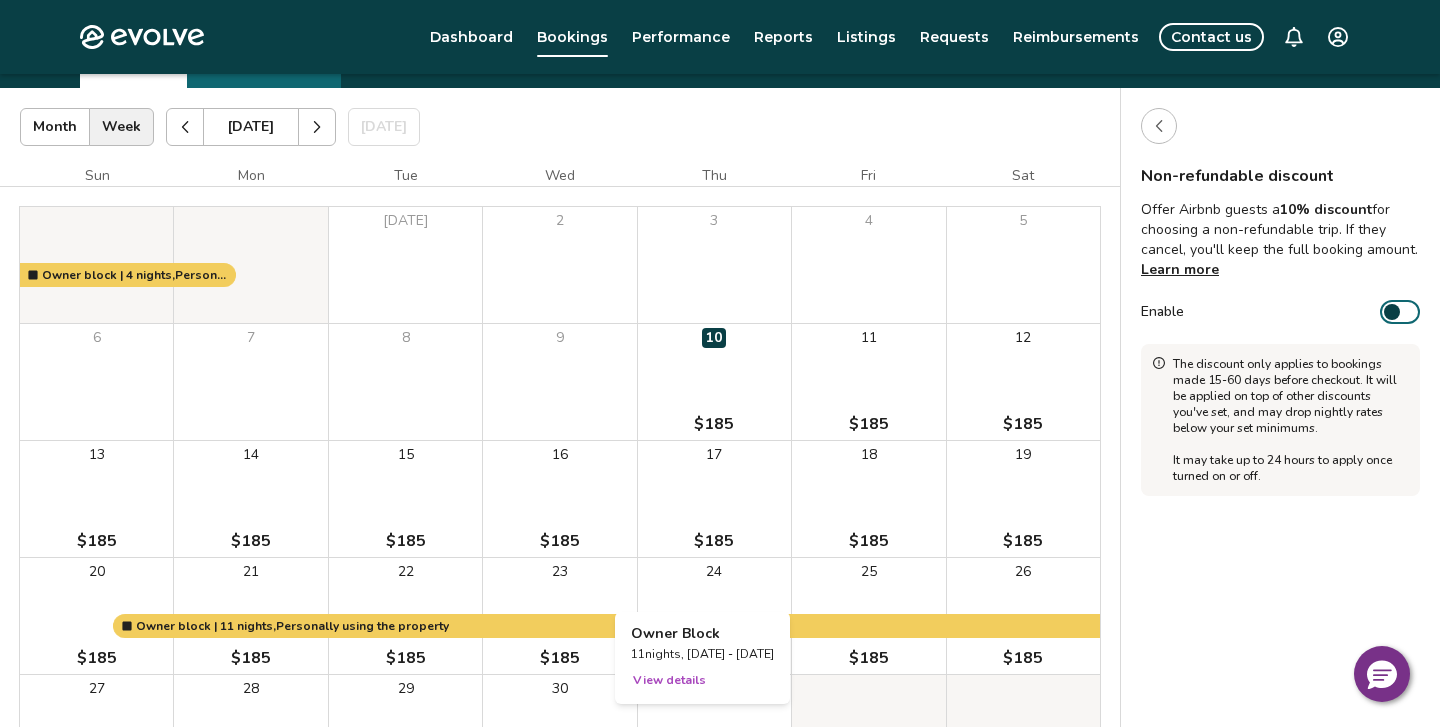 scroll, scrollTop: 92, scrollLeft: 0, axis: vertical 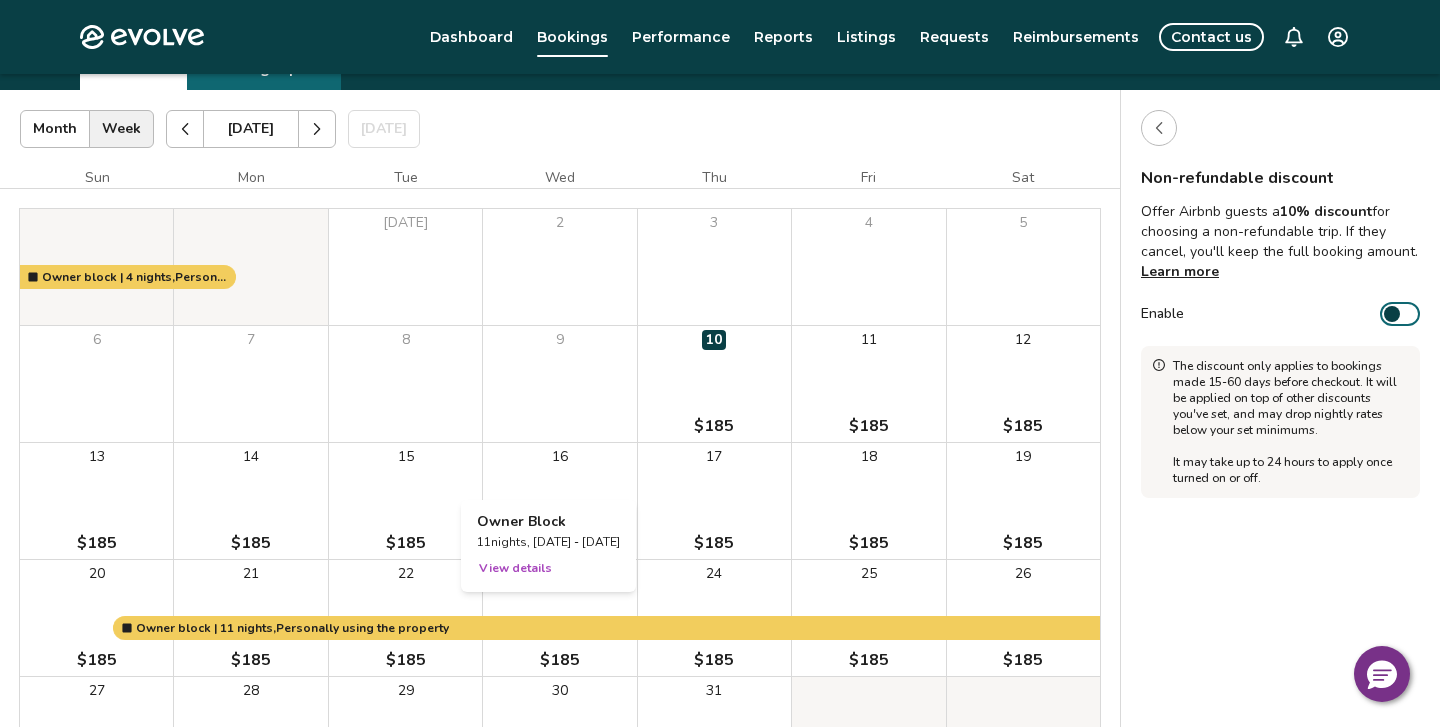 click on "View details" at bounding box center [515, 568] 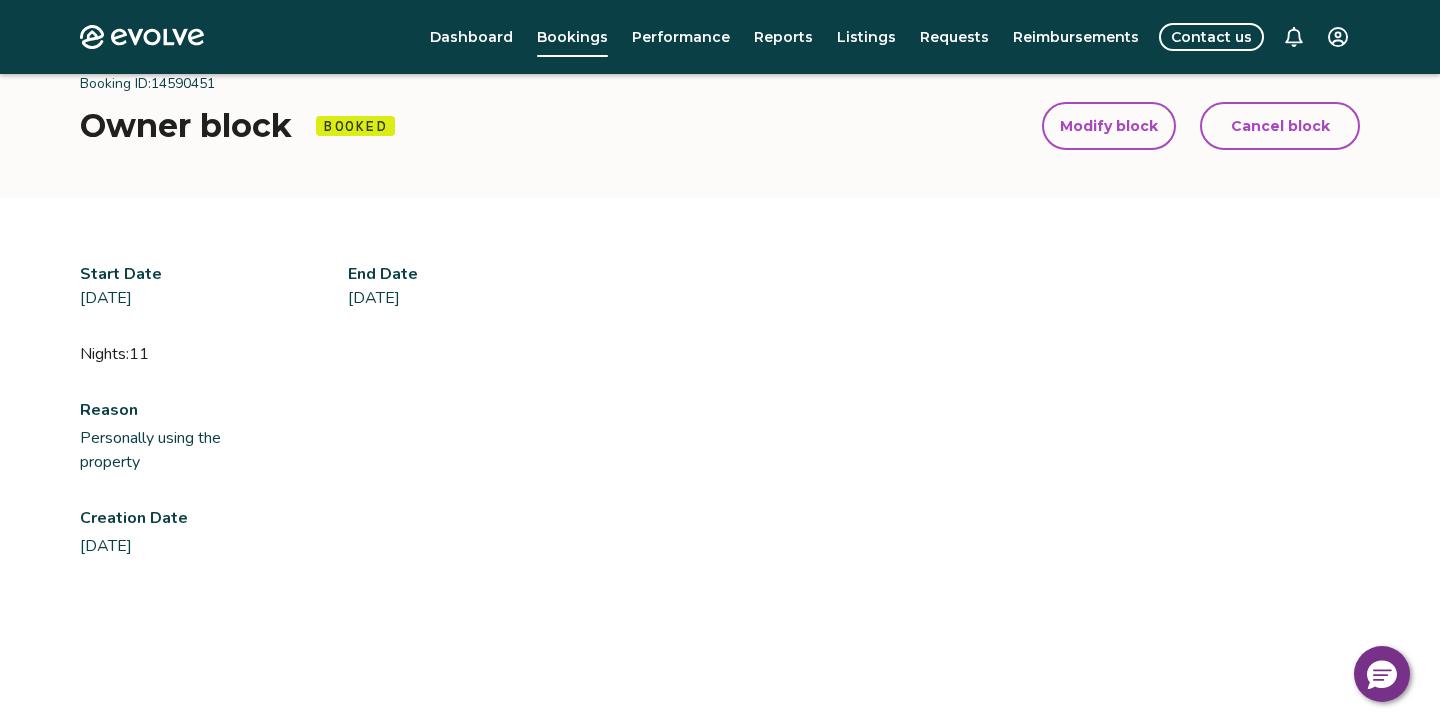 click on "Modify block" at bounding box center (1109, 126) 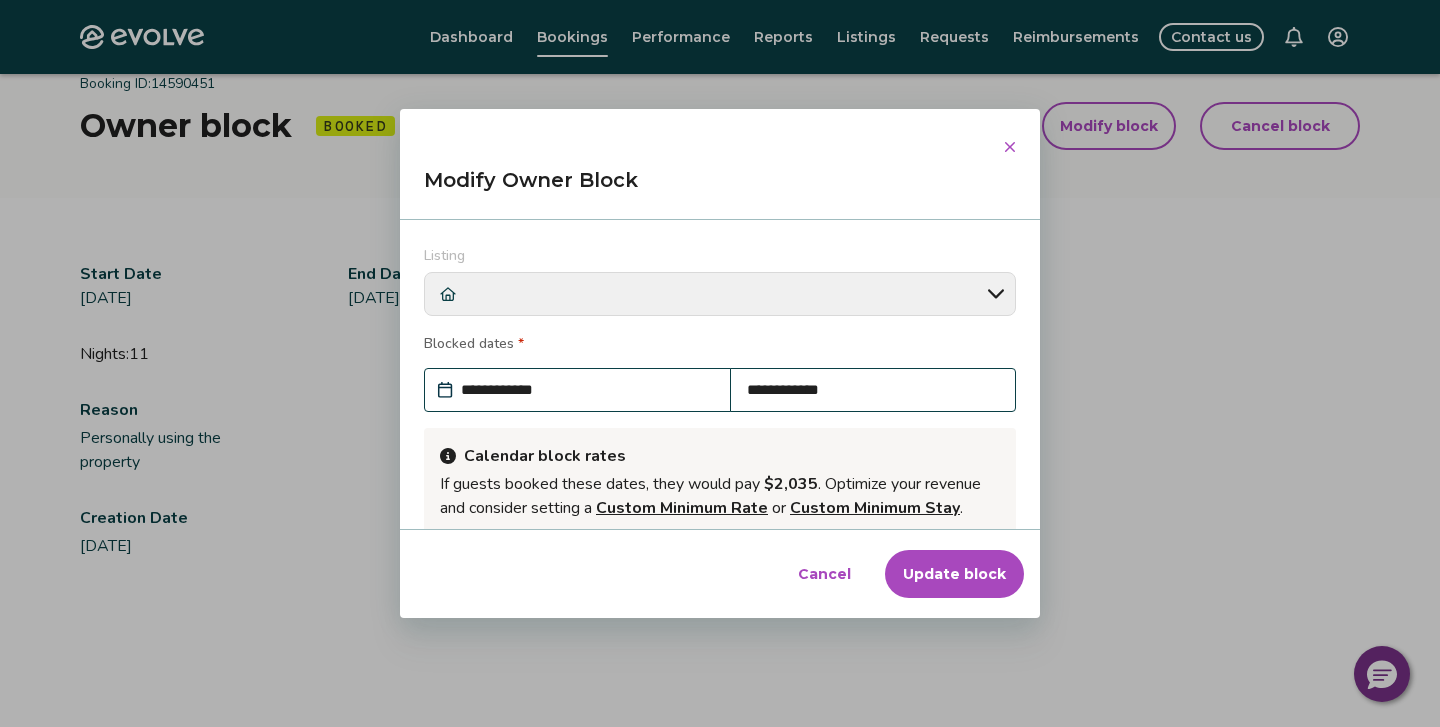 click on "**********" at bounding box center (587, 390) 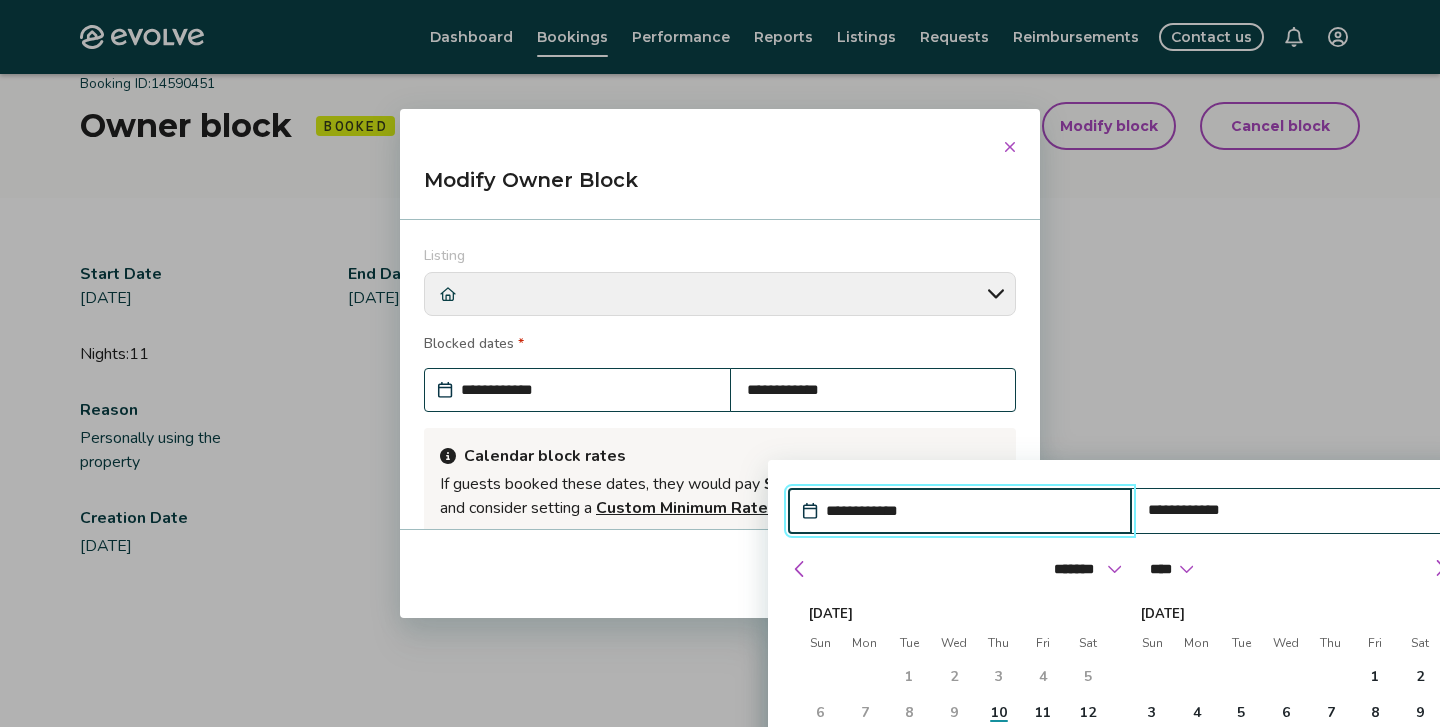 scroll, scrollTop: 15, scrollLeft: 0, axis: vertical 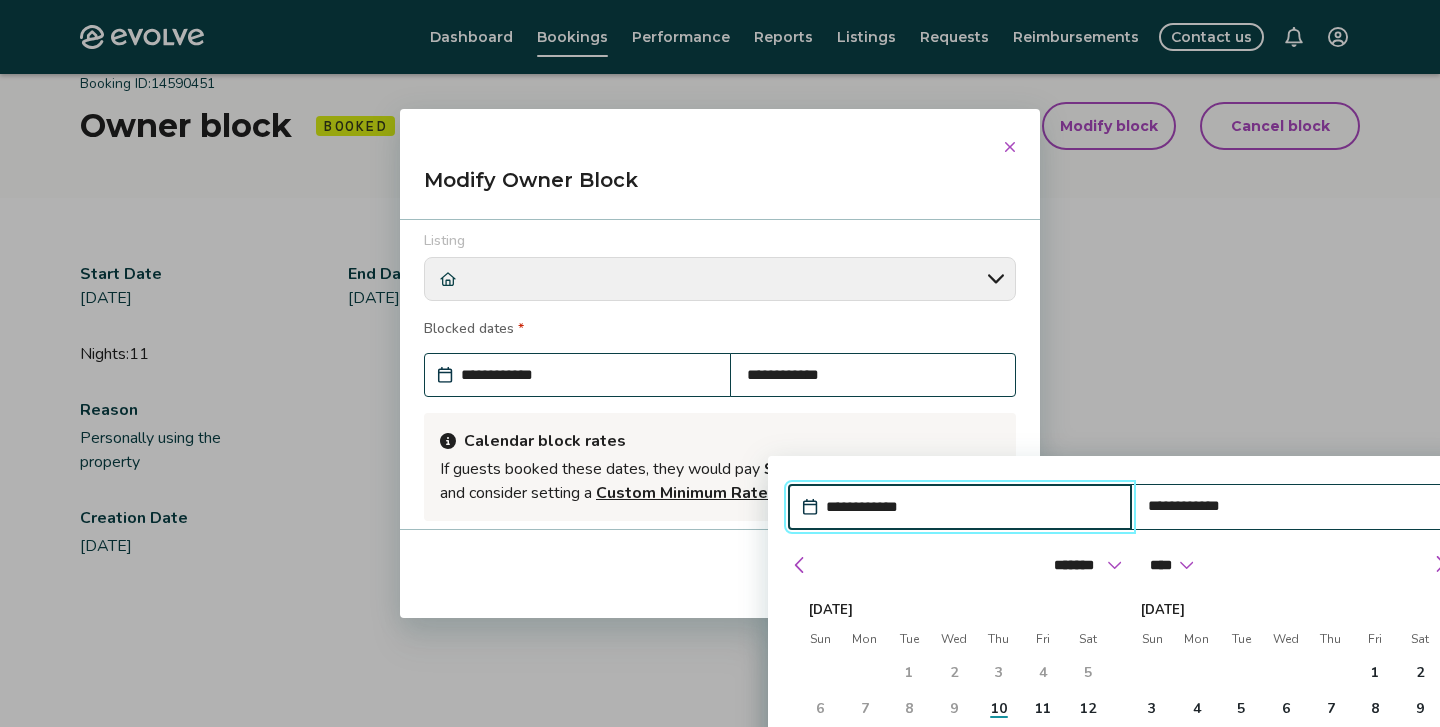 click on "21" at bounding box center [865, 781] 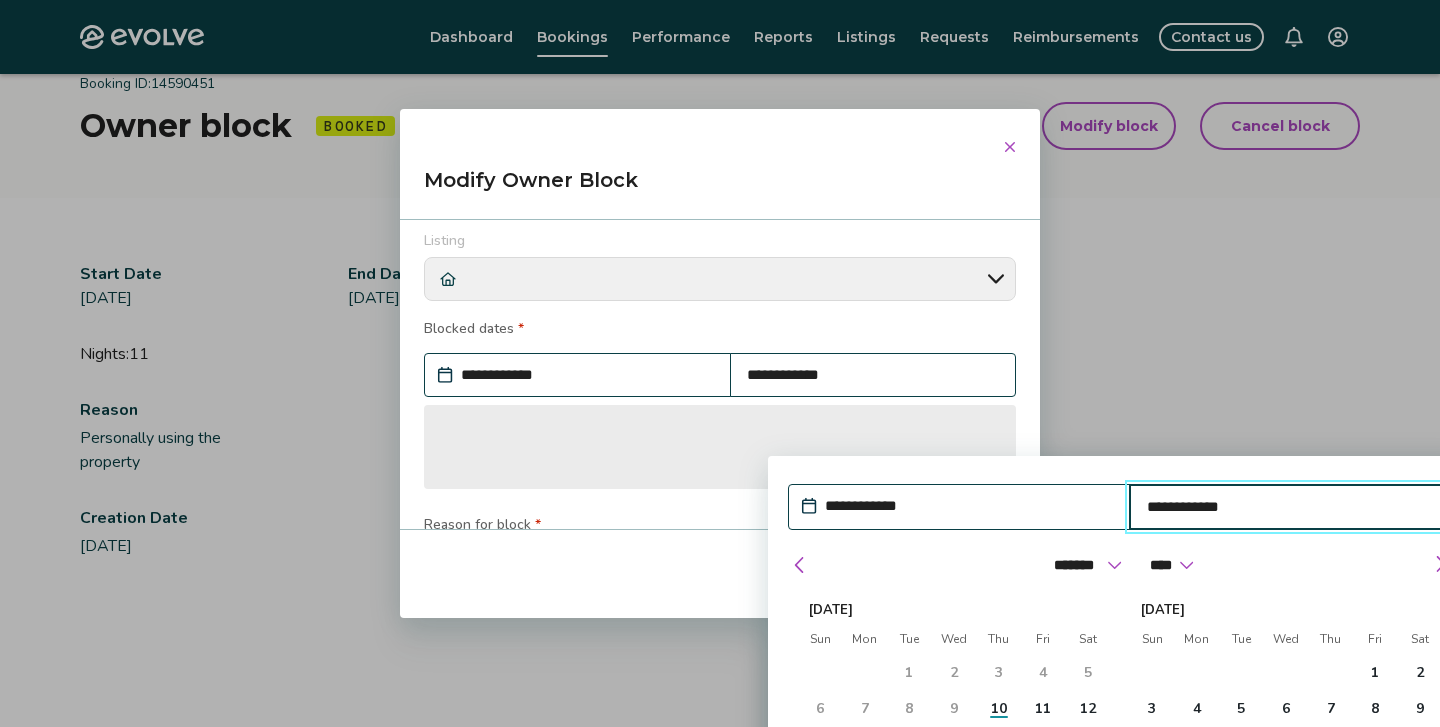 type on "*" 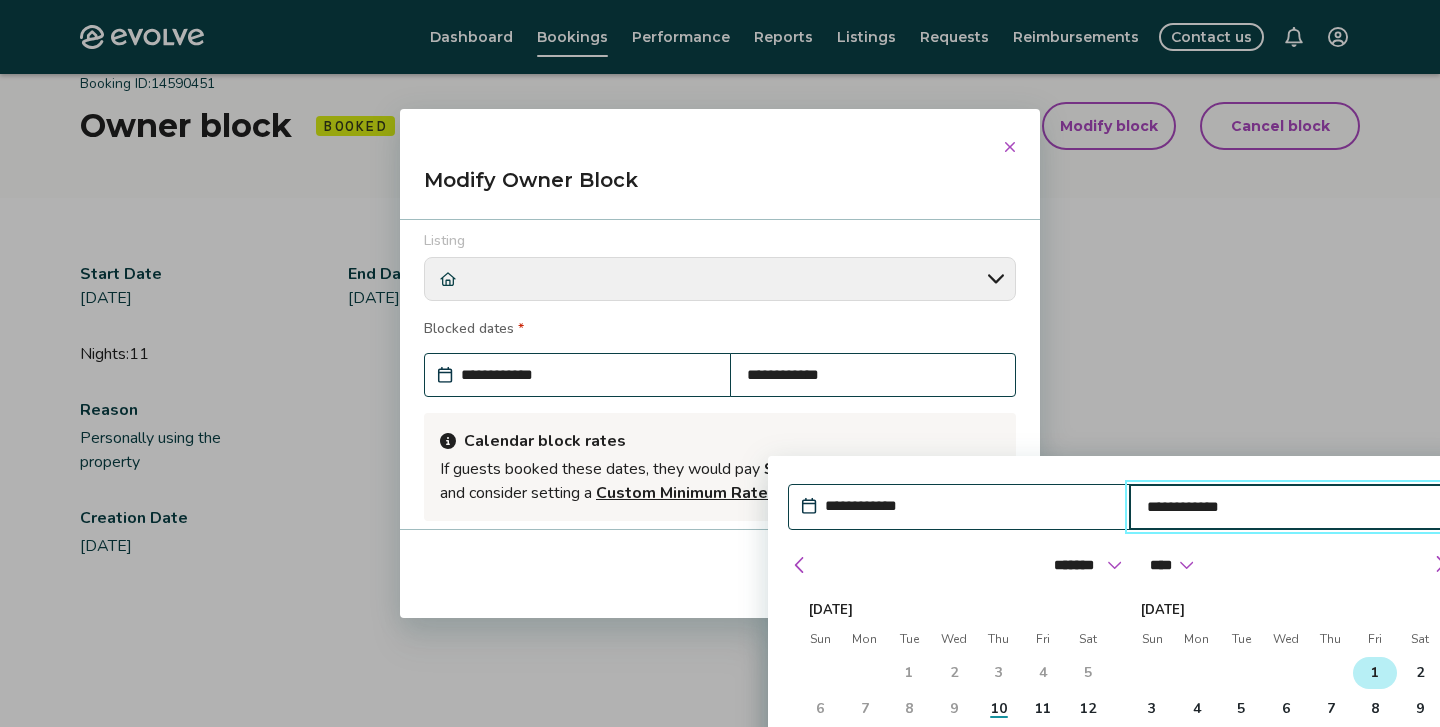 click on "1" at bounding box center (1375, 673) 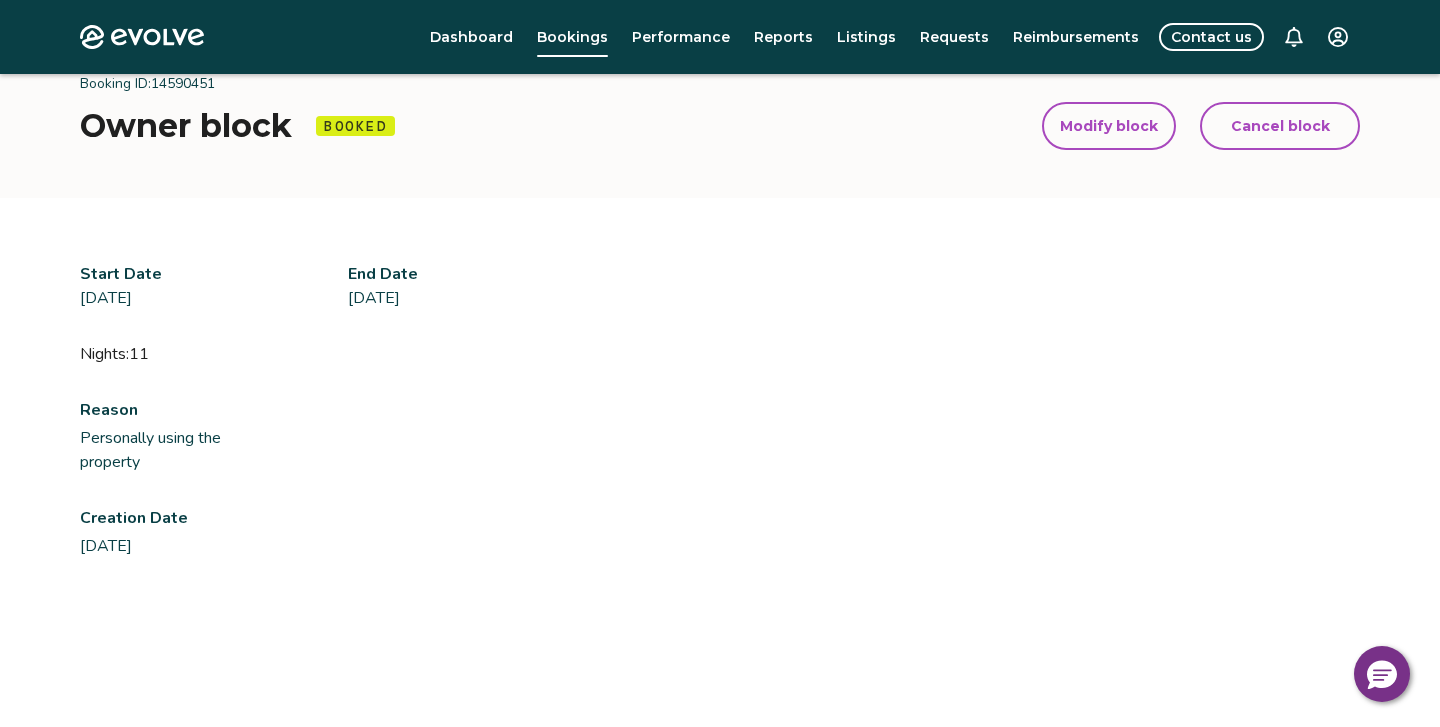 click on "Sun, Jul 20, 2025" at bounding box center (176, 298) 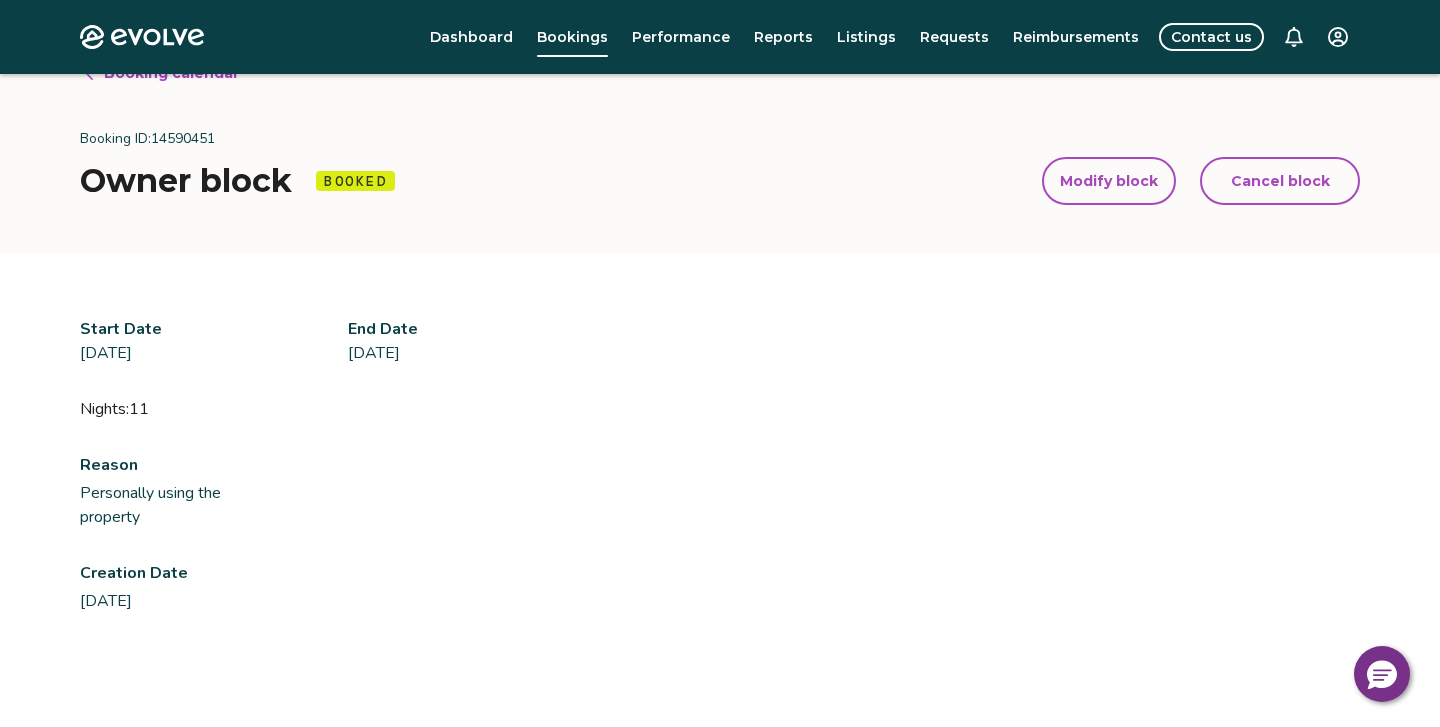 scroll, scrollTop: 0, scrollLeft: 0, axis: both 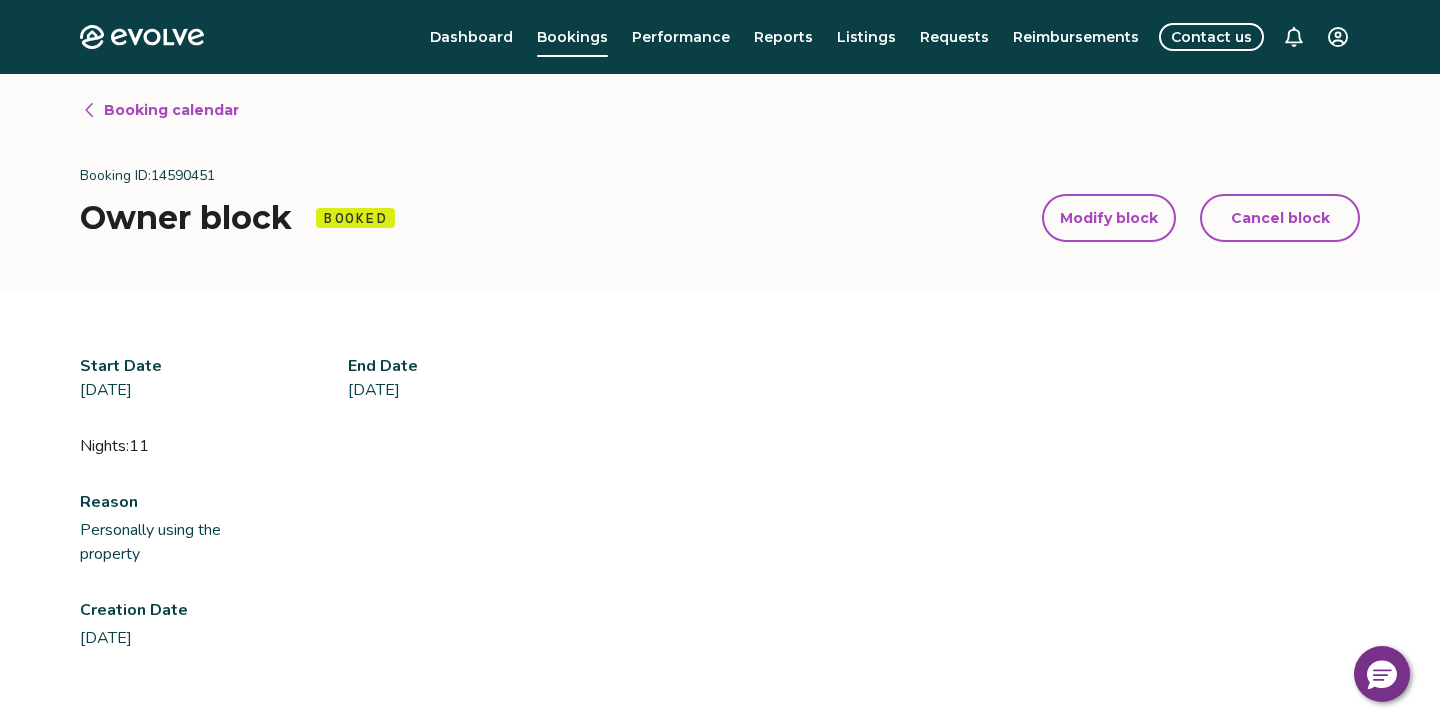 click on "Modify block" at bounding box center (1109, 218) 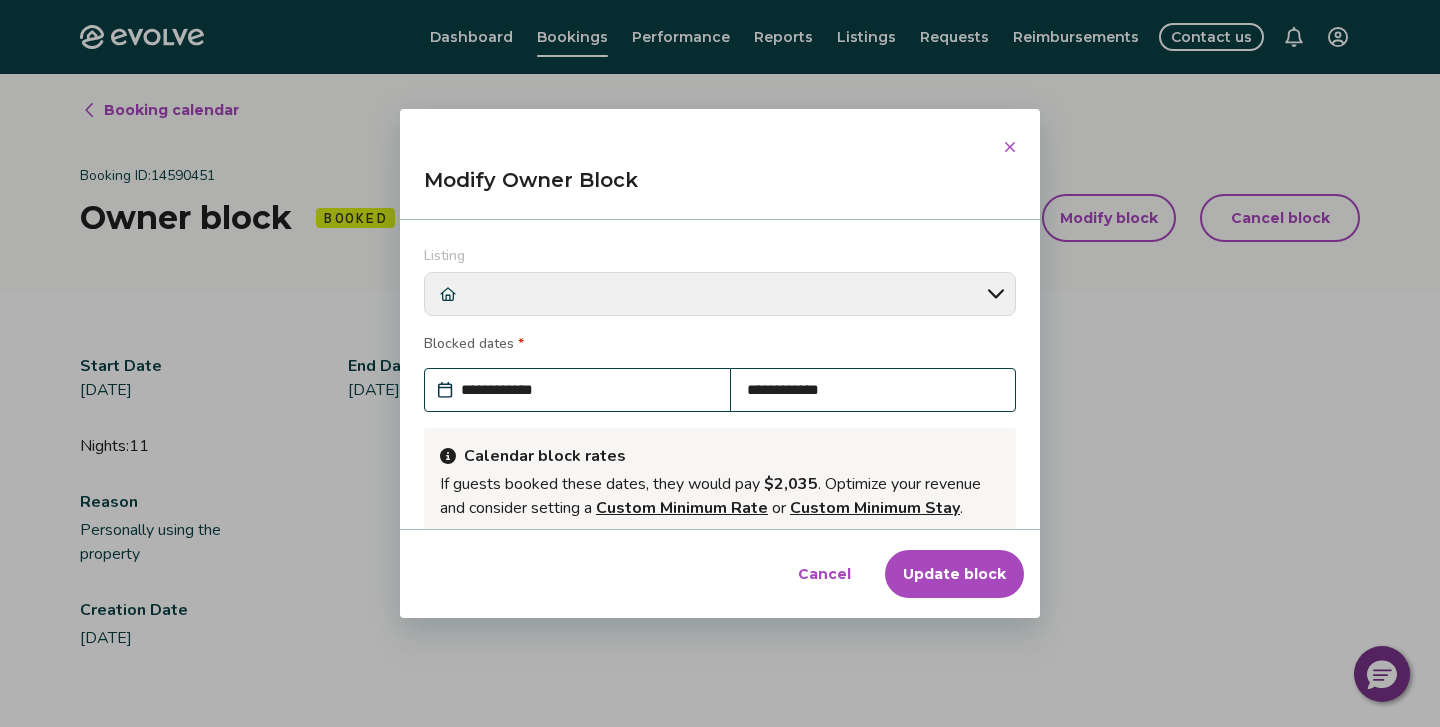 click on "**********" at bounding box center [587, 390] 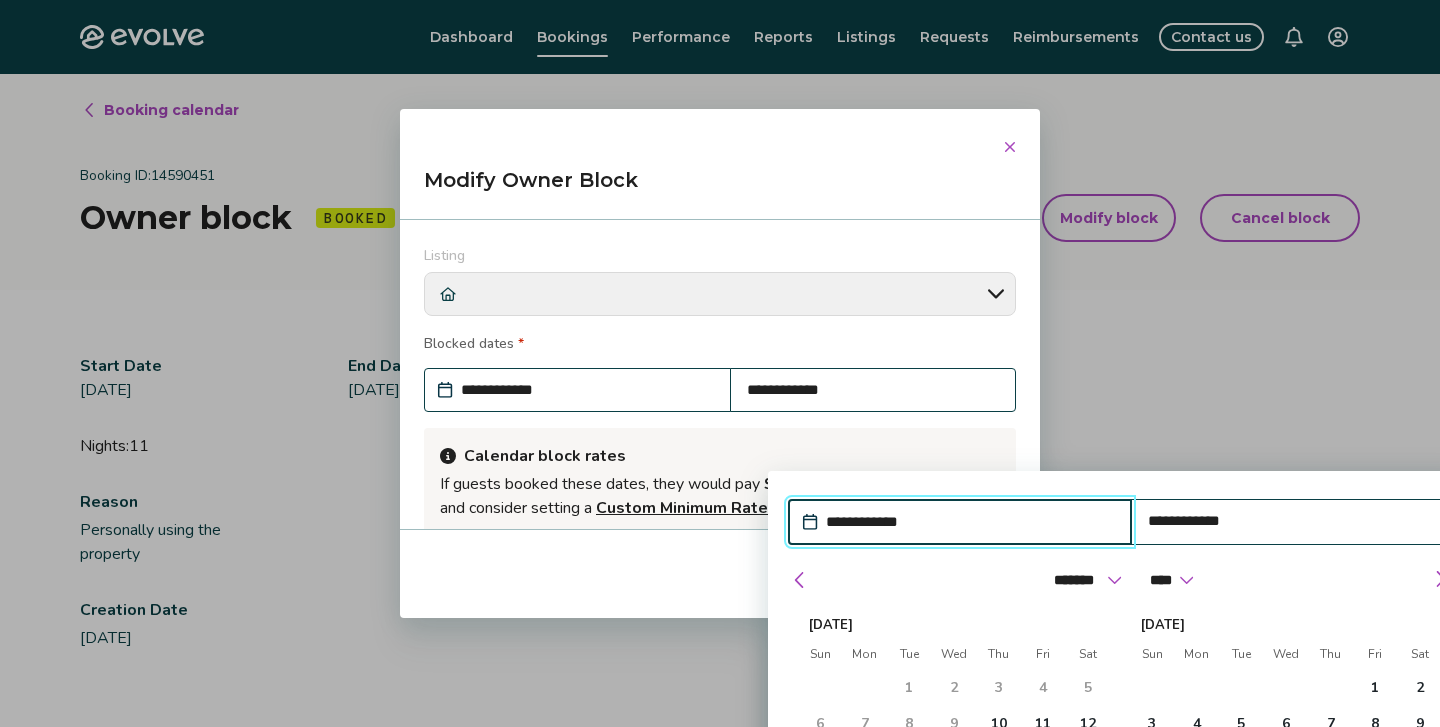 click on "21" at bounding box center (865, 796) 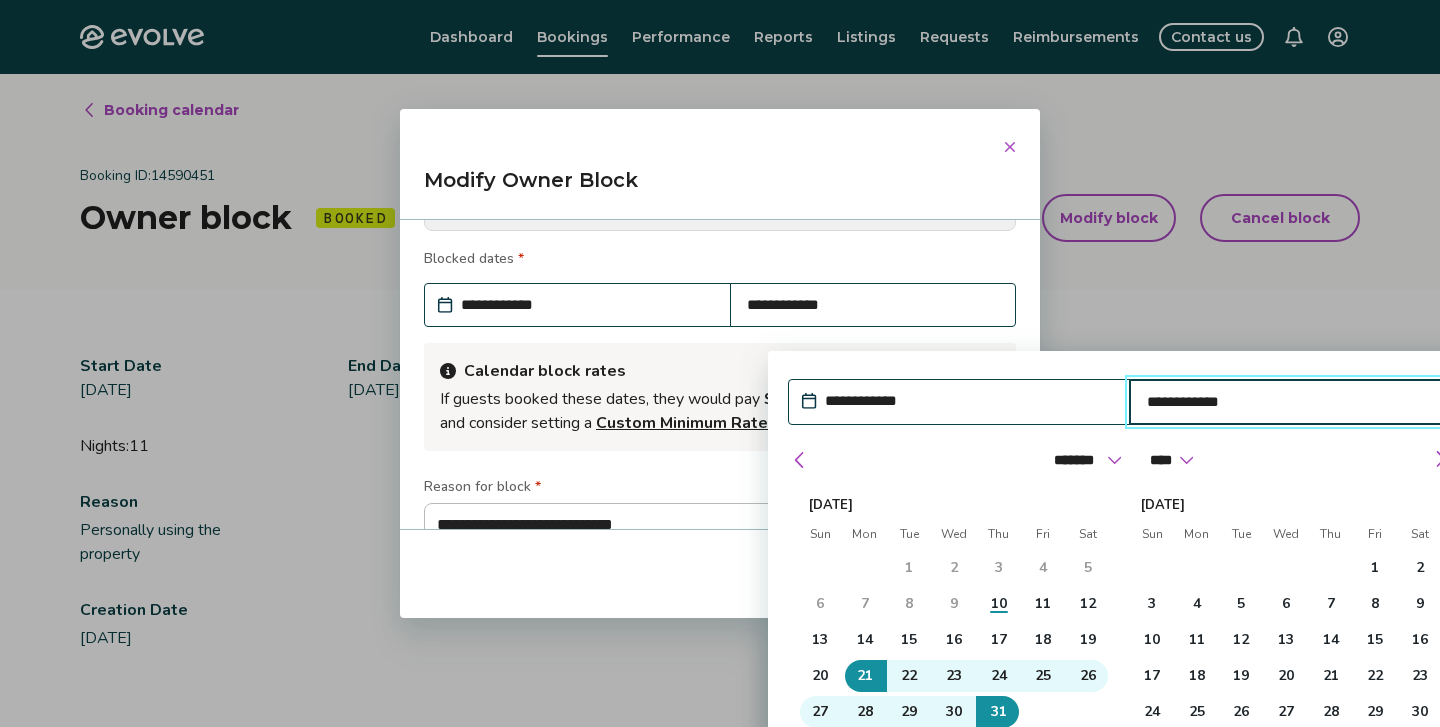 scroll, scrollTop: 124, scrollLeft: 0, axis: vertical 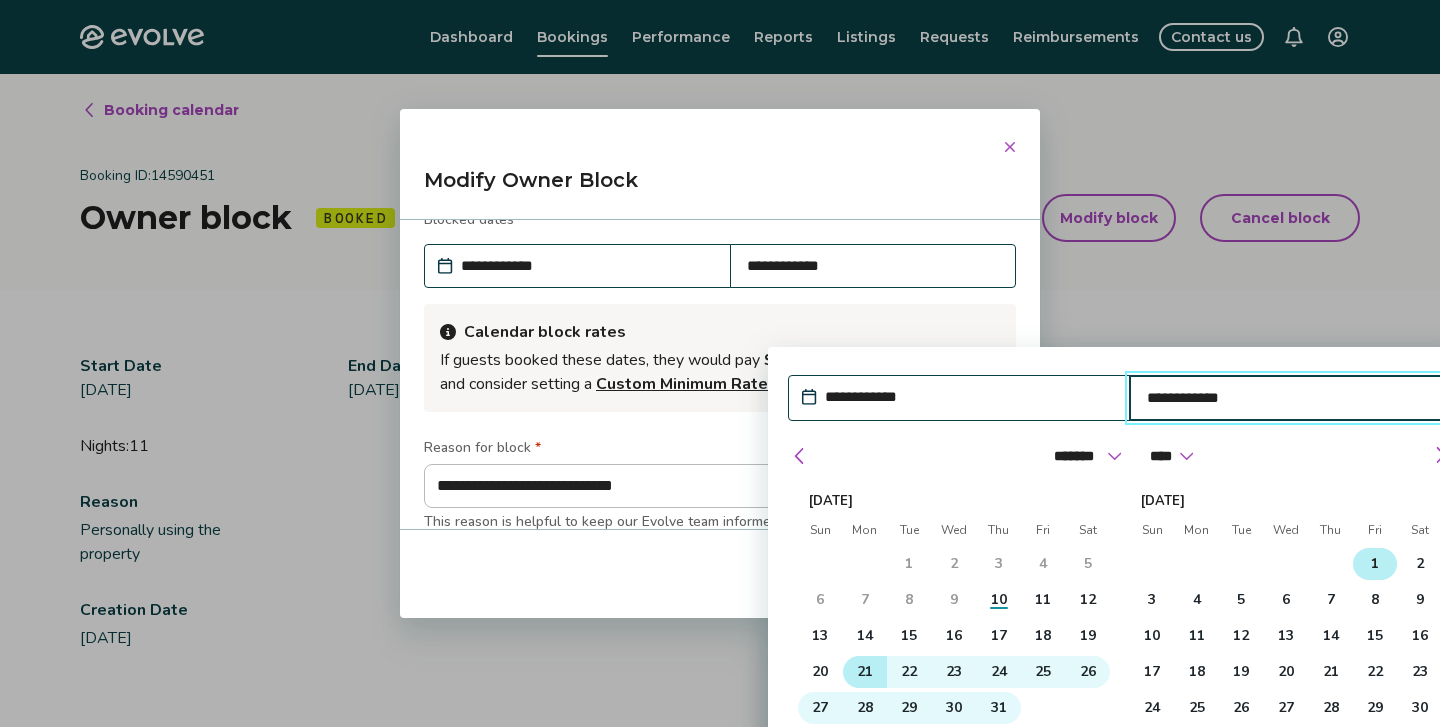 click on "1" at bounding box center (1375, 564) 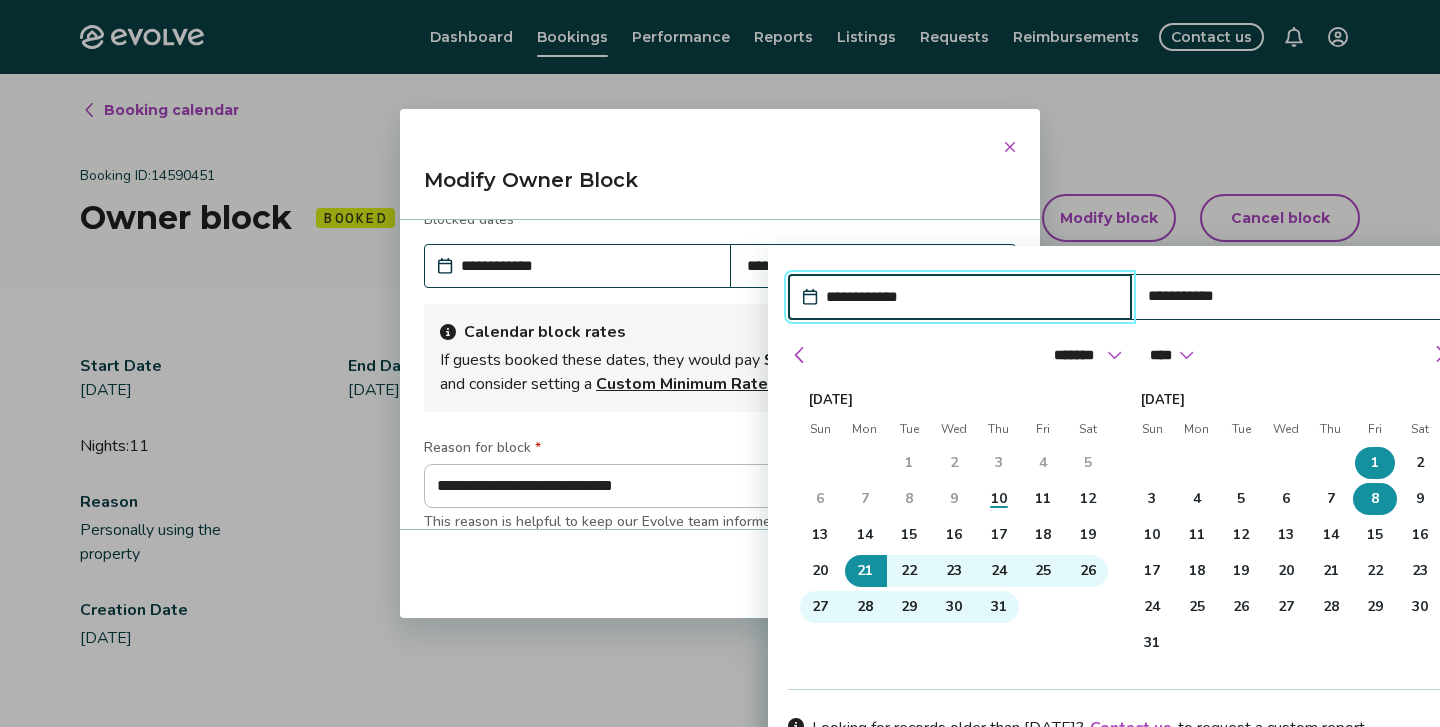 scroll, scrollTop: 253, scrollLeft: 0, axis: vertical 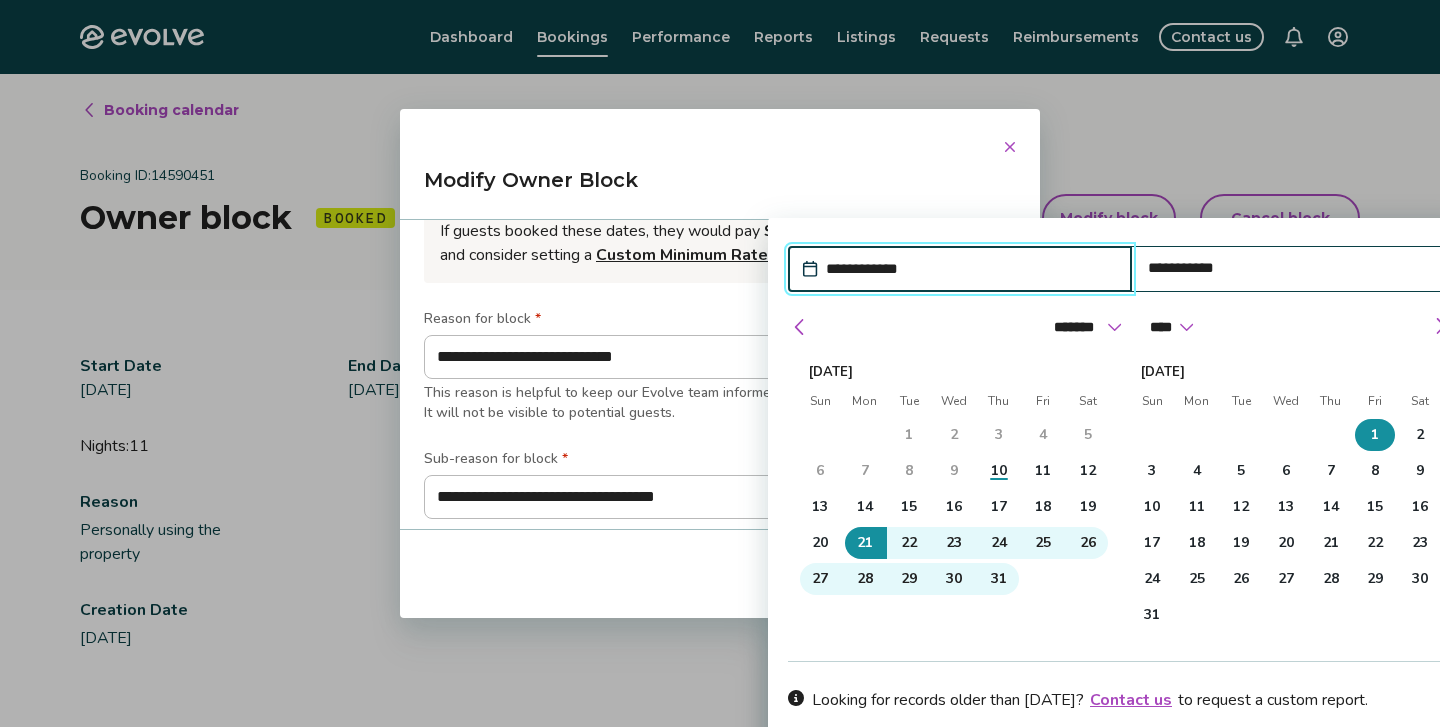 click on "Apply Dates" at bounding box center (1387, 762) 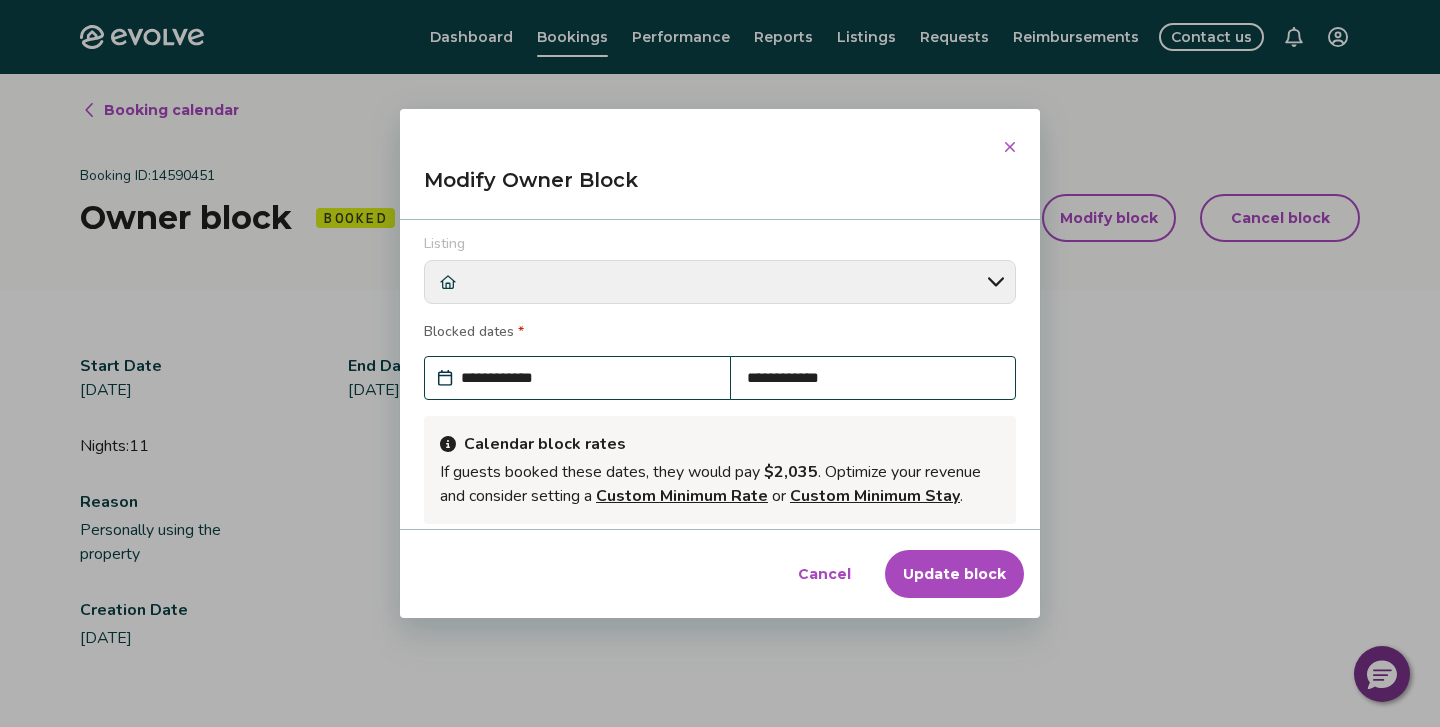 click on "Update block" at bounding box center [954, 574] 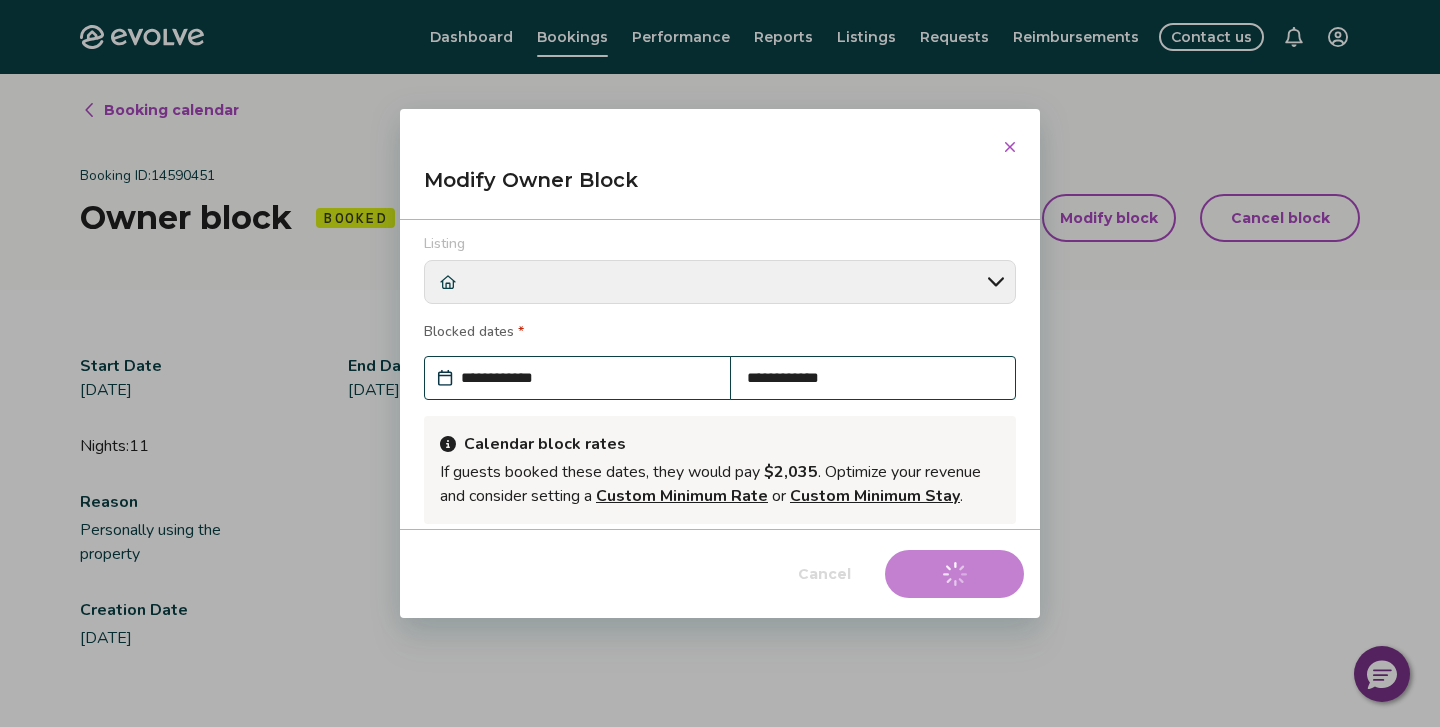 type on "*" 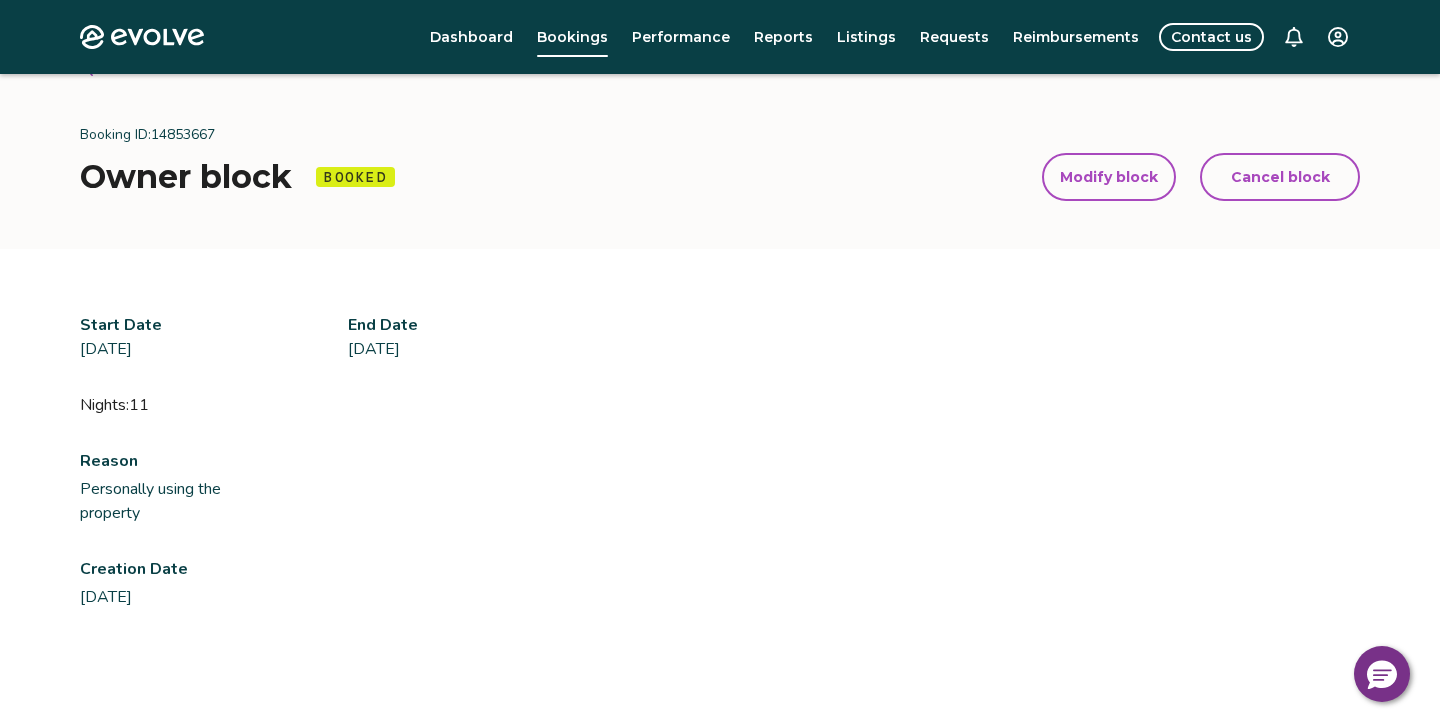 scroll, scrollTop: 0, scrollLeft: 0, axis: both 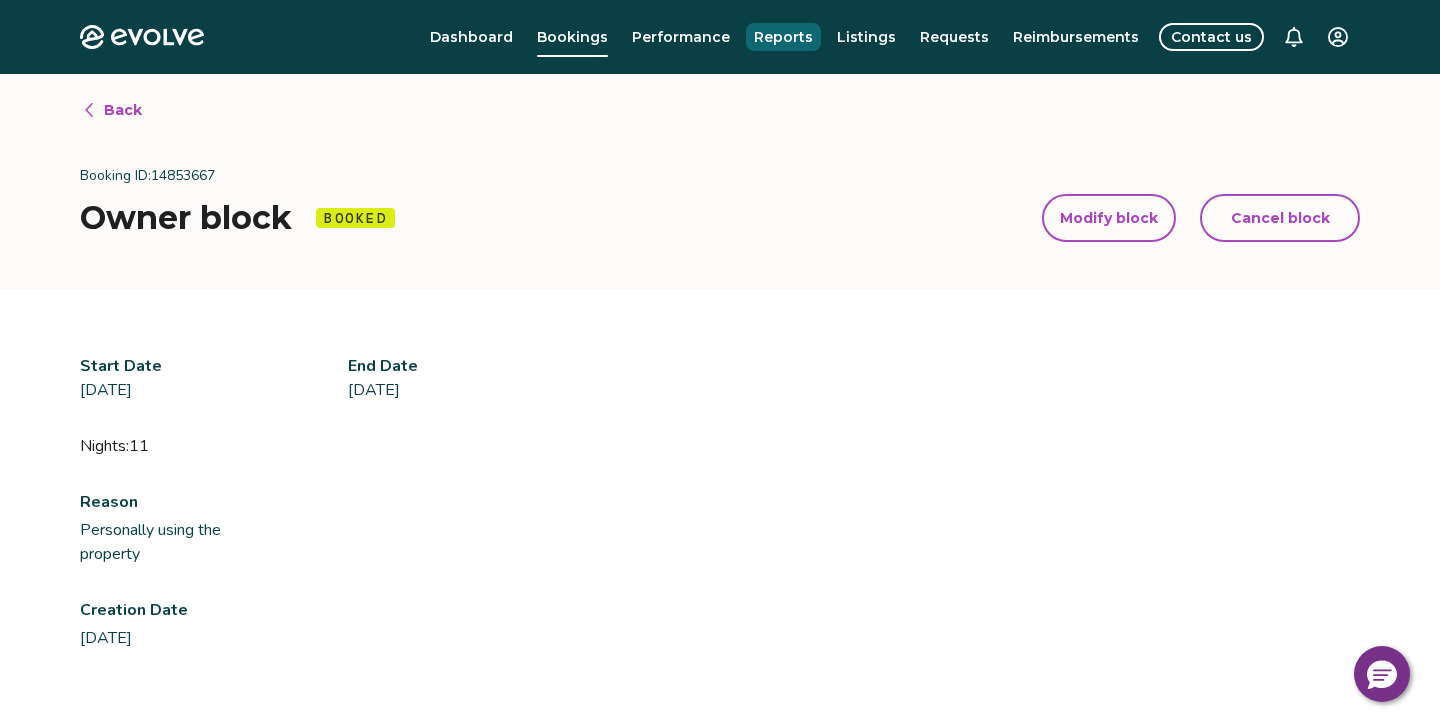 click on "Reports" at bounding box center [783, 37] 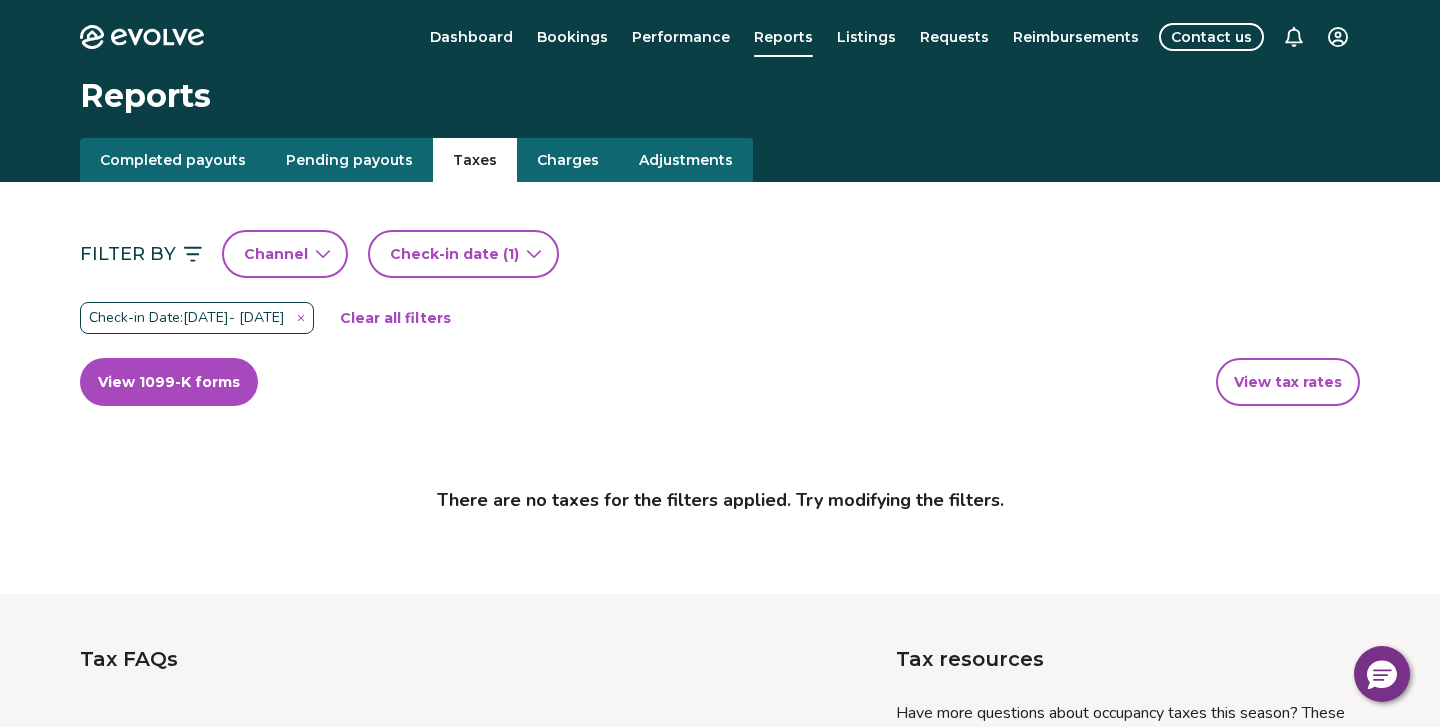 click on "Taxes" at bounding box center [475, 160] 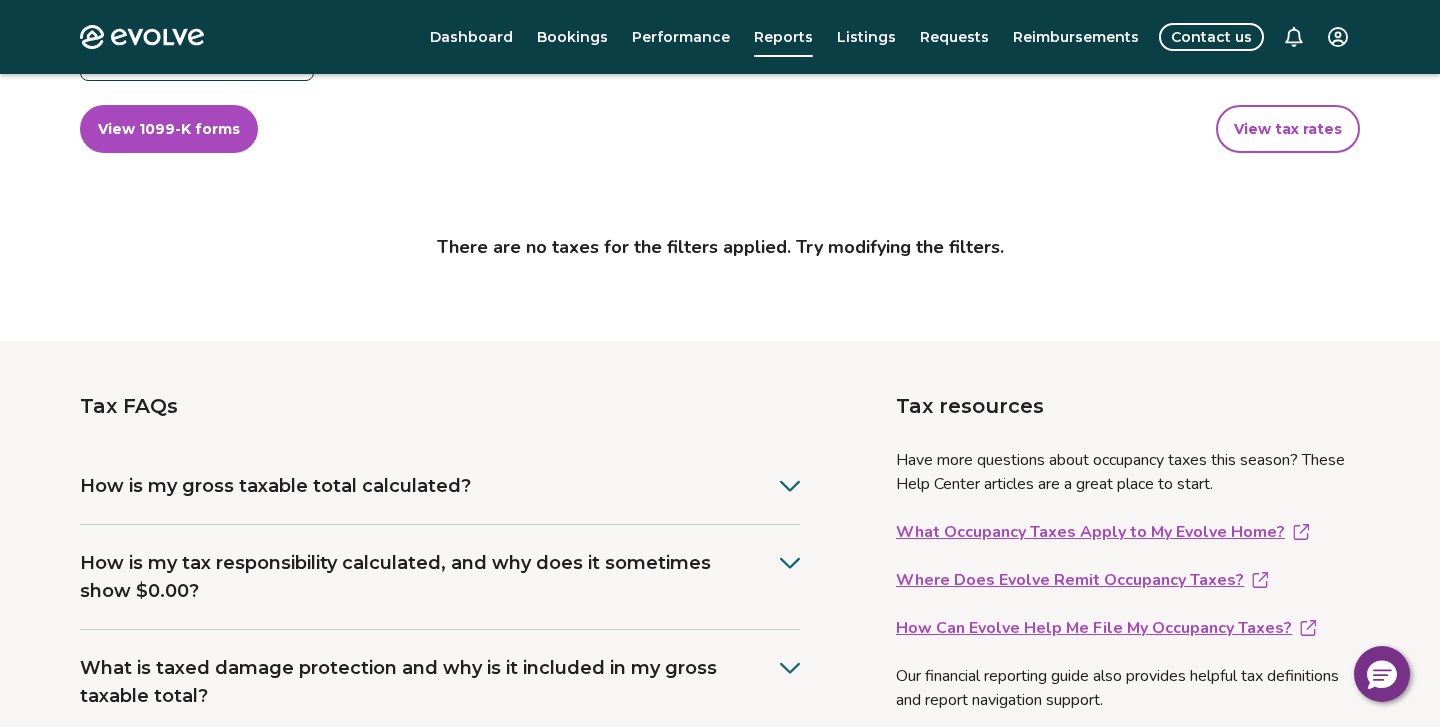 scroll, scrollTop: 0, scrollLeft: 0, axis: both 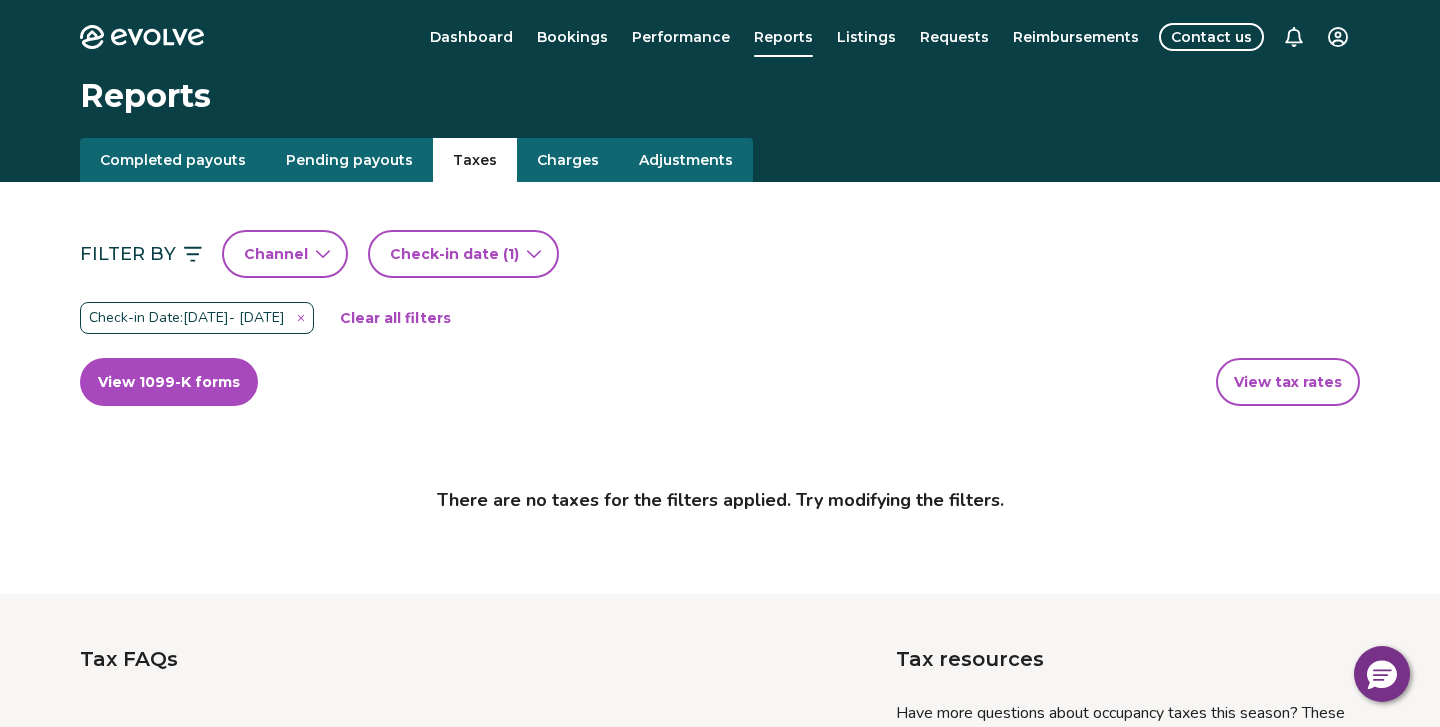 click on "Completed payouts" at bounding box center (173, 160) 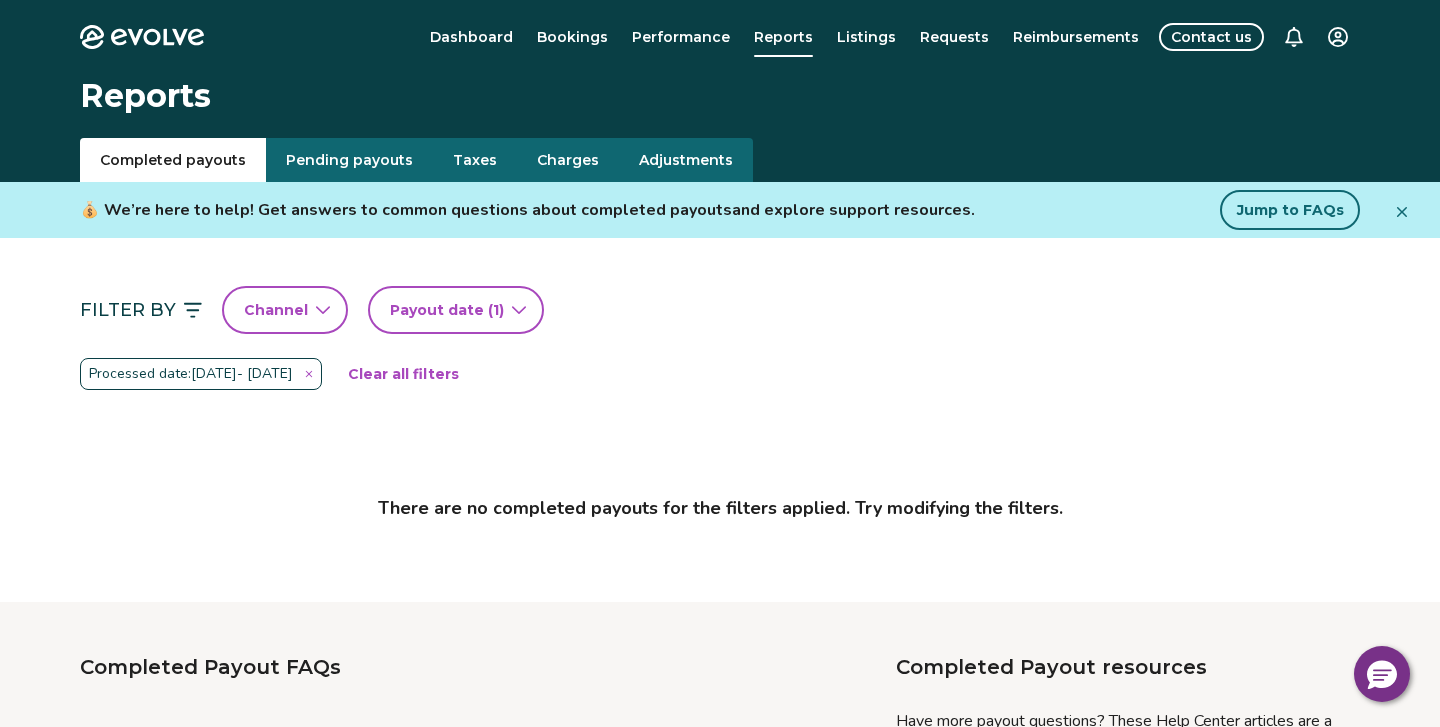 click on "Completed payouts" at bounding box center (173, 160) 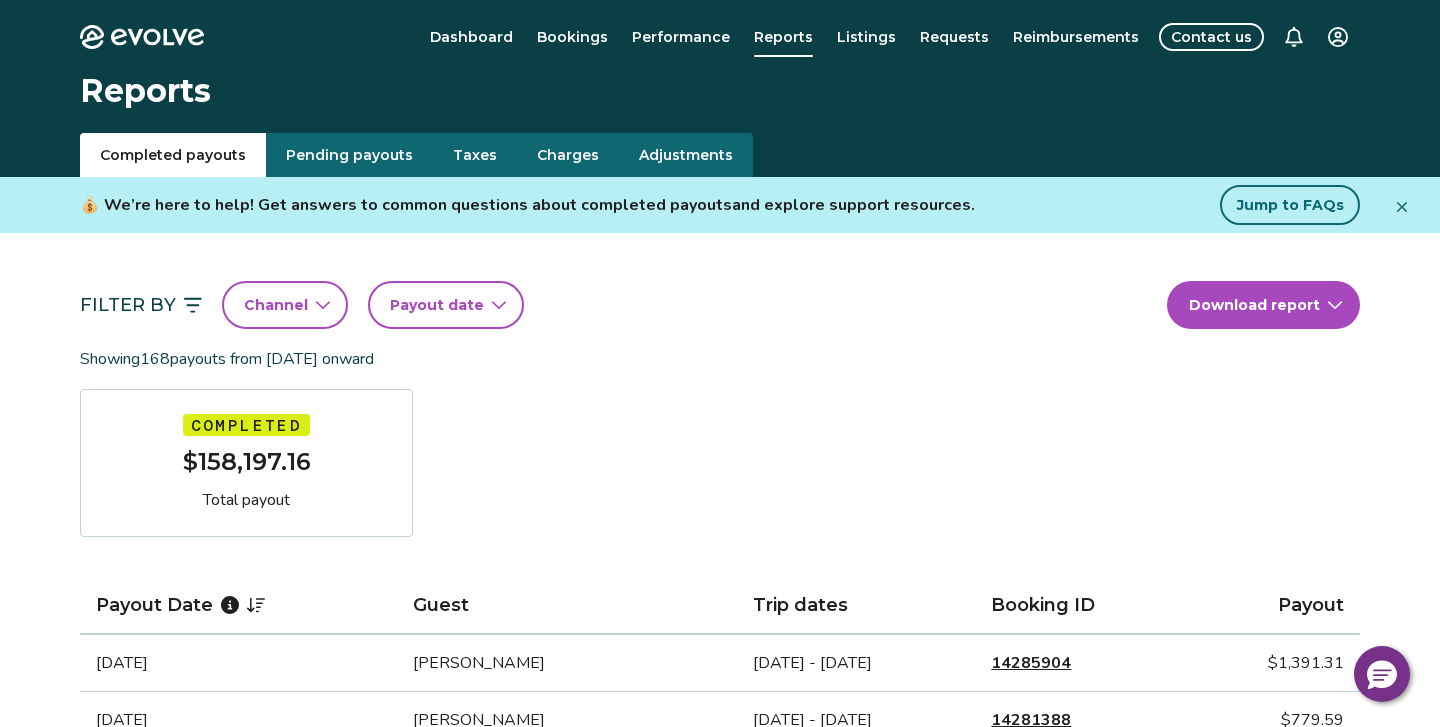 scroll, scrollTop: 0, scrollLeft: 0, axis: both 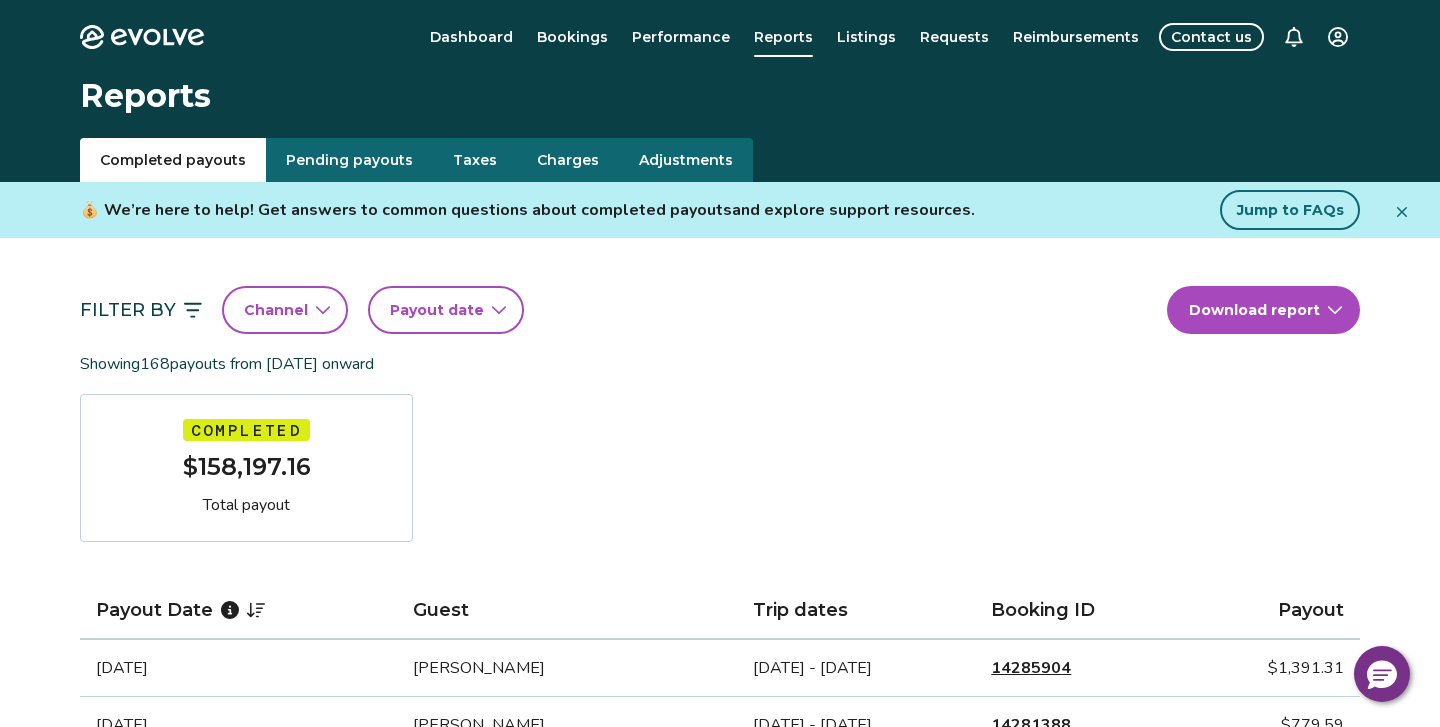 click on "Payout date" at bounding box center [437, 310] 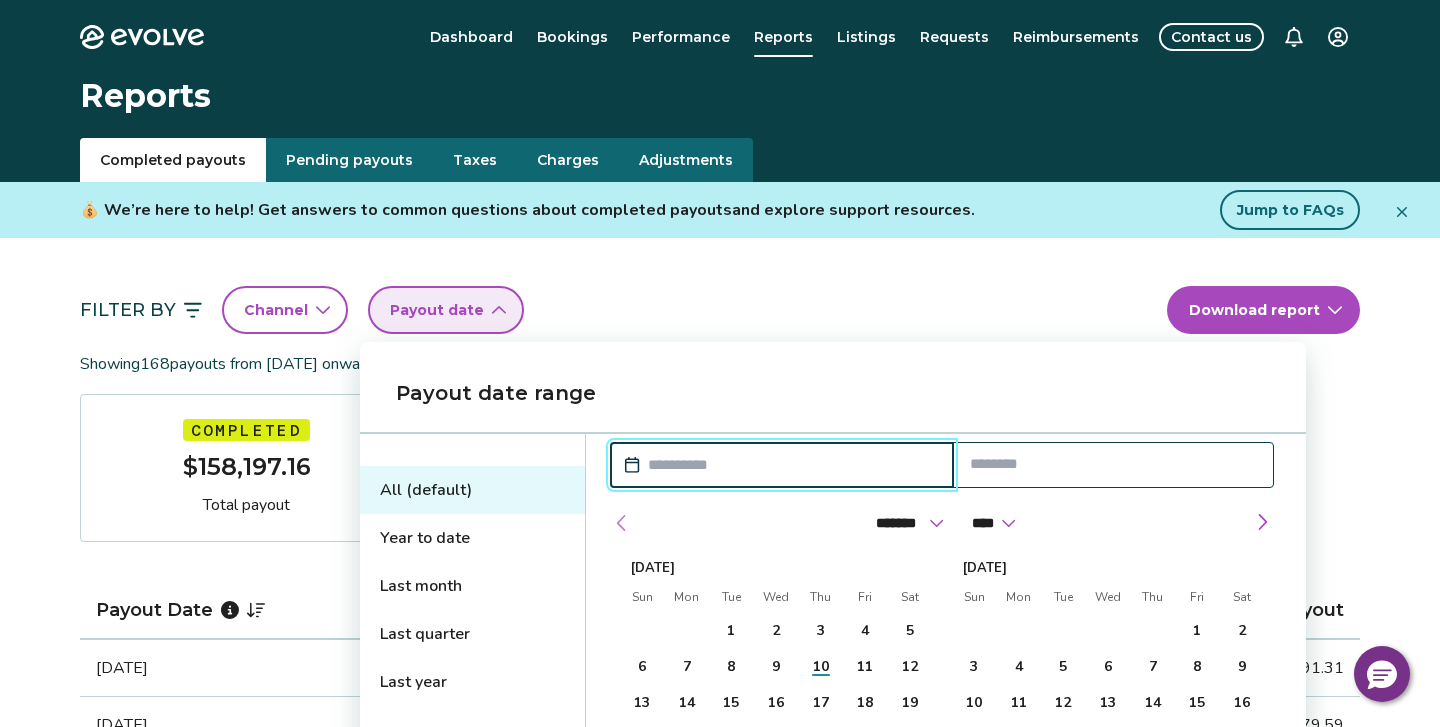 click at bounding box center (622, 523) 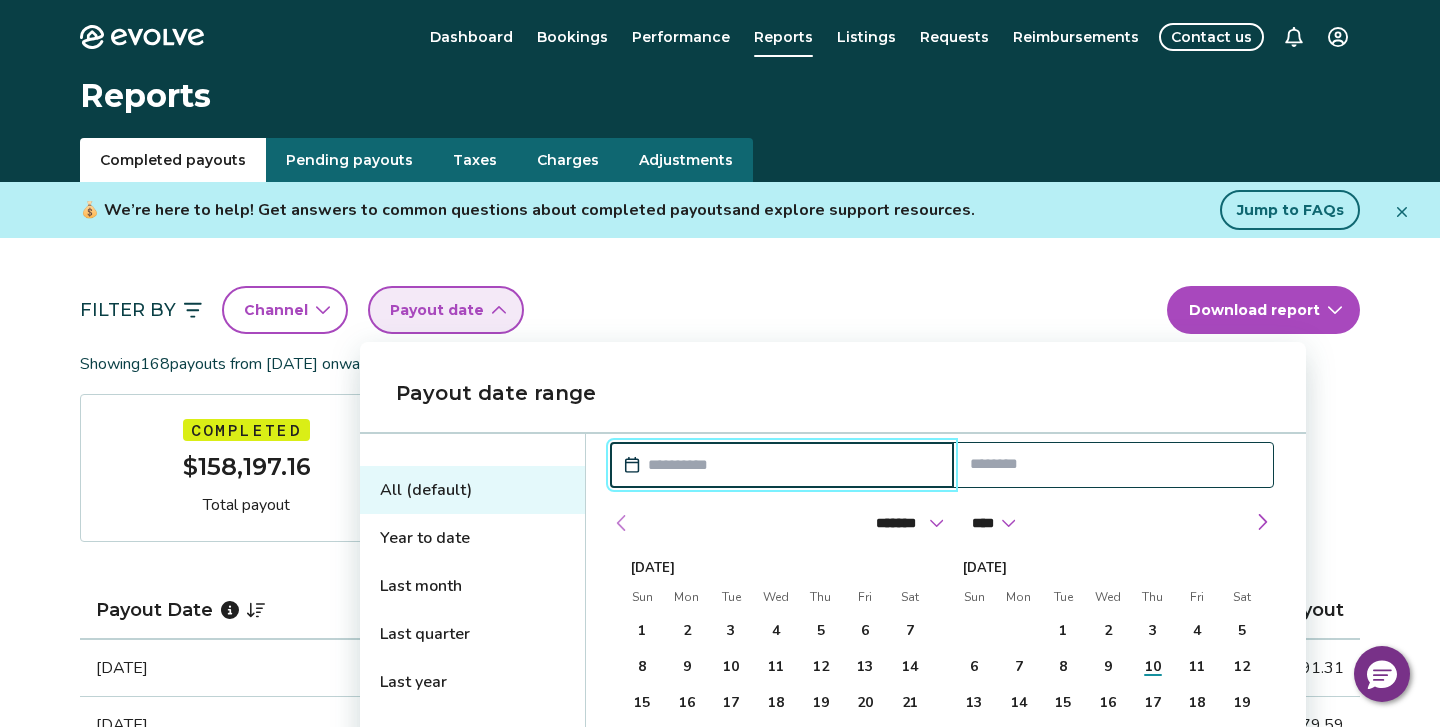 click at bounding box center [622, 523] 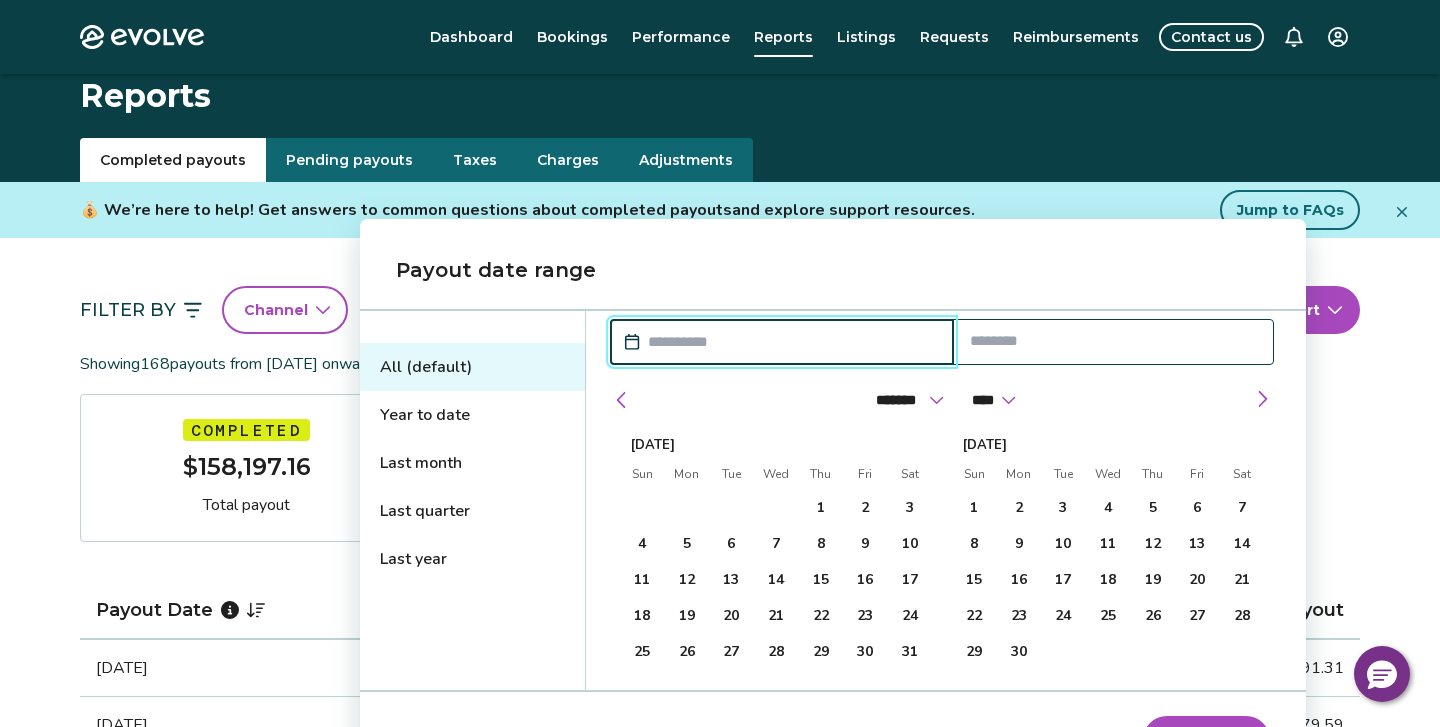 scroll, scrollTop: 122, scrollLeft: 0, axis: vertical 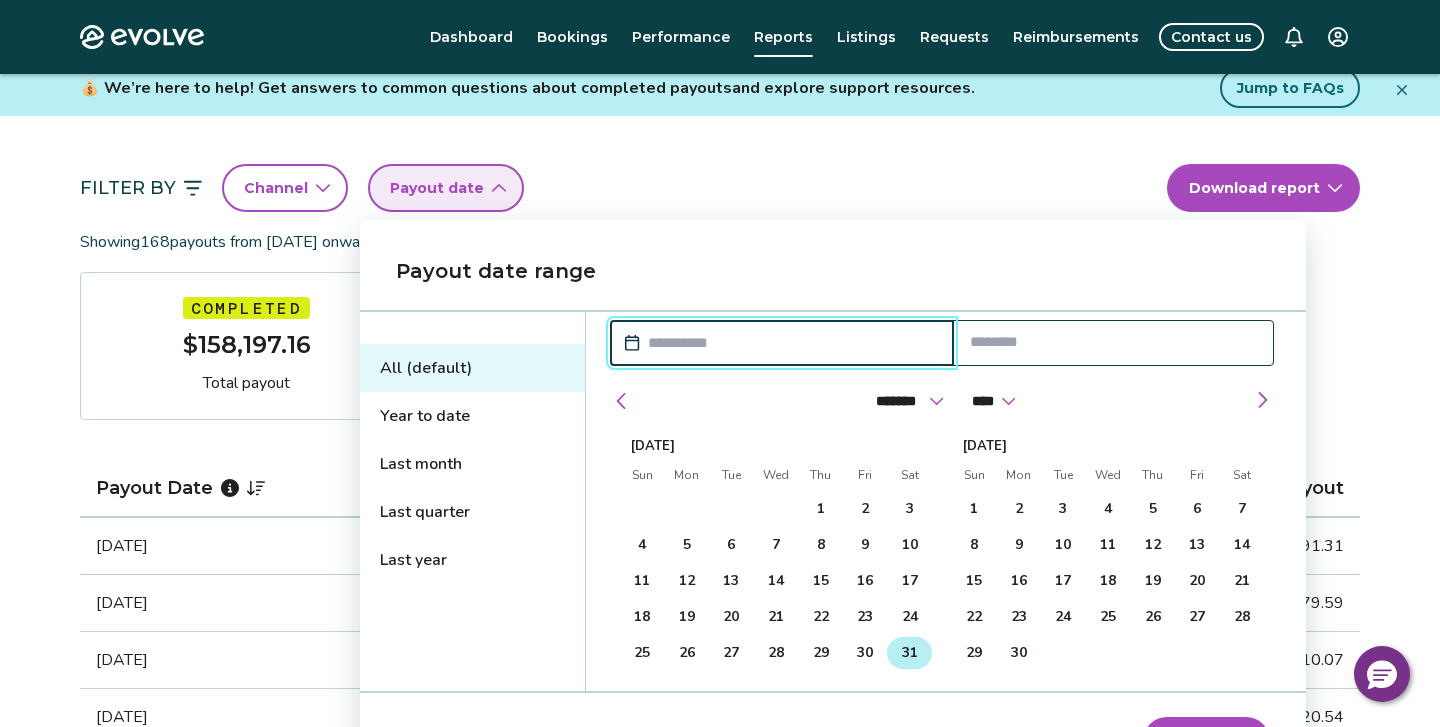 click on "31" at bounding box center (910, 653) 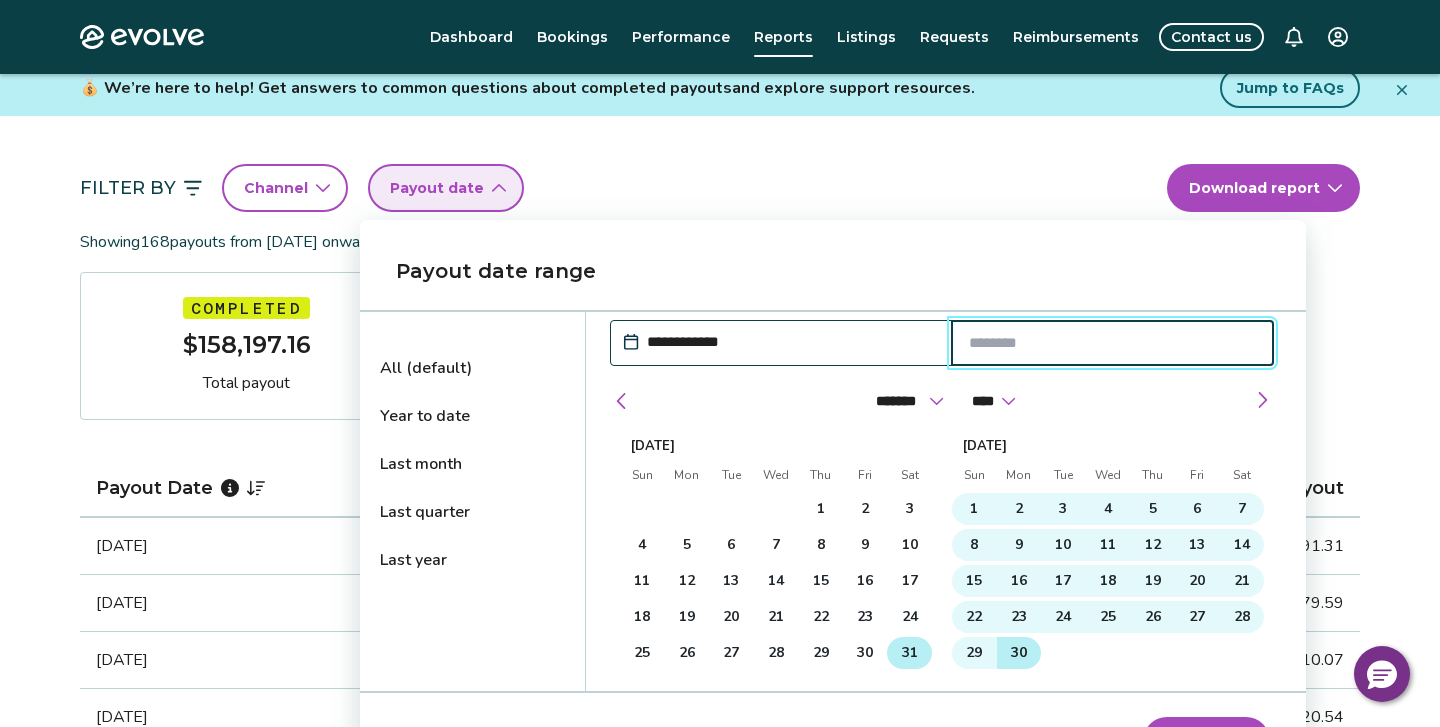 click on "30" at bounding box center (1019, 653) 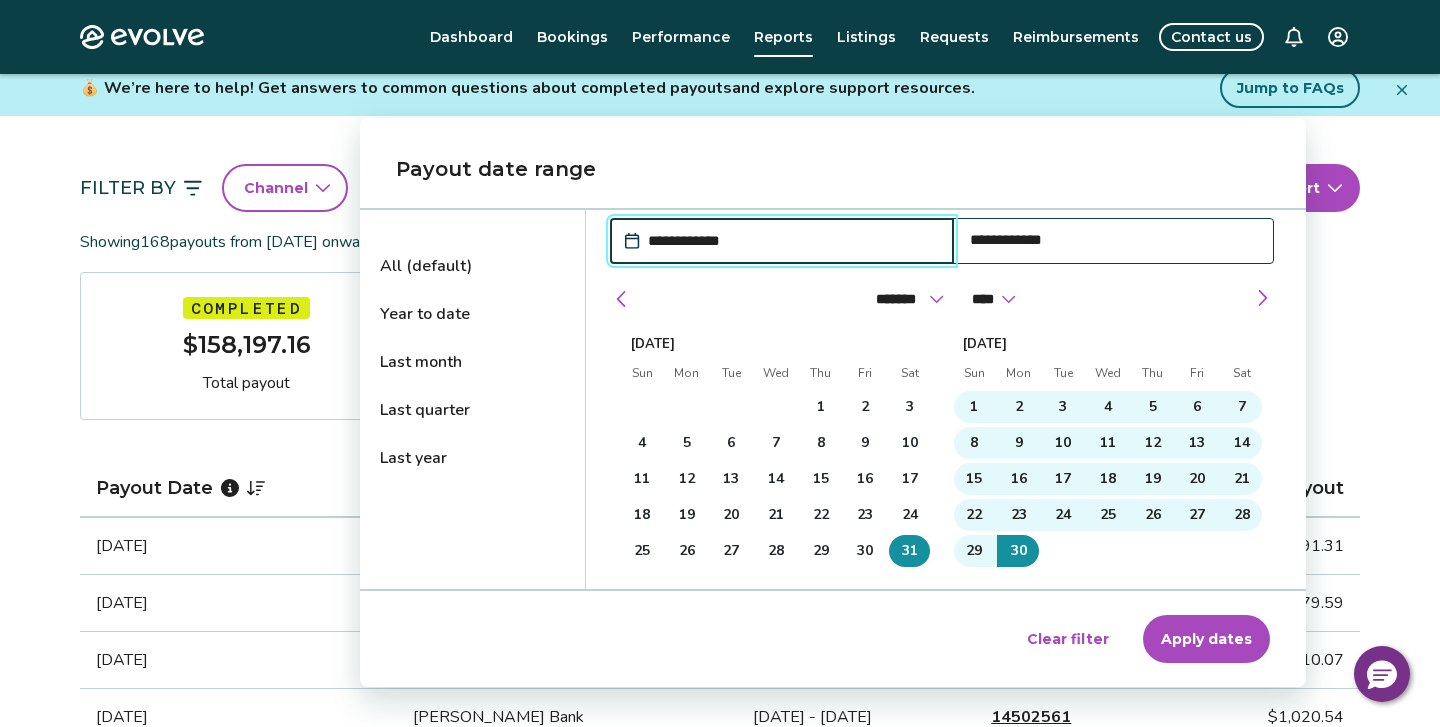 scroll, scrollTop: 229, scrollLeft: 0, axis: vertical 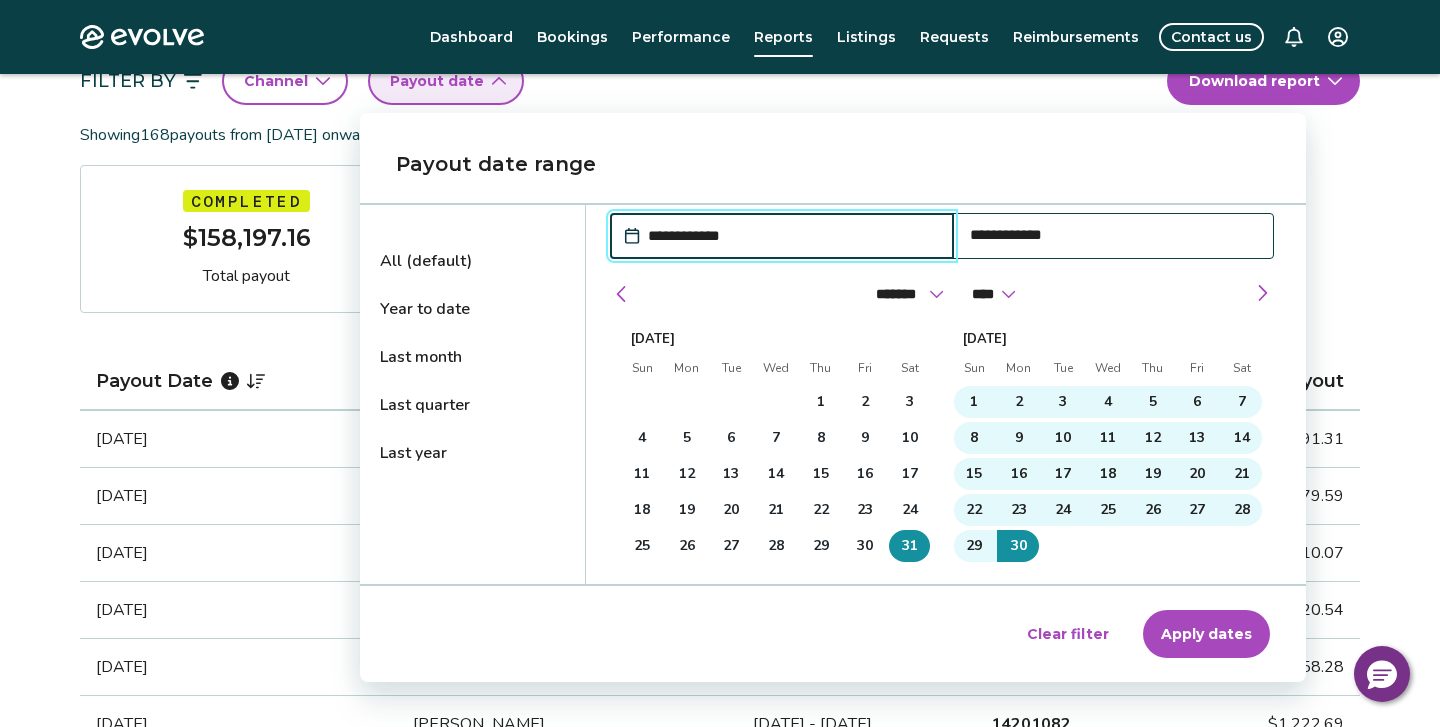 click on "Apply dates" at bounding box center (1206, 634) 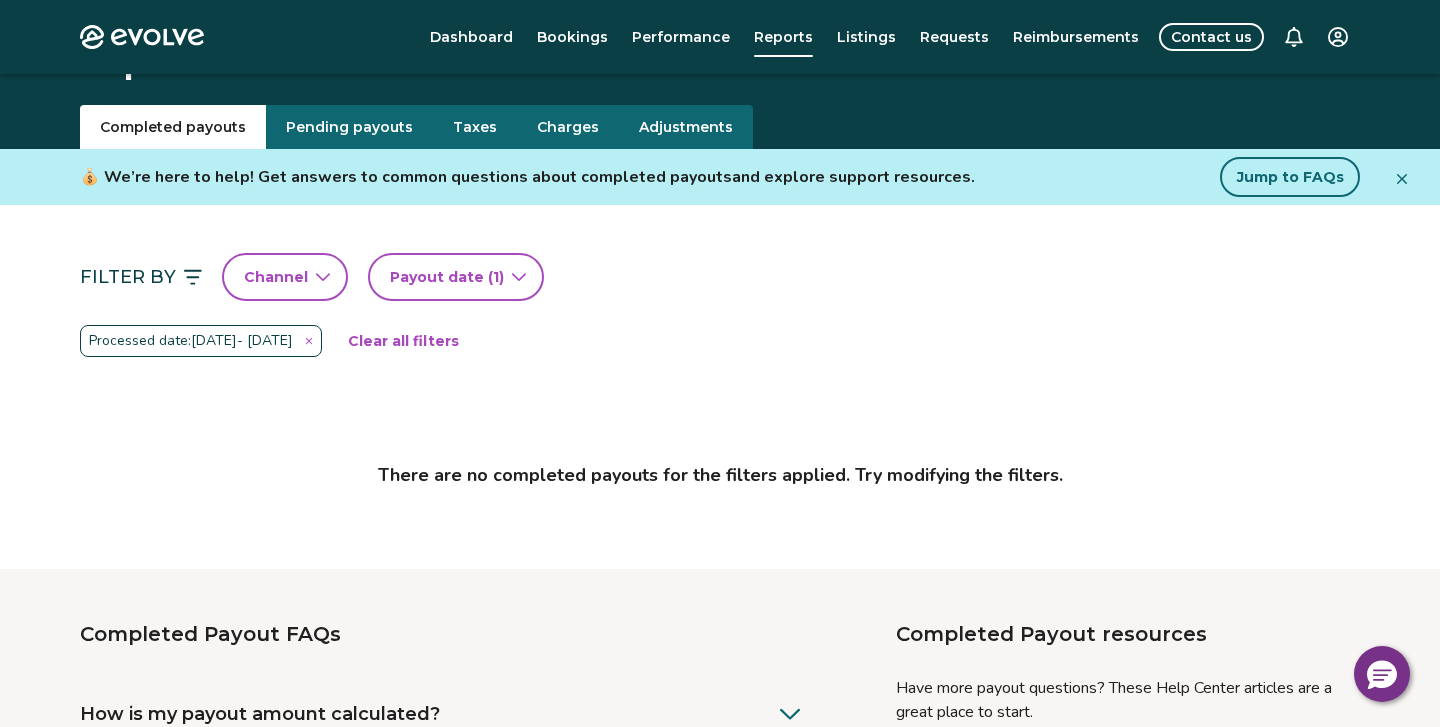 scroll, scrollTop: 31, scrollLeft: 0, axis: vertical 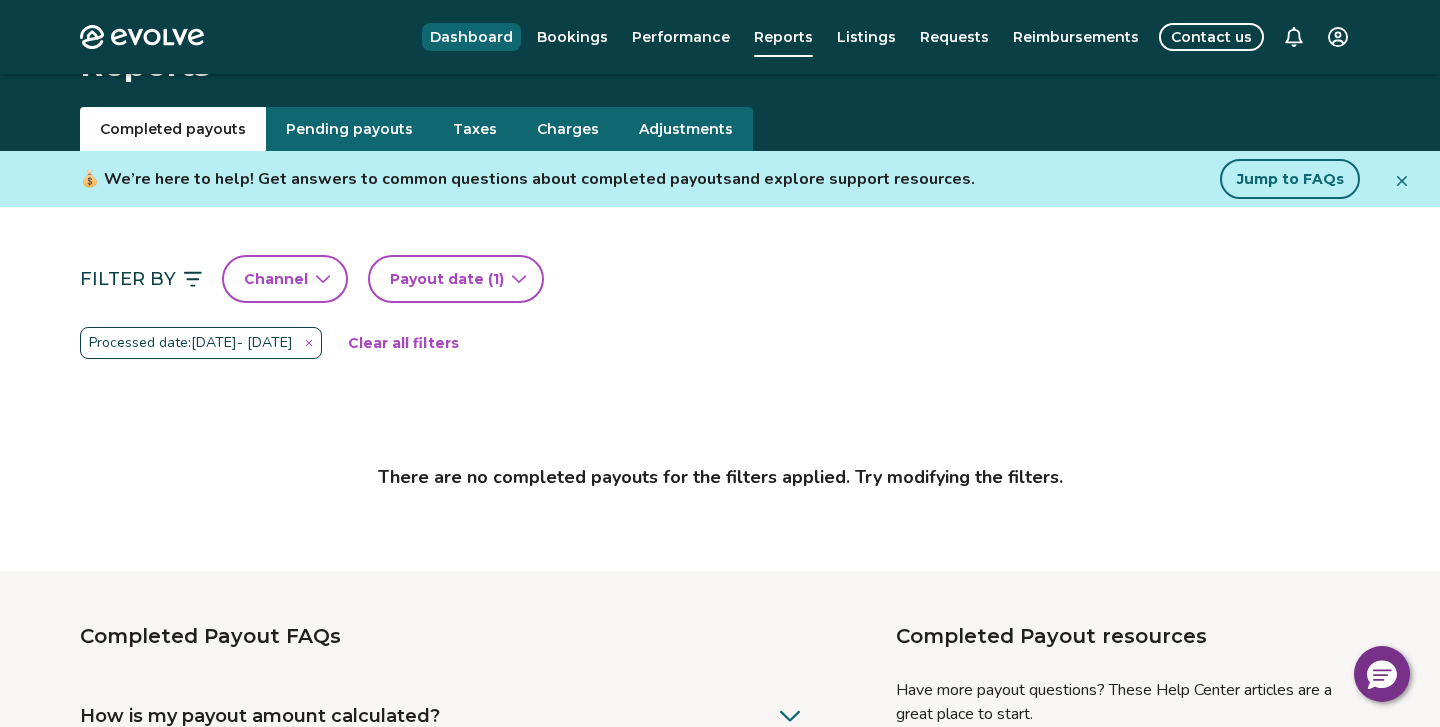 click on "Dashboard" at bounding box center [471, 37] 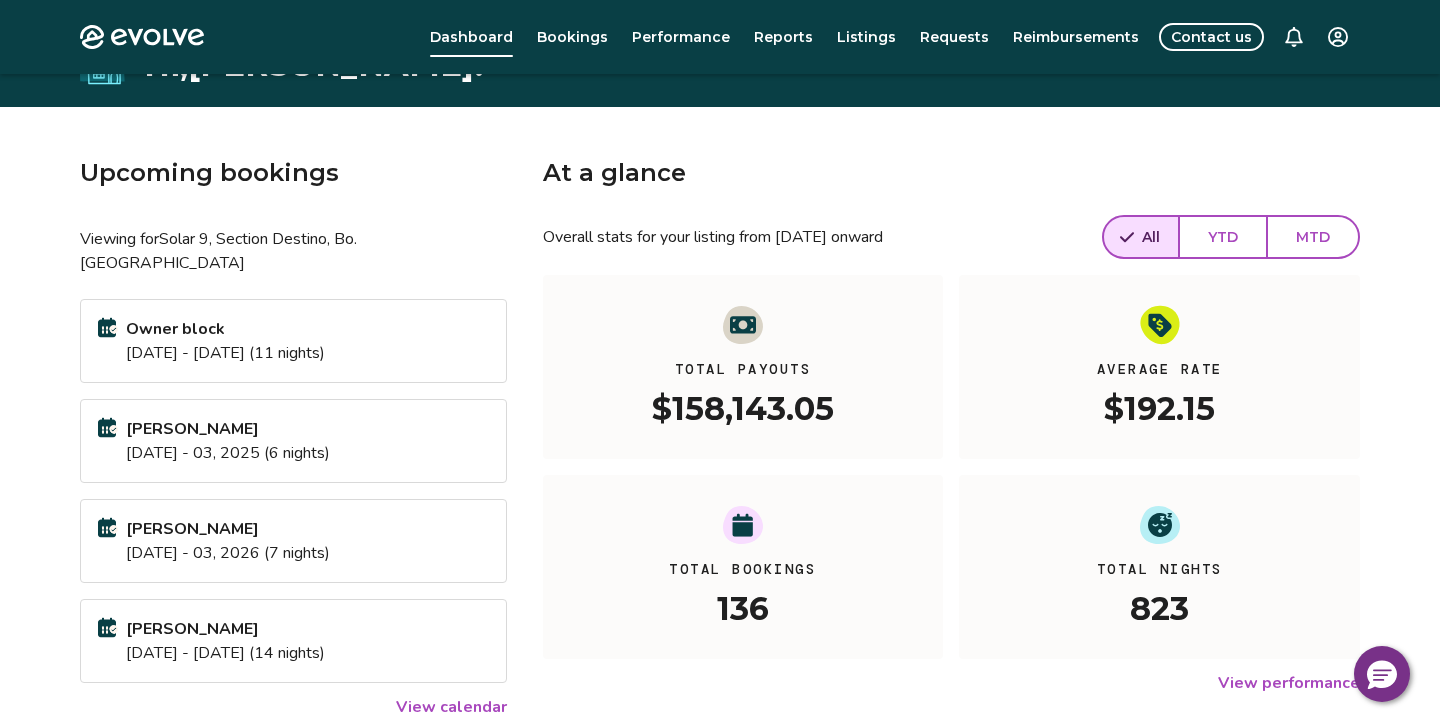 scroll, scrollTop: 36, scrollLeft: 0, axis: vertical 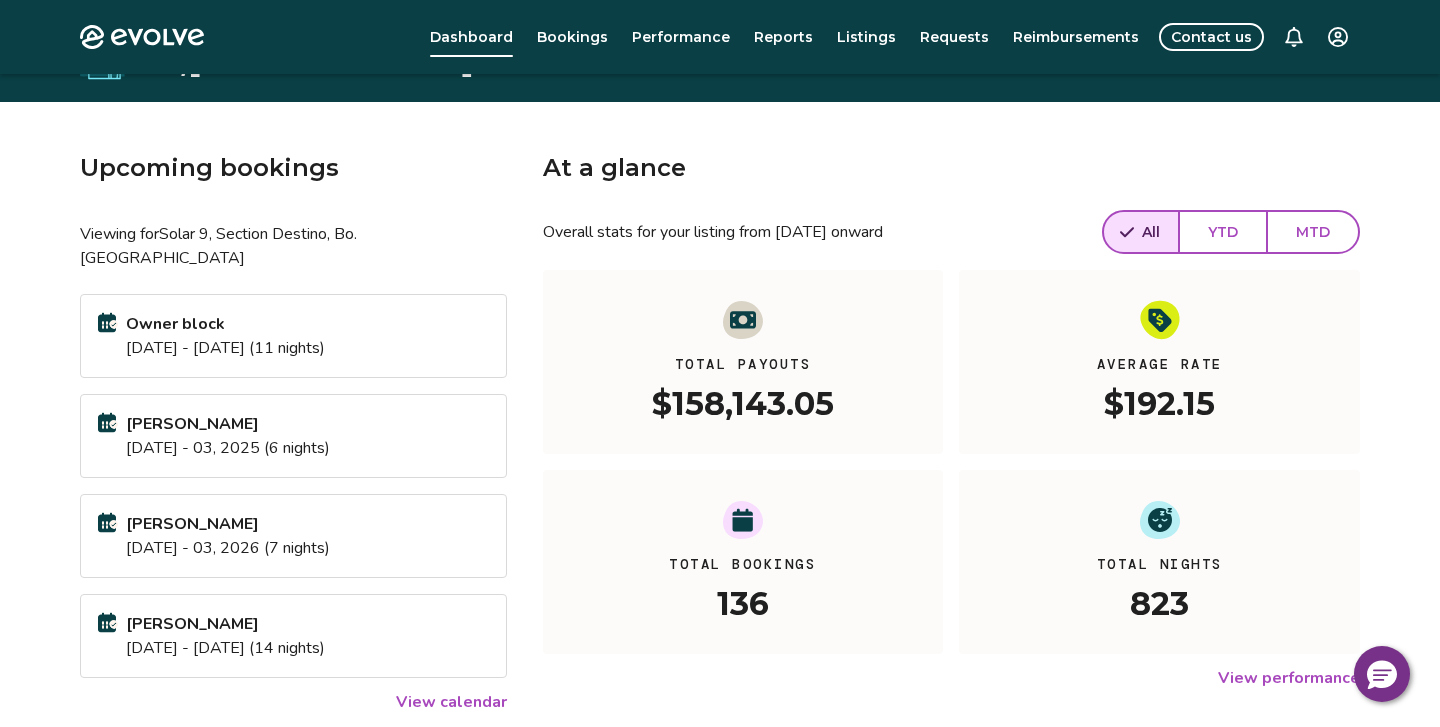 click on "MTD" at bounding box center [1313, 232] 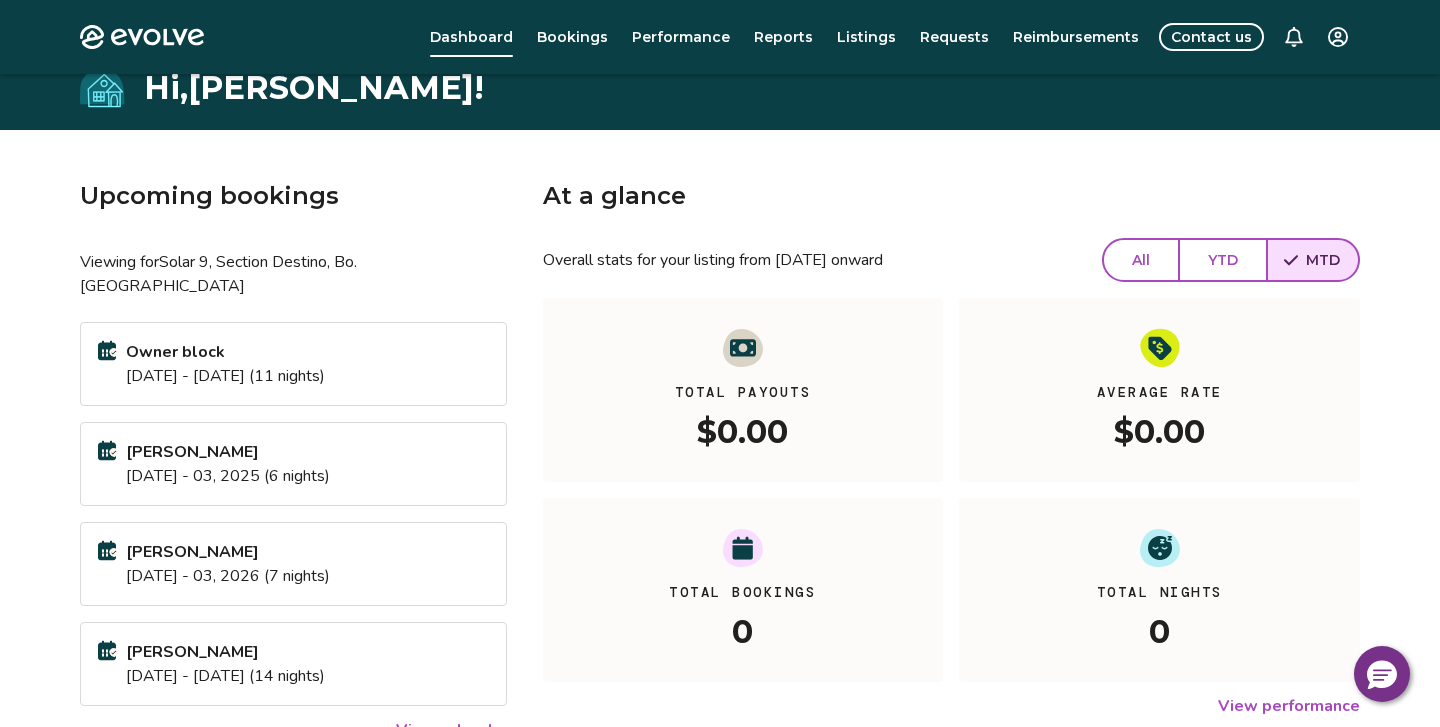 scroll, scrollTop: 0, scrollLeft: 0, axis: both 